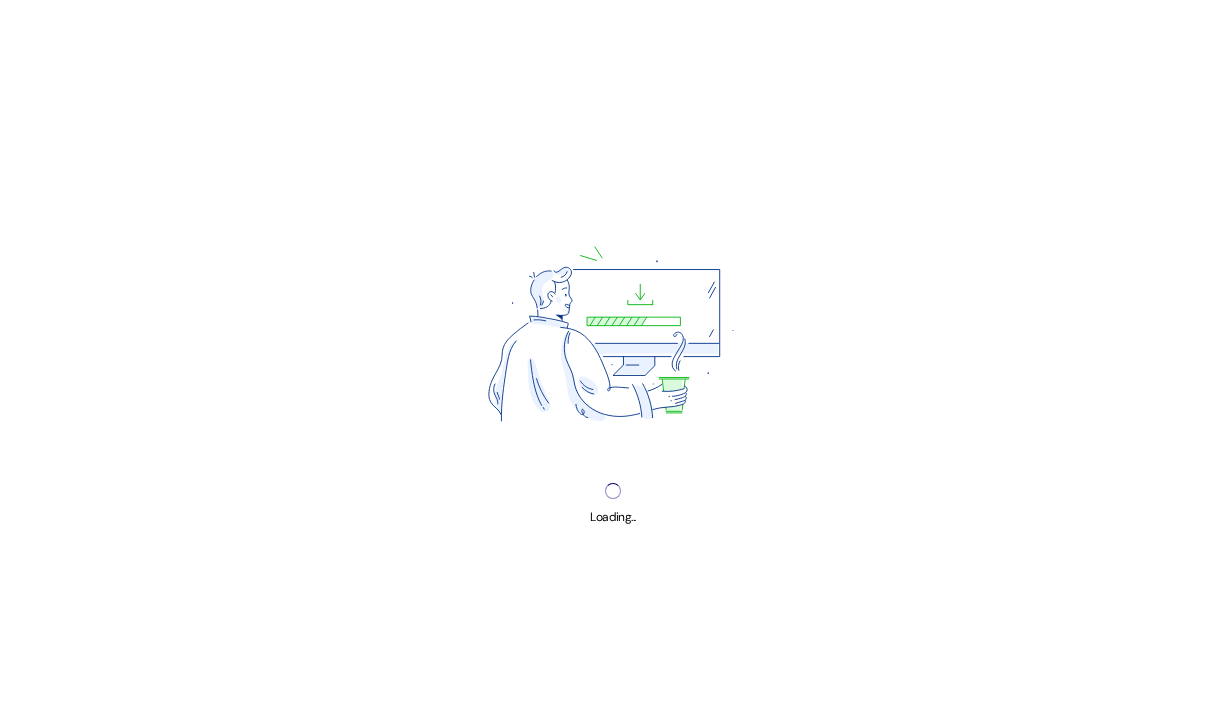 scroll, scrollTop: 0, scrollLeft: 0, axis: both 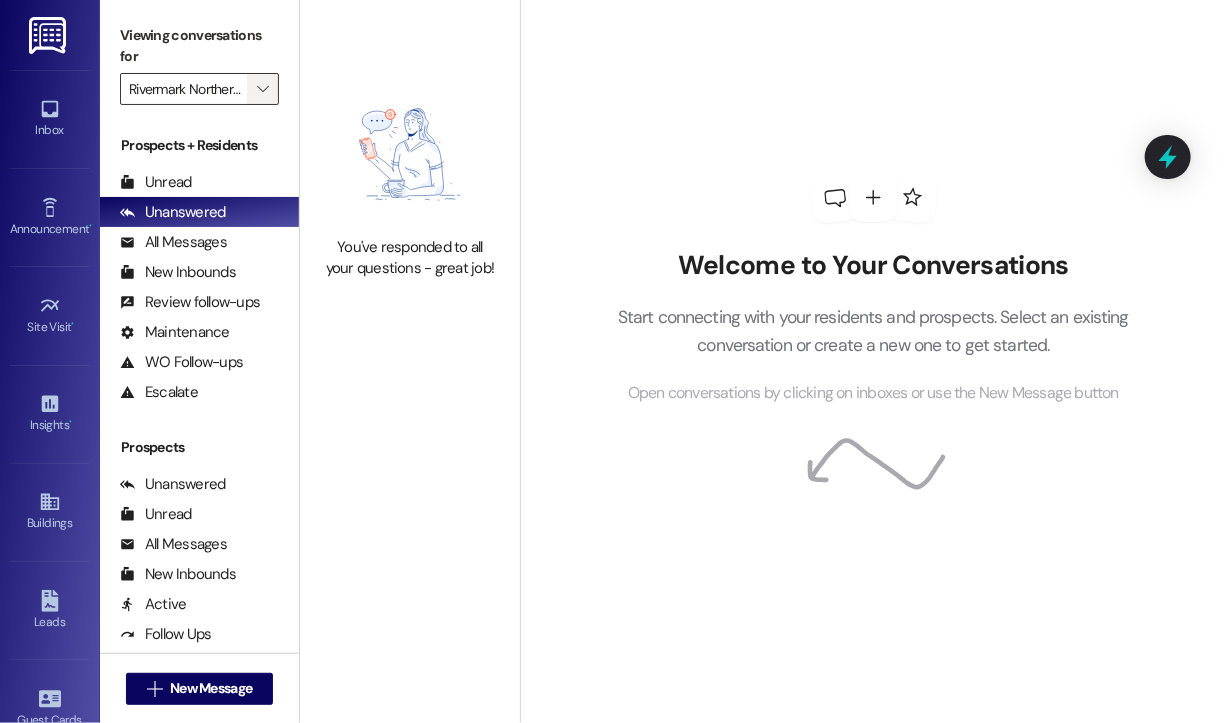 click on "" at bounding box center (262, 89) 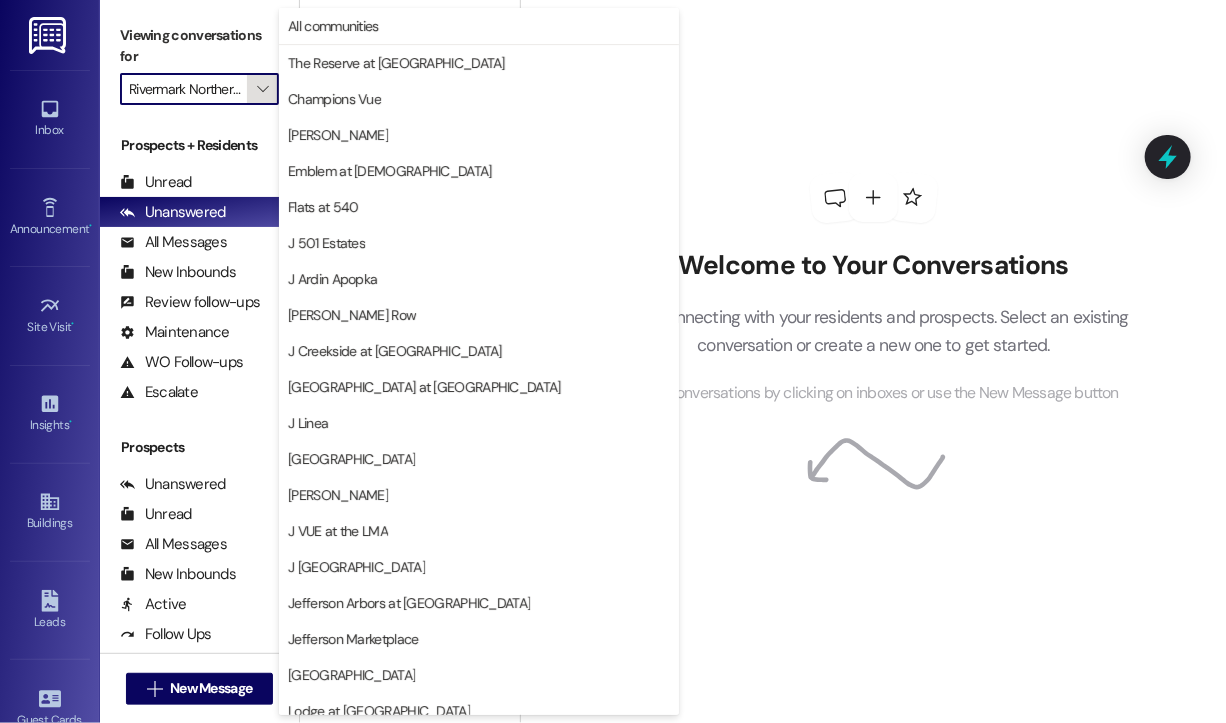 scroll, scrollTop: 0, scrollLeft: 48, axis: horizontal 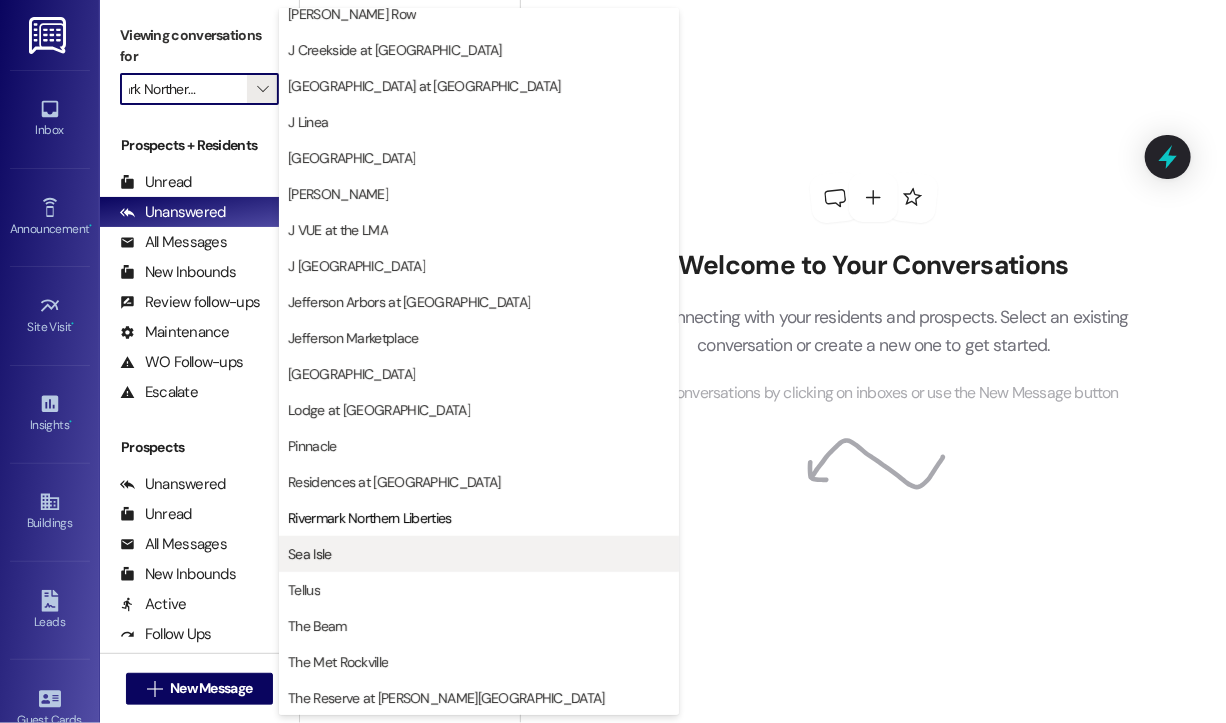 click on "Sea Isle" at bounding box center [479, 554] 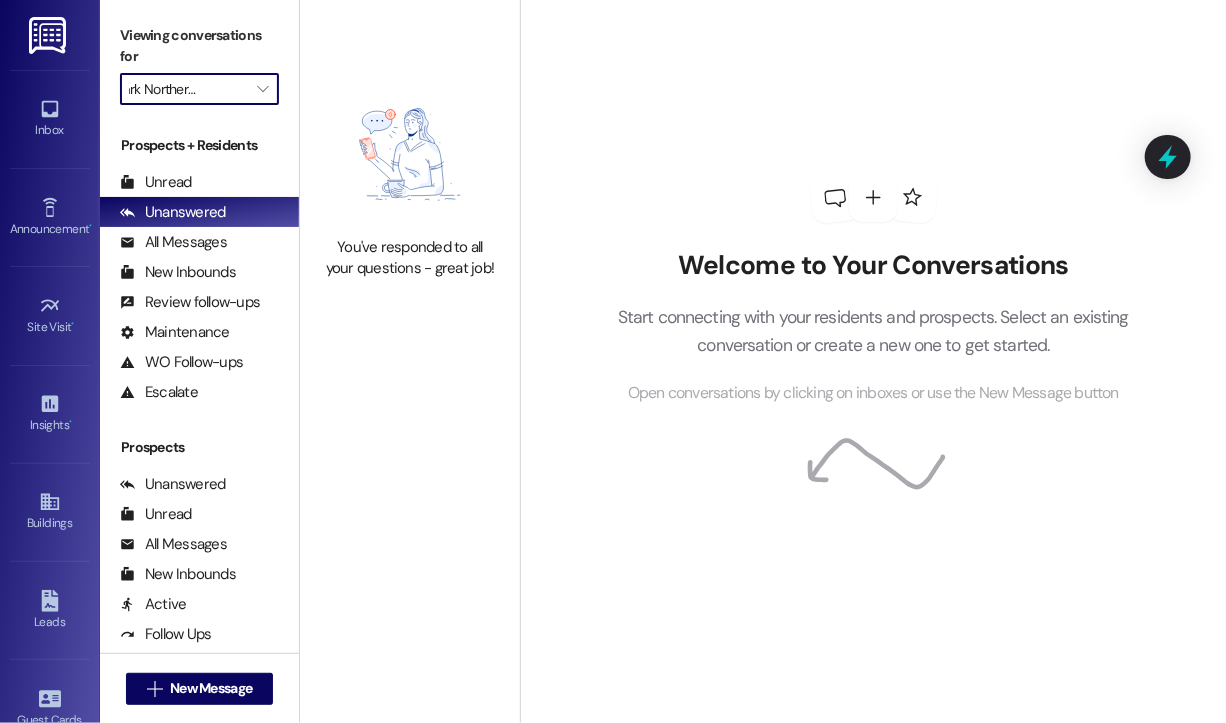 type on "Sea Isle" 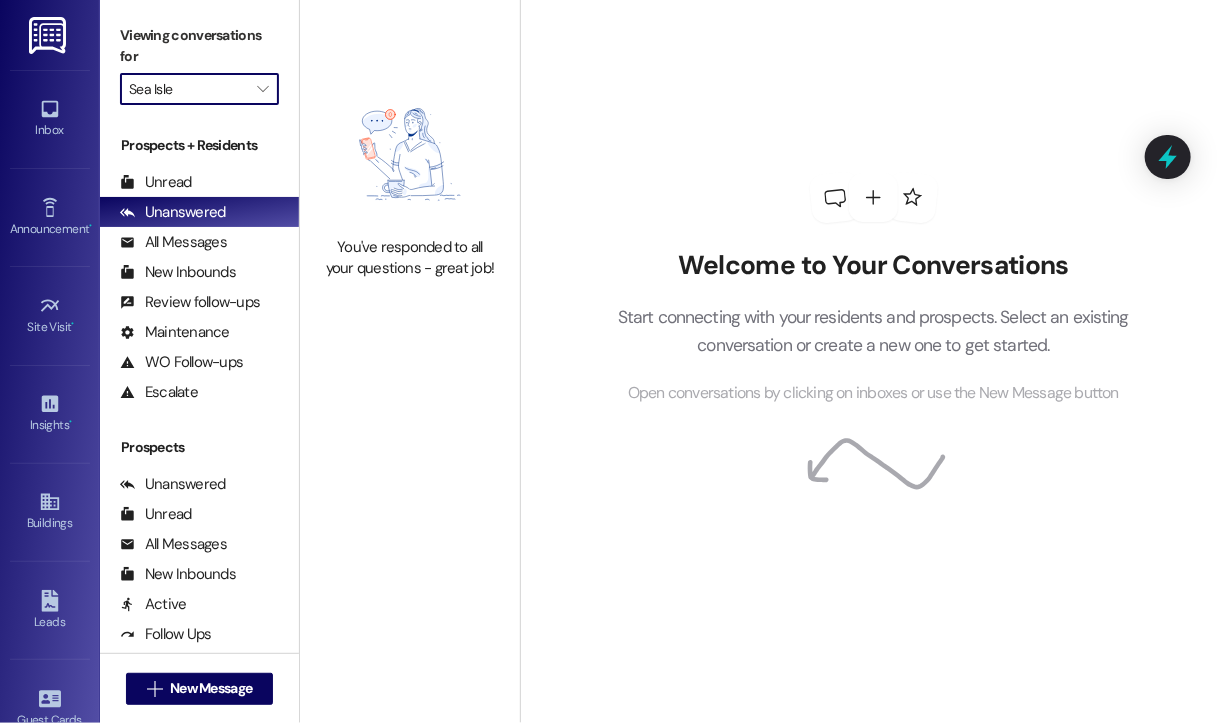 scroll, scrollTop: 0, scrollLeft: 0, axis: both 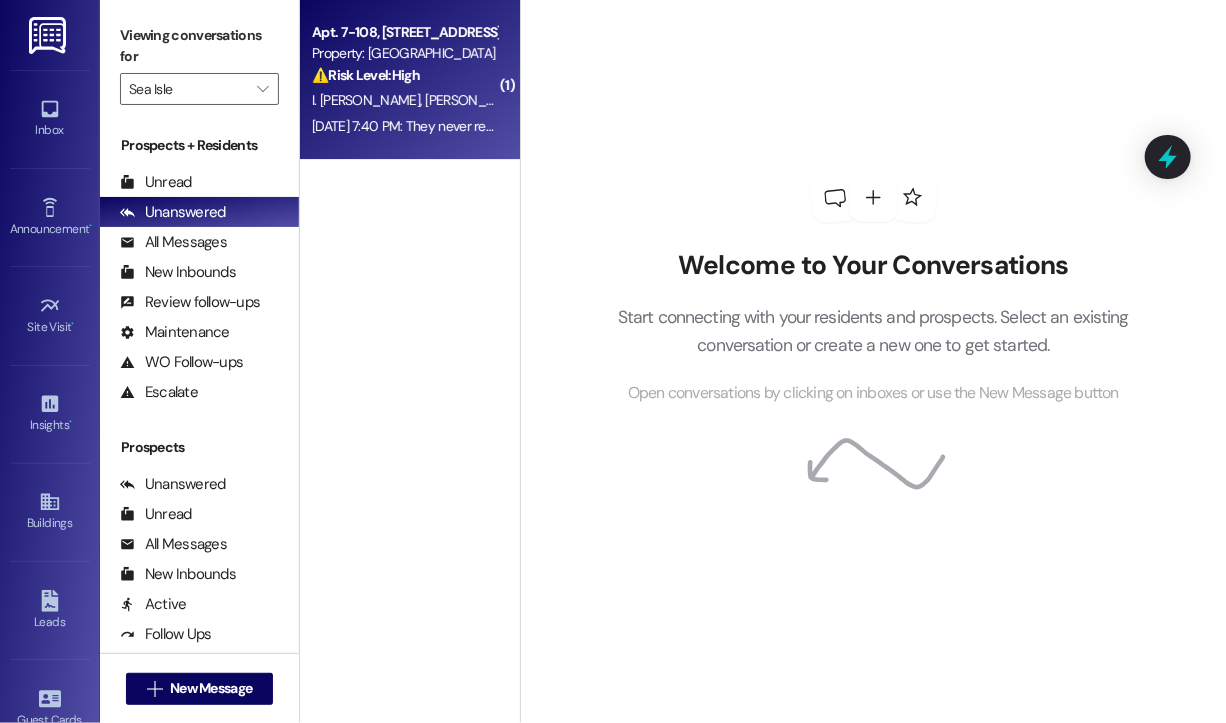 click on "[DATE] 7:40 PM: They never returned to re connect the dryer  [DATE] 7:40 PM: They never returned to re connect the dryer" at bounding box center (487, 126) 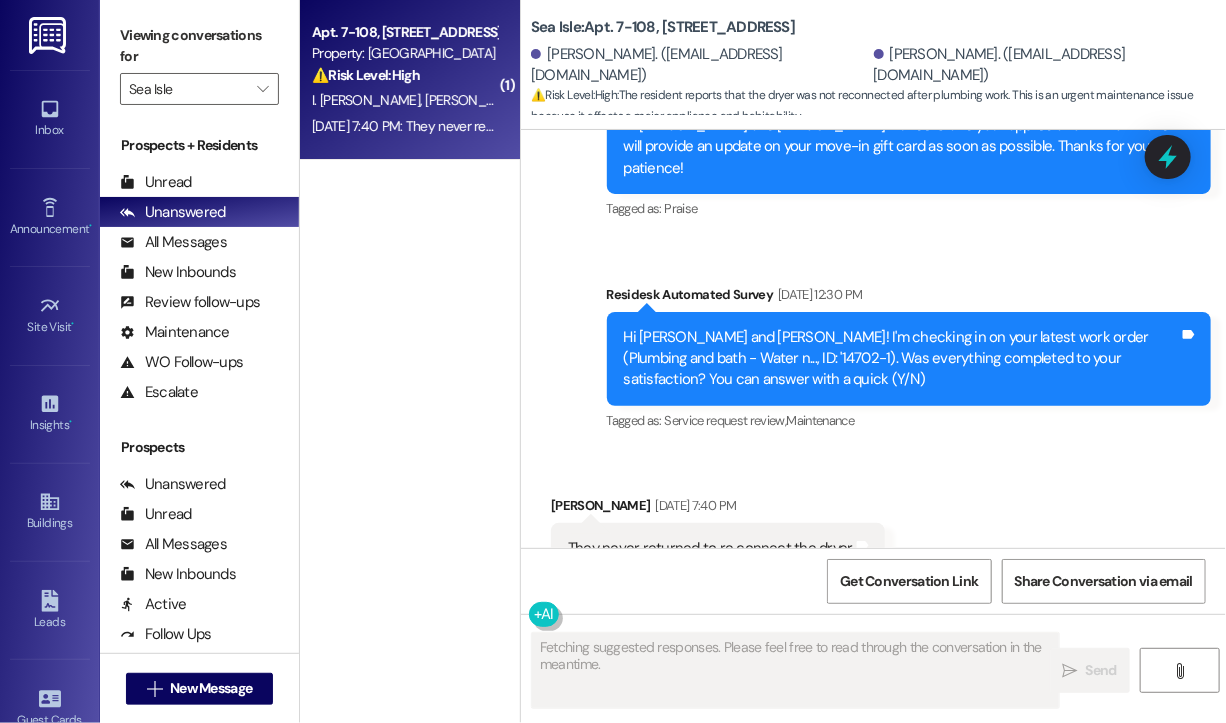 scroll, scrollTop: 2732, scrollLeft: 0, axis: vertical 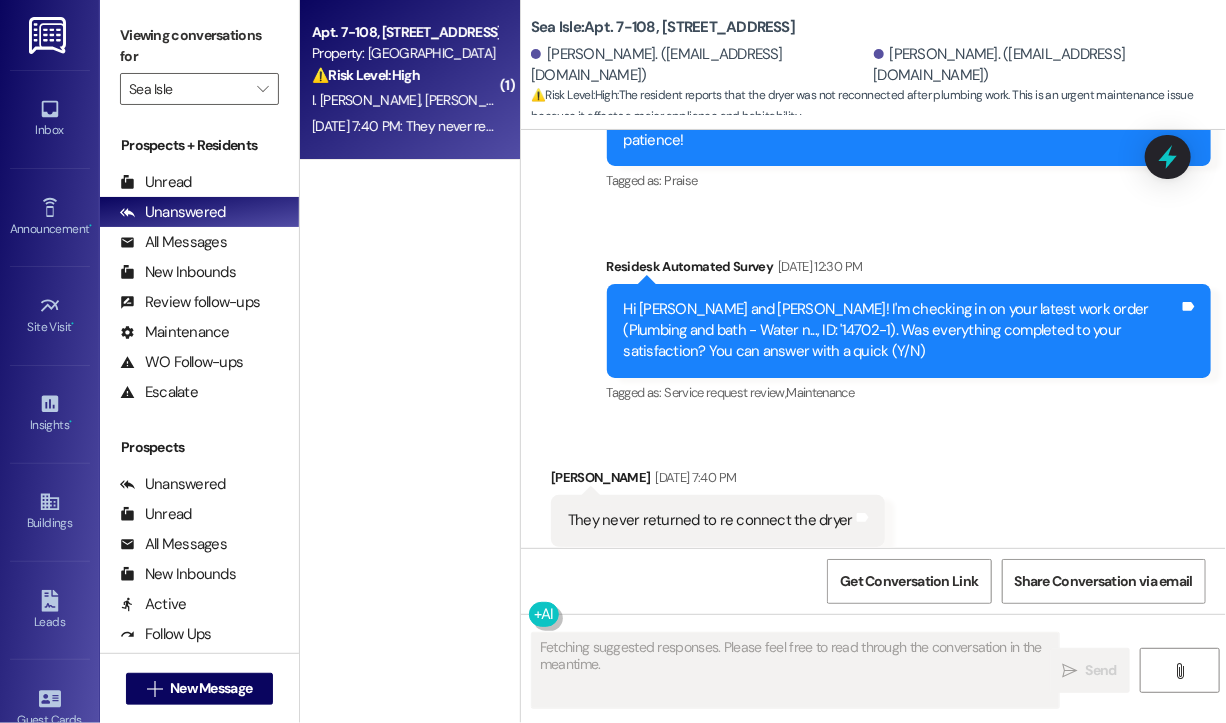 click on "Received via SMS [PERSON_NAME] [DATE] 7:40 PM They never returned to re connect the dryer  Tags and notes Tagged as:   Bad experience ,  Click to highlight conversations about Bad experience Maintenance request Click to highlight conversations about Maintenance request" at bounding box center (873, 506) 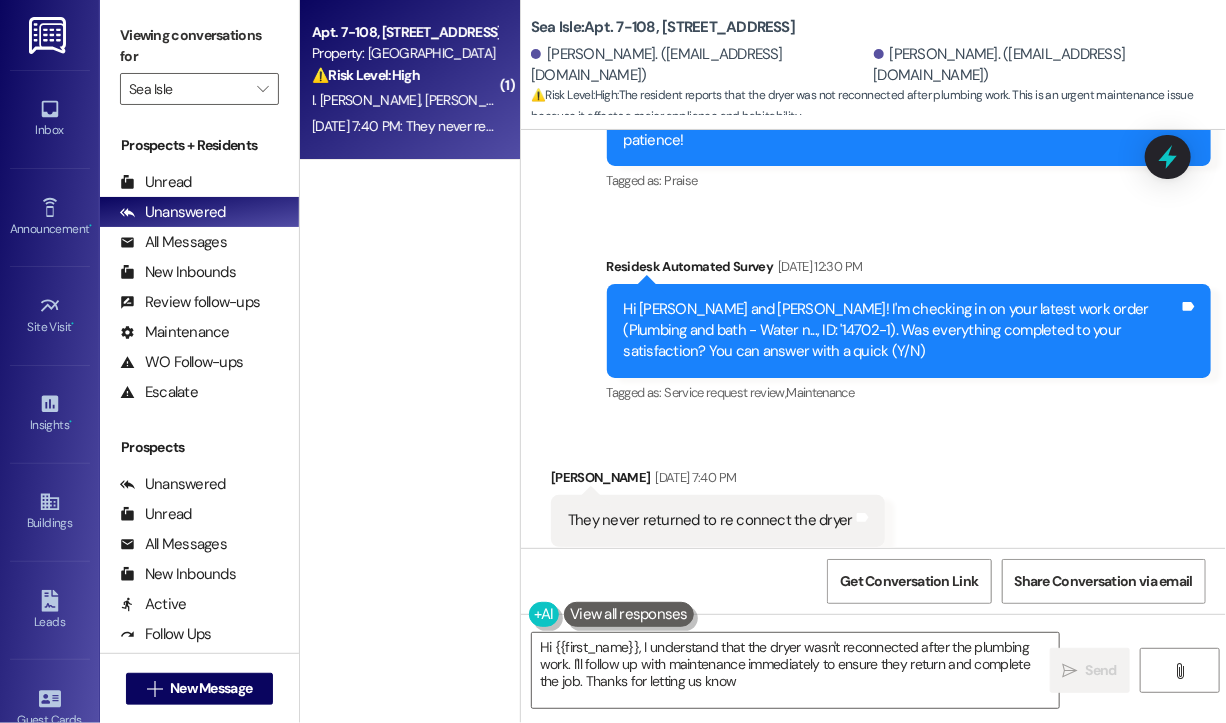 type on "Hi {{first_name}}, I understand that the dryer wasn't reconnected after the plumbing work. I'll follow up with maintenance immediately to ensure they return and complete the job. Thanks for letting us know!" 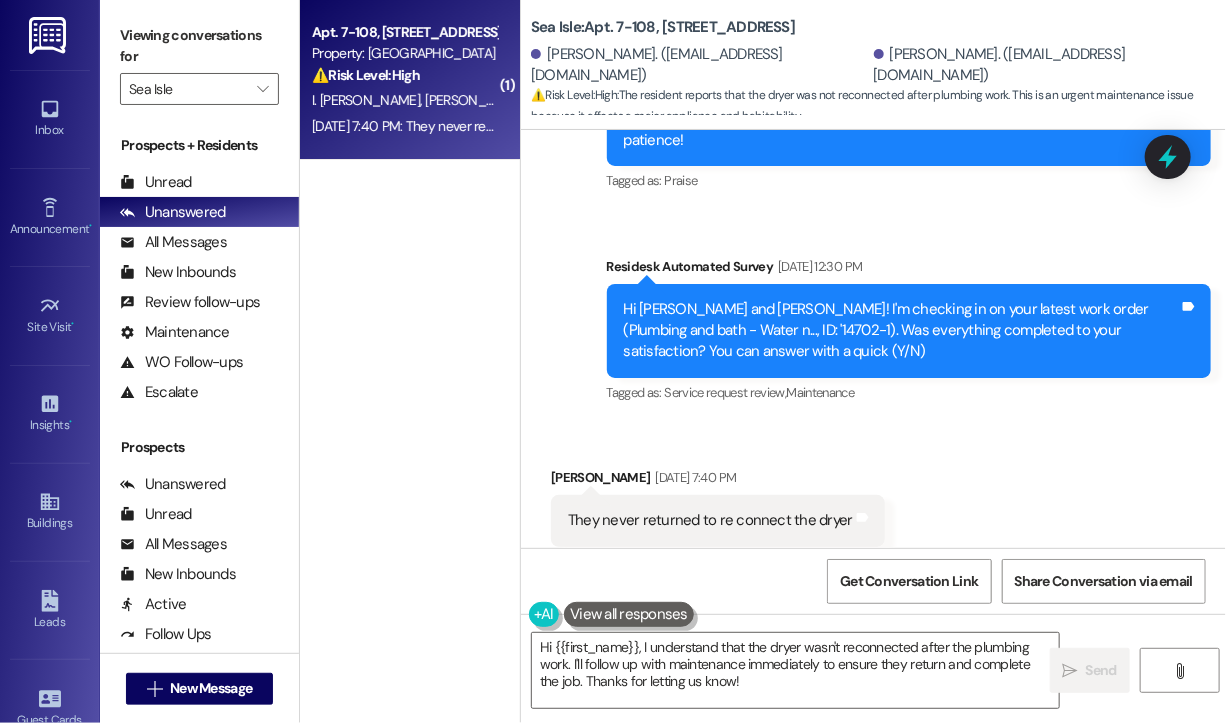click on "They never returned to re connect the dryer" at bounding box center [710, 520] 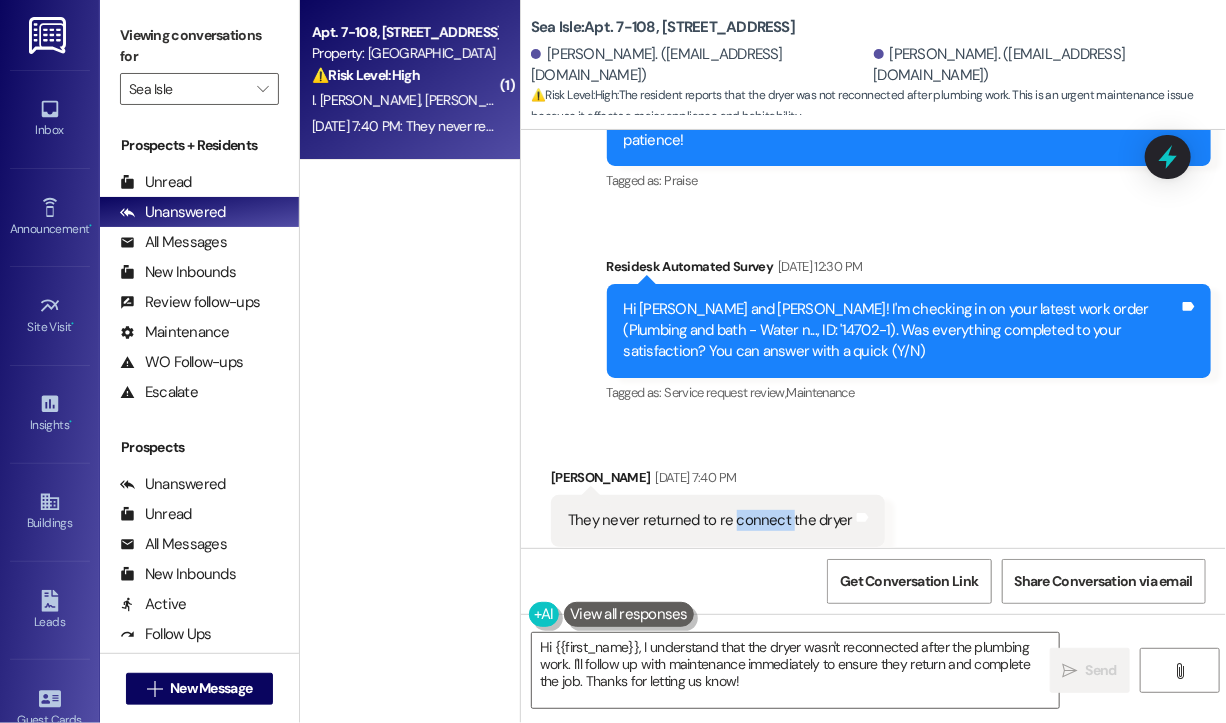 click on "They never returned to re connect the dryer" at bounding box center [710, 520] 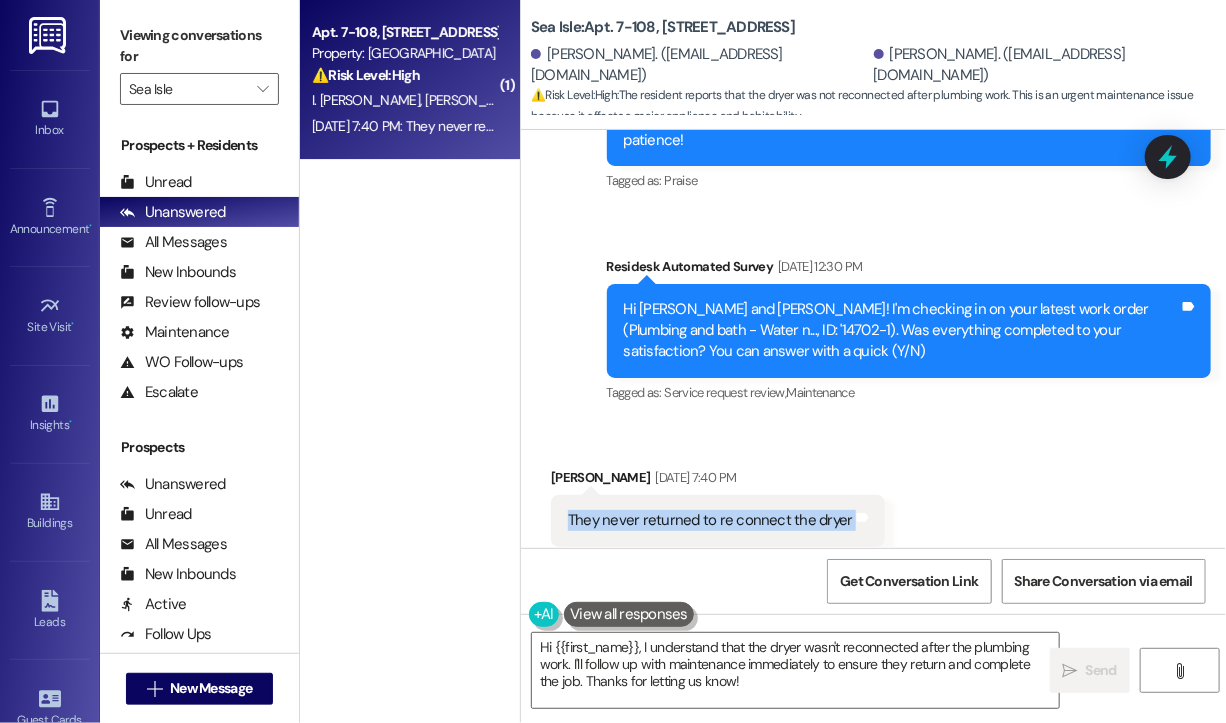 click on "They never returned to re connect the dryer" at bounding box center (710, 520) 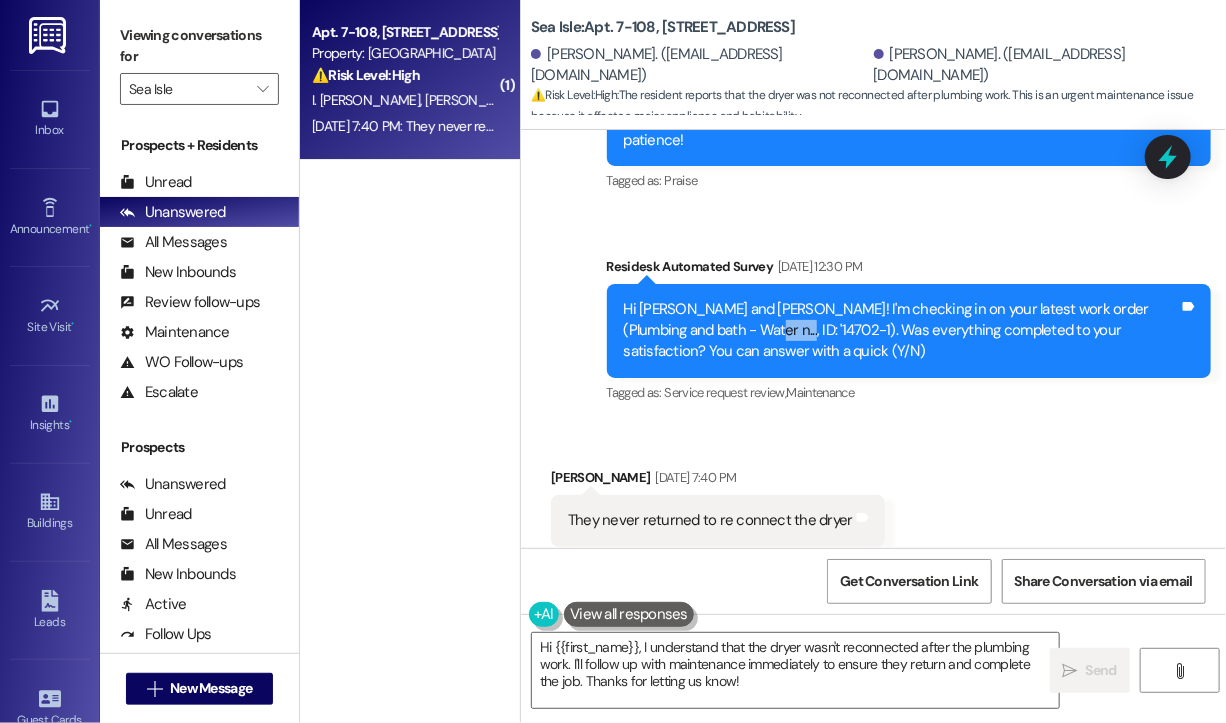 drag, startPoint x: 752, startPoint y: 286, endPoint x: 709, endPoint y: 397, distance: 119.03781 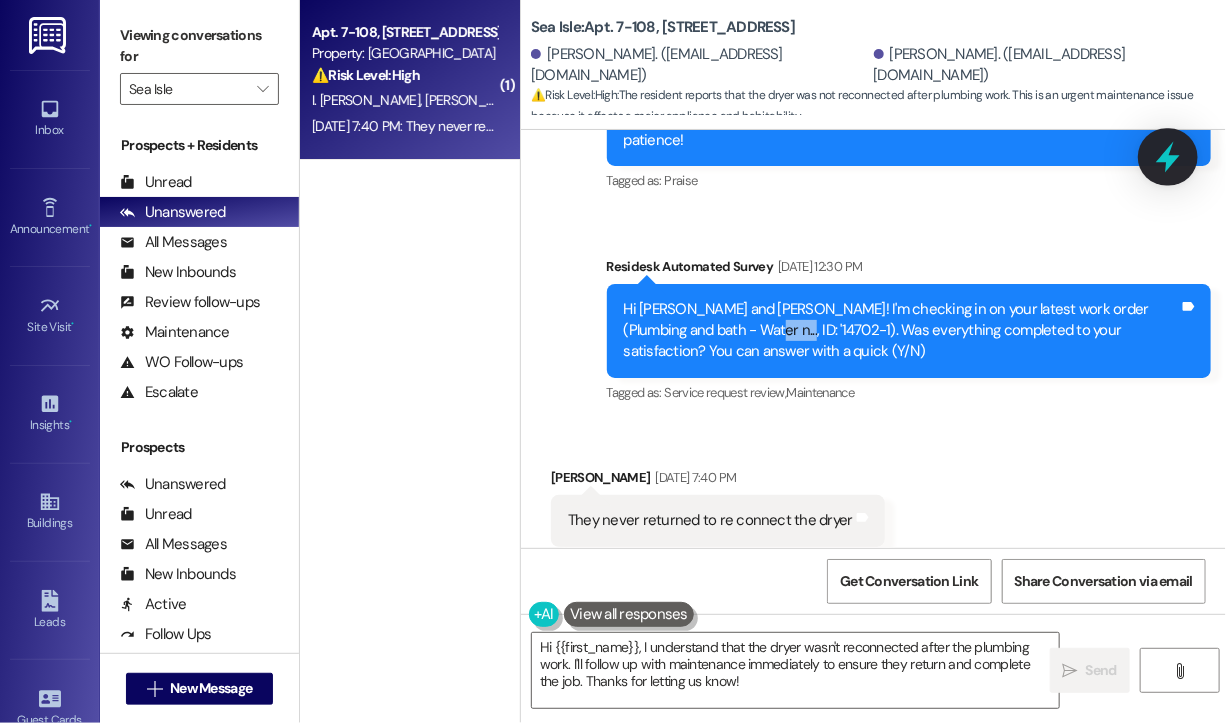click 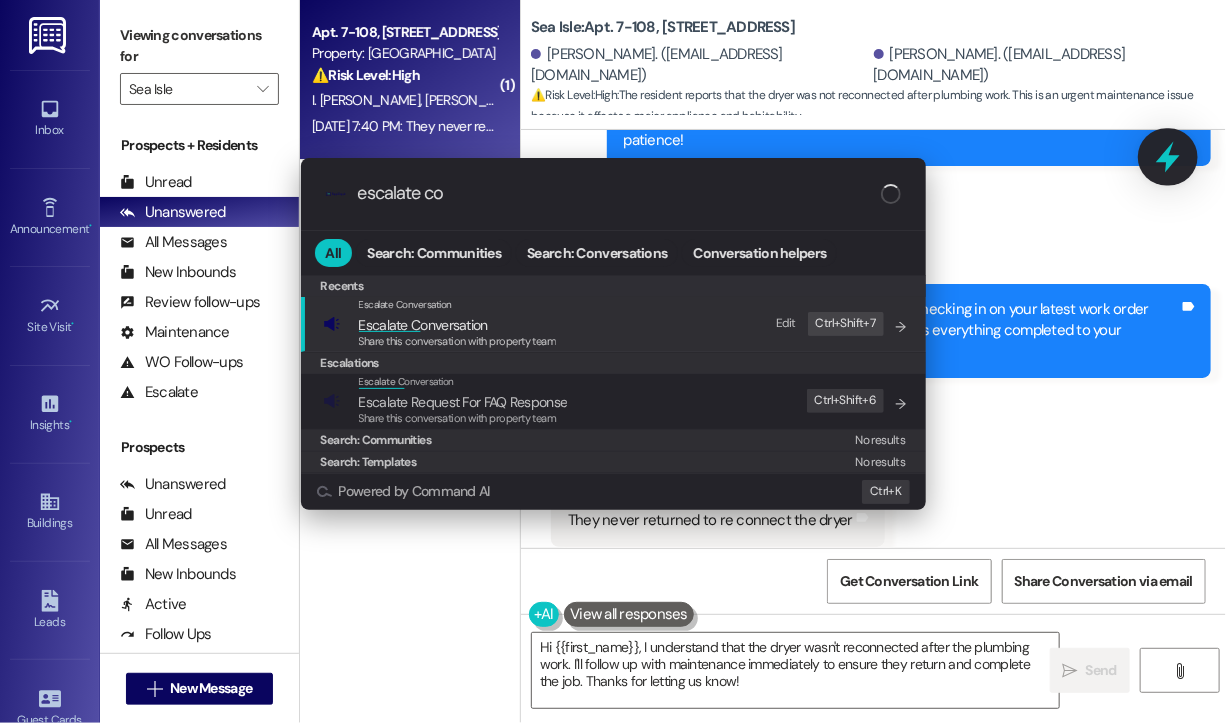 type on "escalate con" 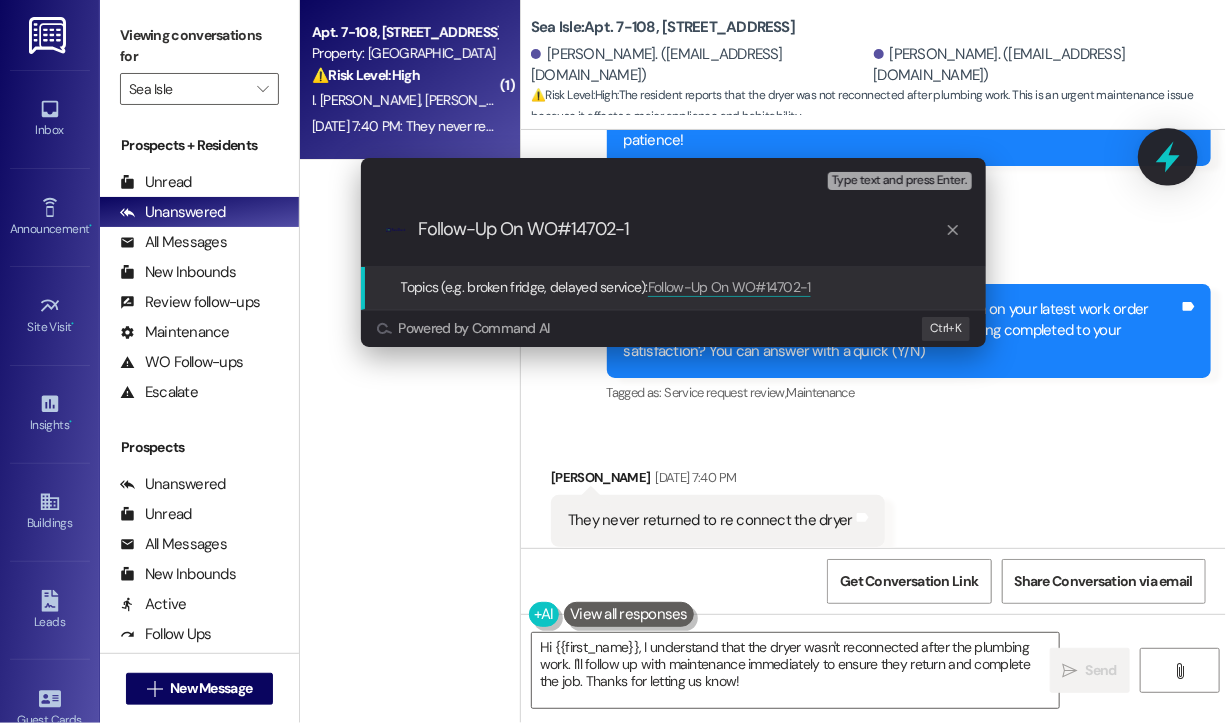 type on "Follow-Up On WO# 14702-1" 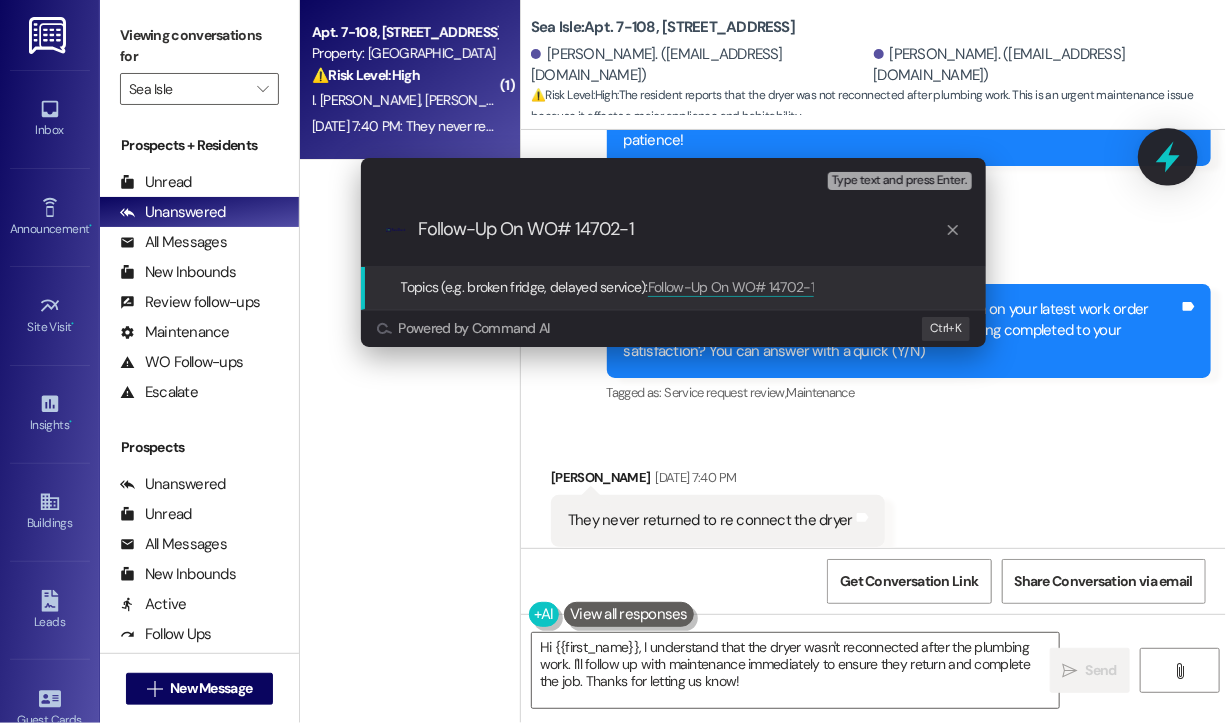 type 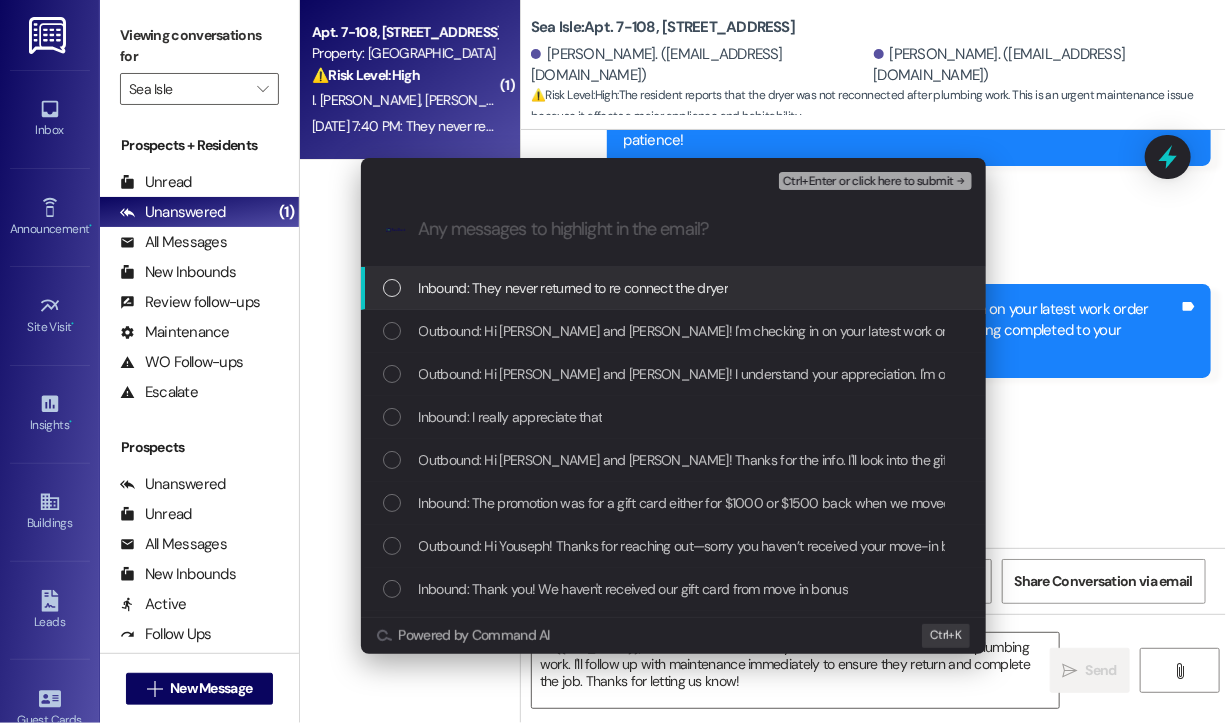 click on "Inbound: They never returned to re connect the dryer" at bounding box center [574, 288] 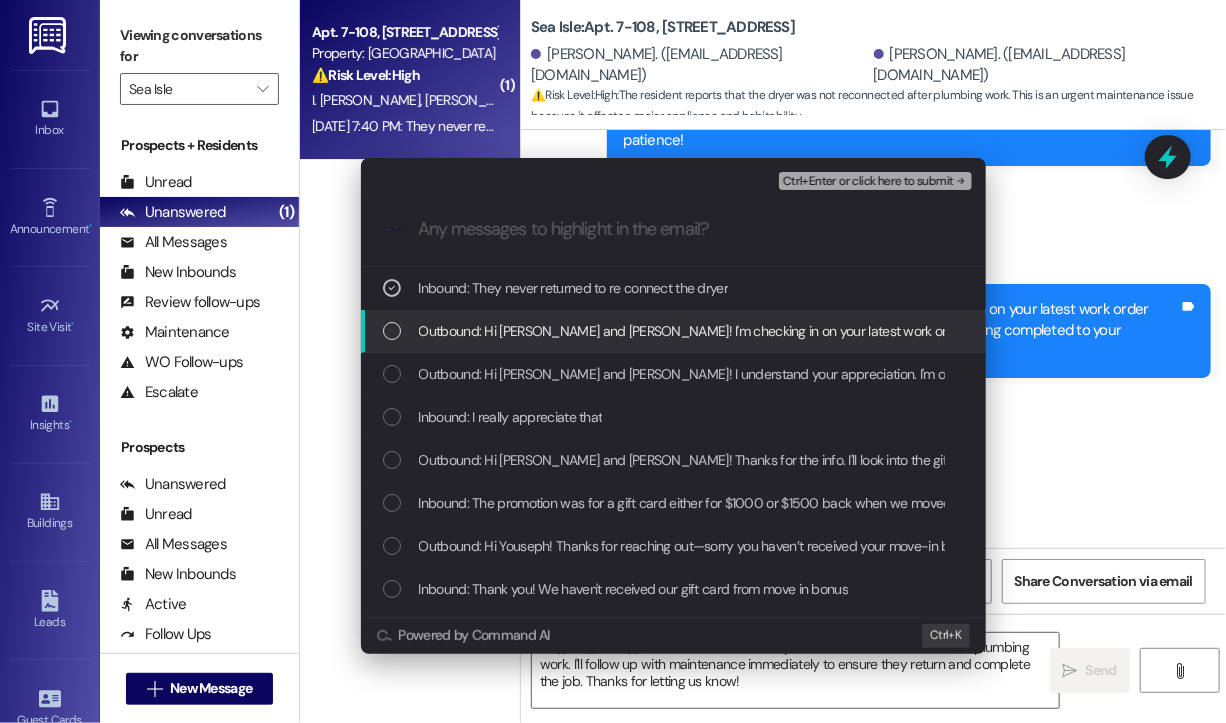 click at bounding box center (392, 331) 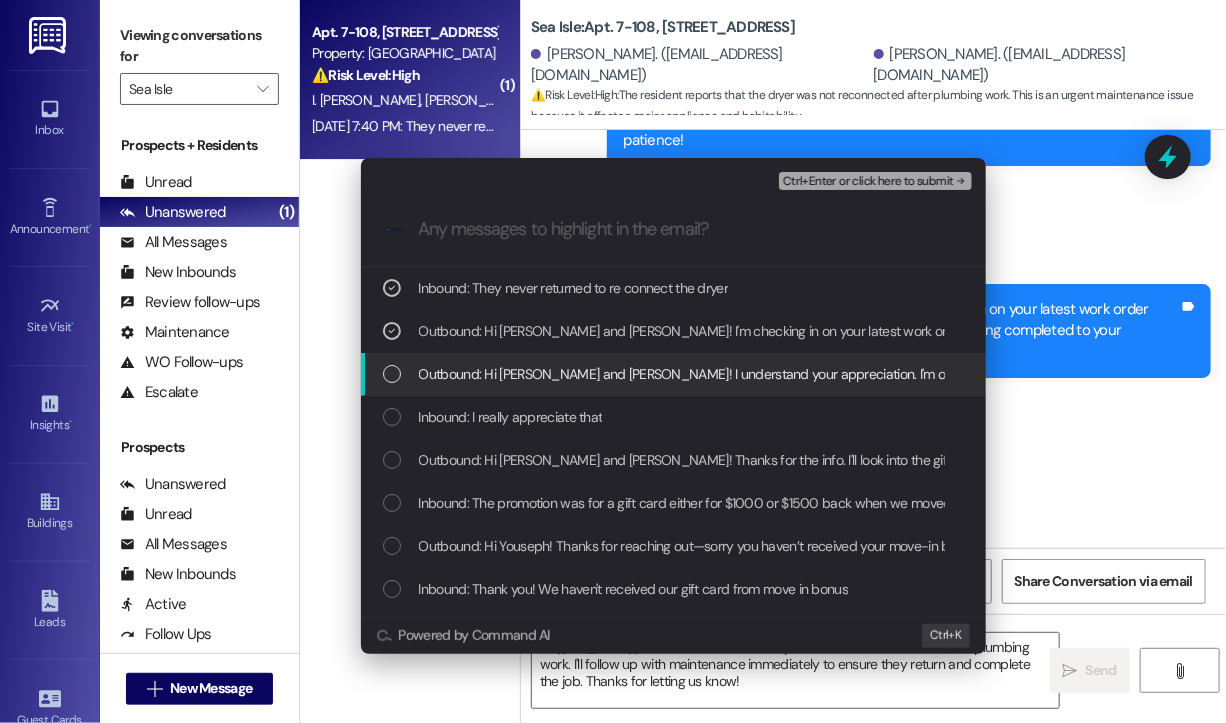 click at bounding box center [392, 374] 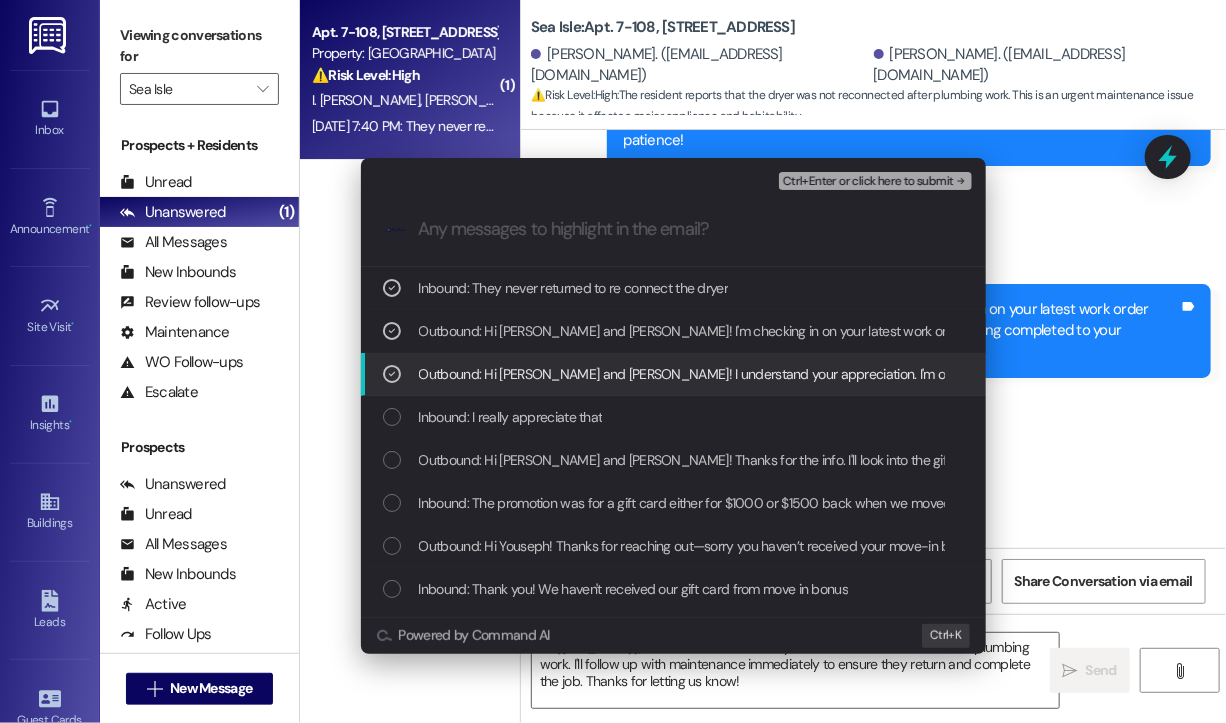 click 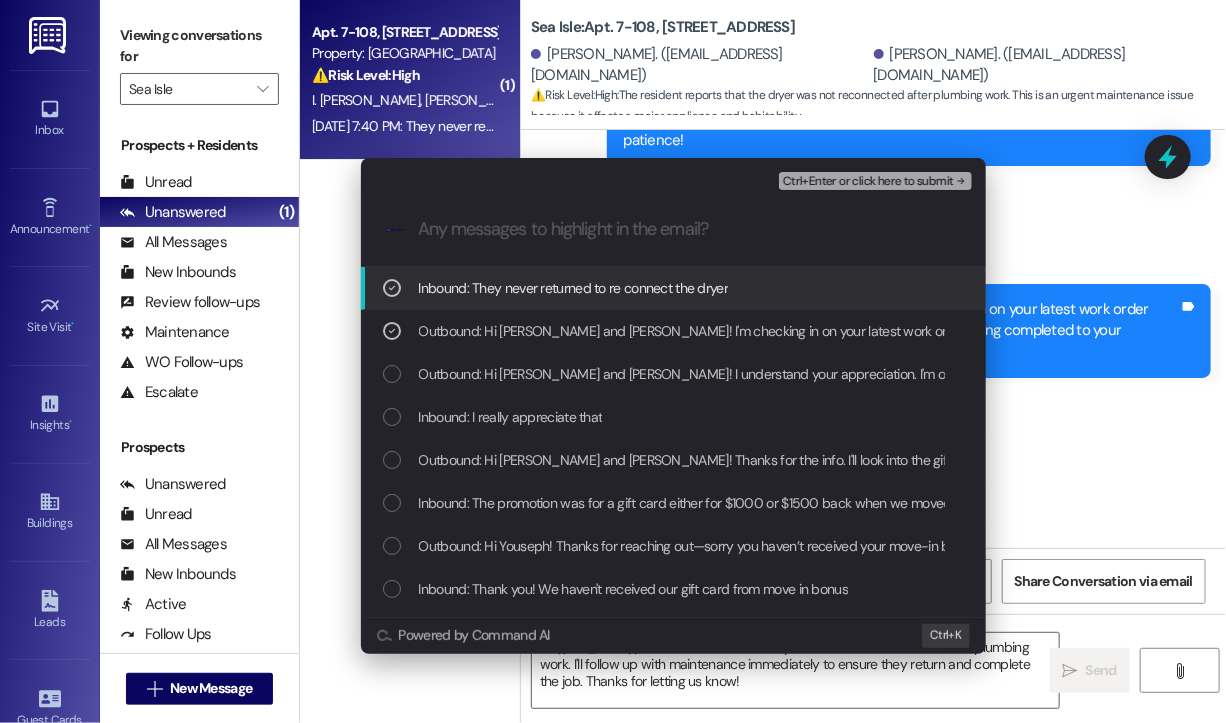 click on "Ctrl+Enter or click here to submit" at bounding box center [868, 182] 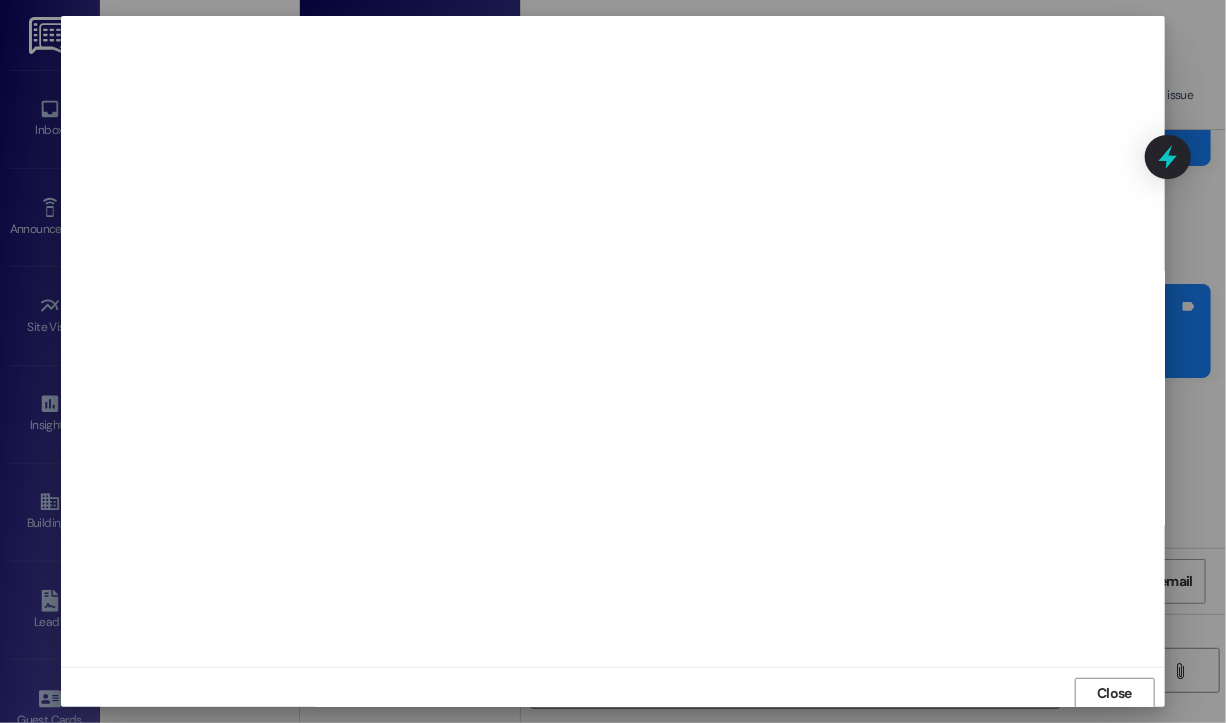 scroll, scrollTop: 2, scrollLeft: 0, axis: vertical 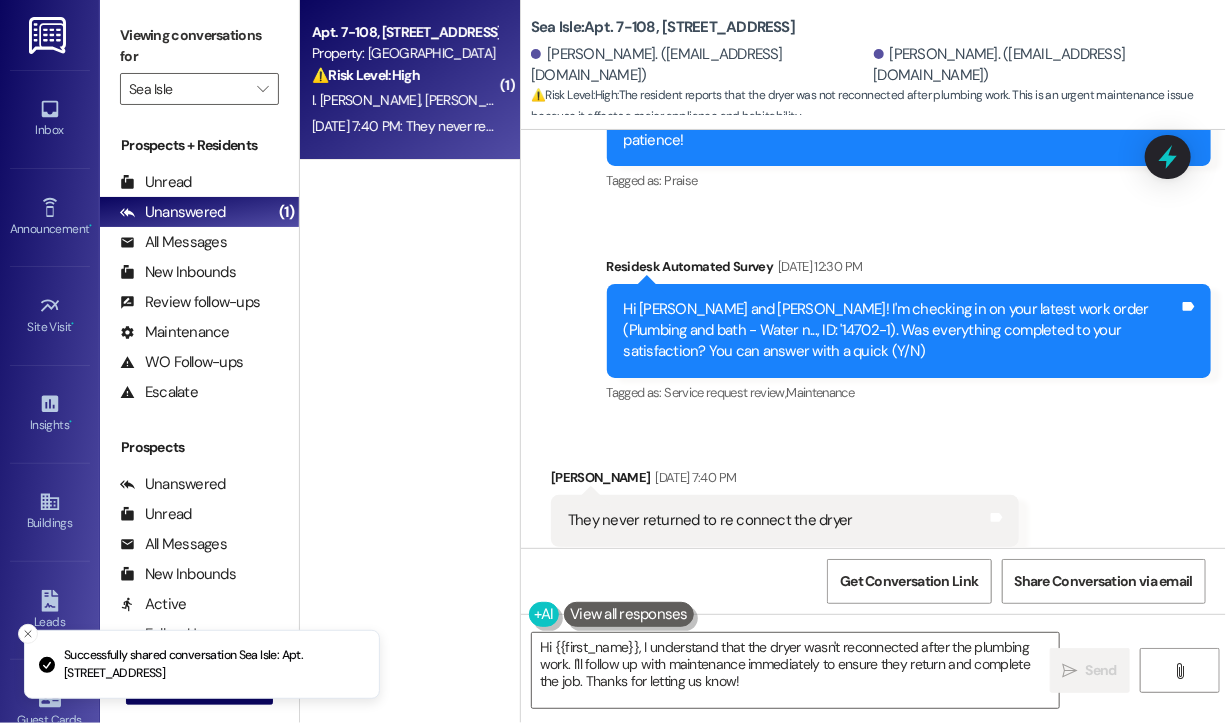 click on "( 1 ) Apt. 7-108, [STREET_ADDRESS] Property: Sea Isle ⚠️  Risk Level:  High The resident reports that the dryer was not reconnected after plumbing work. This is an urgent maintenance issue because it affects a major appliance and habitability. [PERSON_NAME] [PERSON_NAME] [DATE] 7:40 PM: They never returned to re connect the dryer  [DATE] 7:40 PM: They never returned to re connect the dryer" at bounding box center [410, 290] 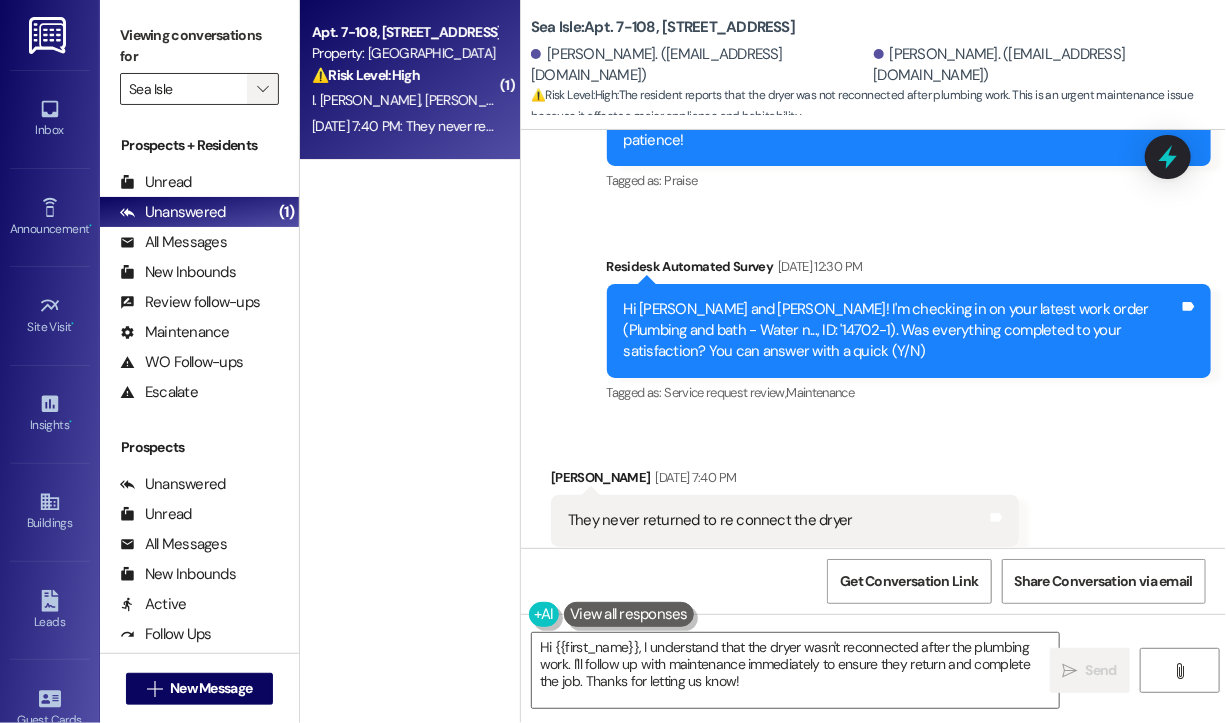 click on "" at bounding box center (262, 89) 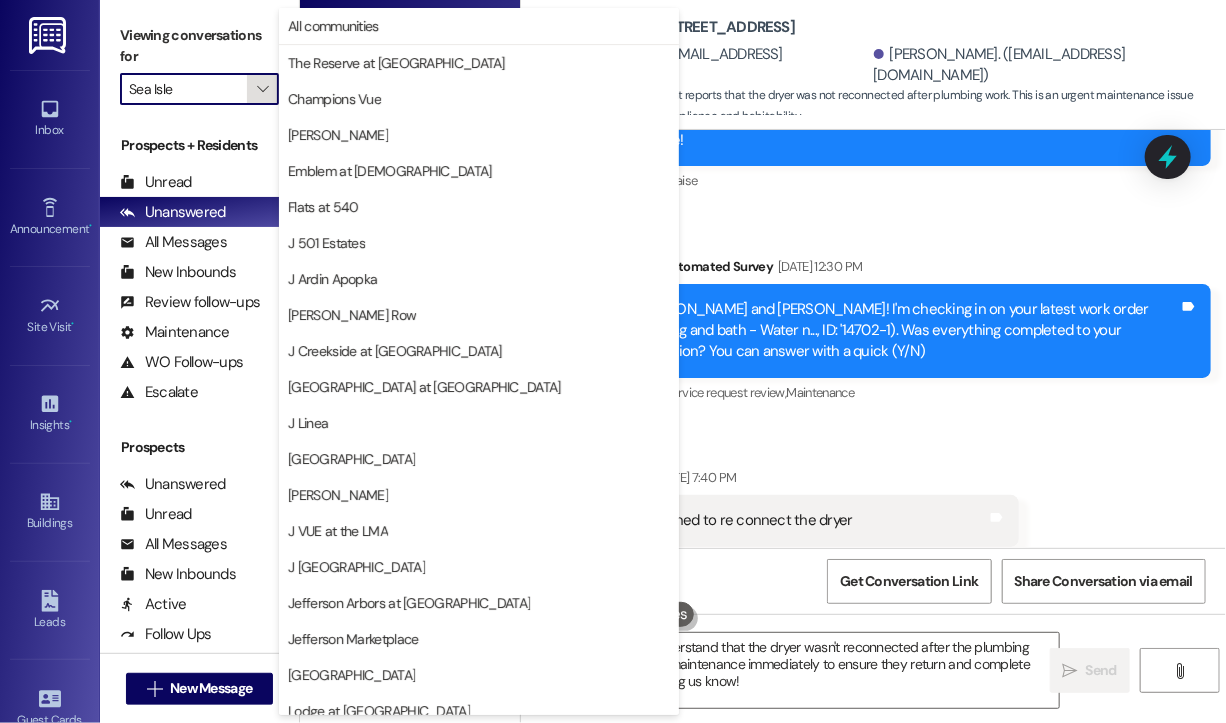 scroll, scrollTop: 301, scrollLeft: 0, axis: vertical 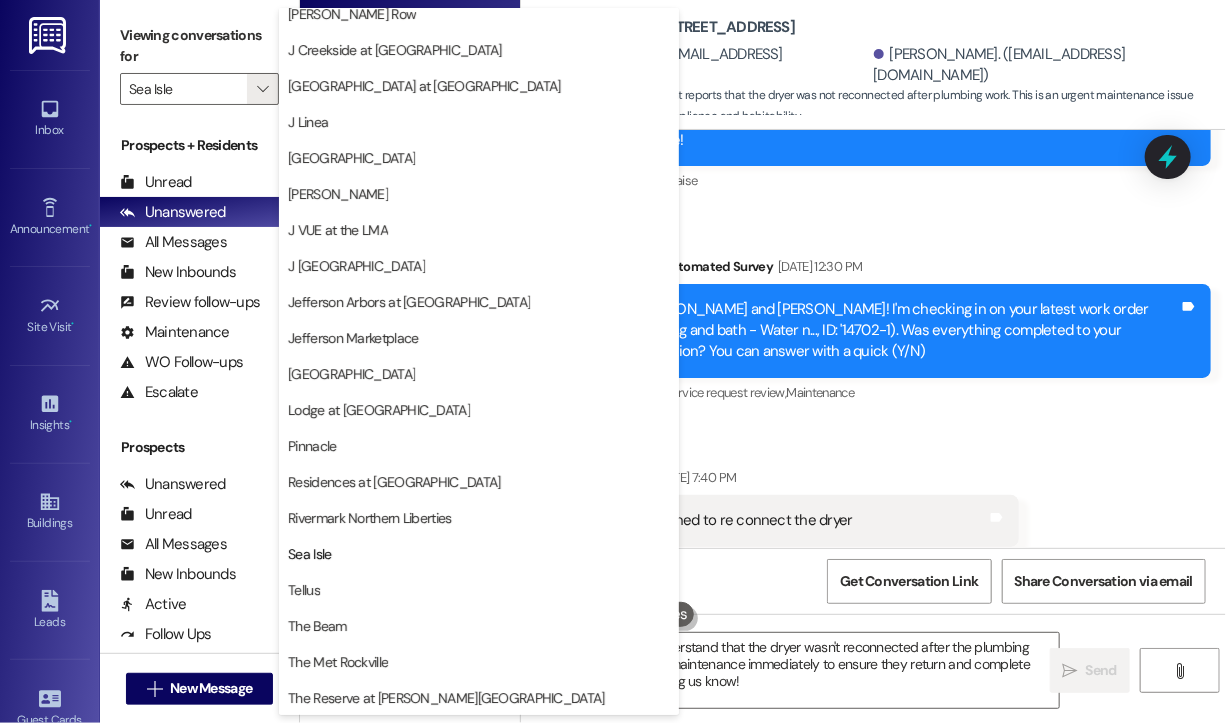 click on "Received via SMS [PERSON_NAME] [DATE] 7:40 PM They never returned to re connect the dryer  Tags and notes Tagged as:   Bad experience ,  Click to highlight conversations about Bad experience Maintenance request ,  Click to highlight conversations about Maintenance request Emailed client ,  Click to highlight conversations about Emailed client Escalation type escalation Click to highlight conversations about Escalation type escalation" at bounding box center (873, 506) 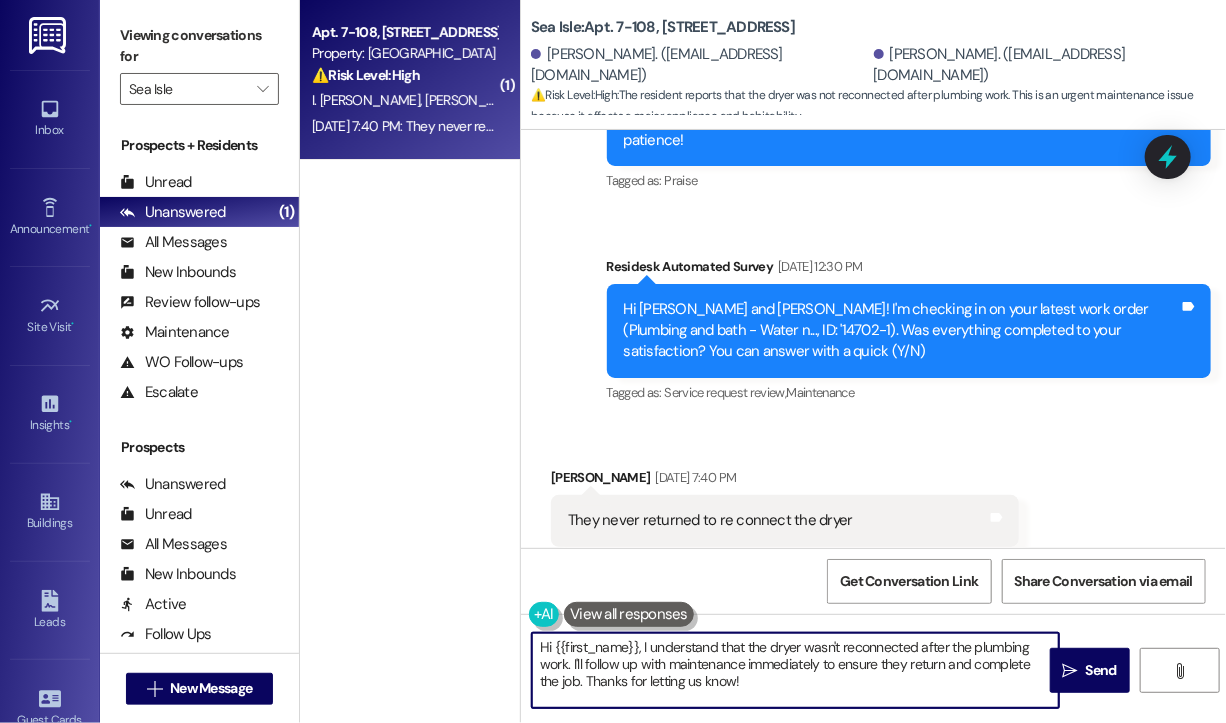 click on "Hi {{first_name}}, I understand that the dryer wasn't reconnected after the plumbing work. I'll follow up with maintenance immediately to ensure they return and complete the job. Thanks for letting us know!" at bounding box center (795, 670) 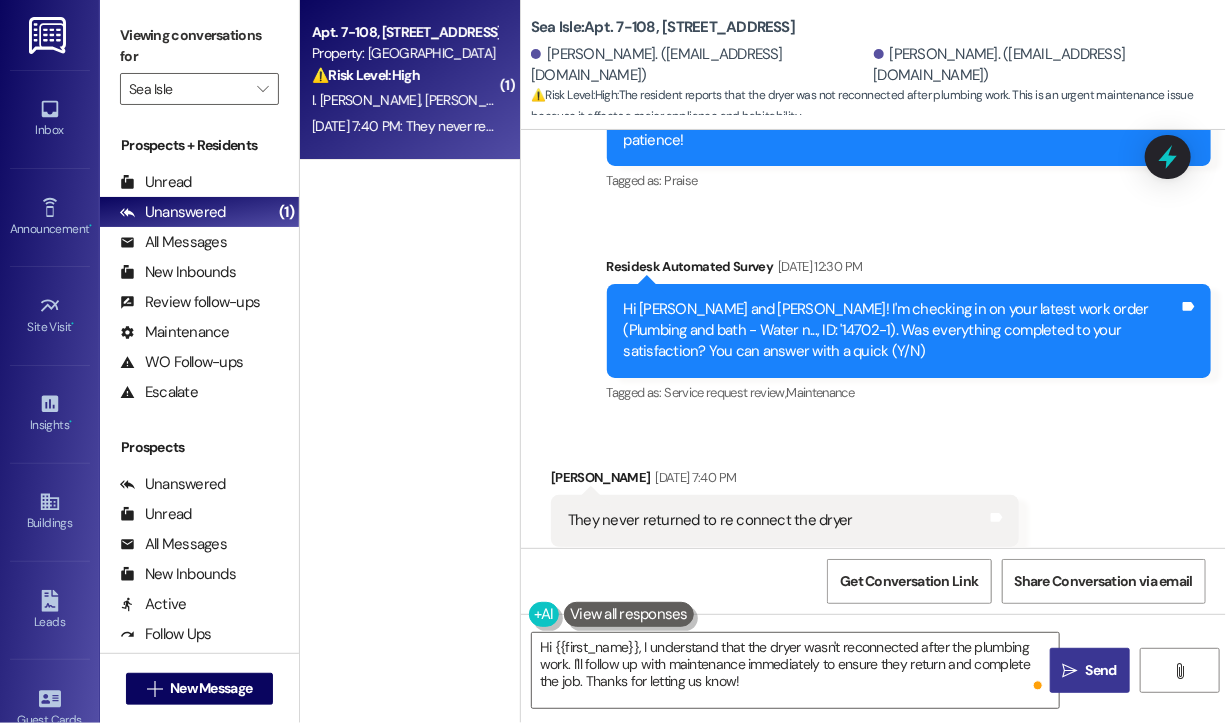 click on "Send" at bounding box center [1101, 670] 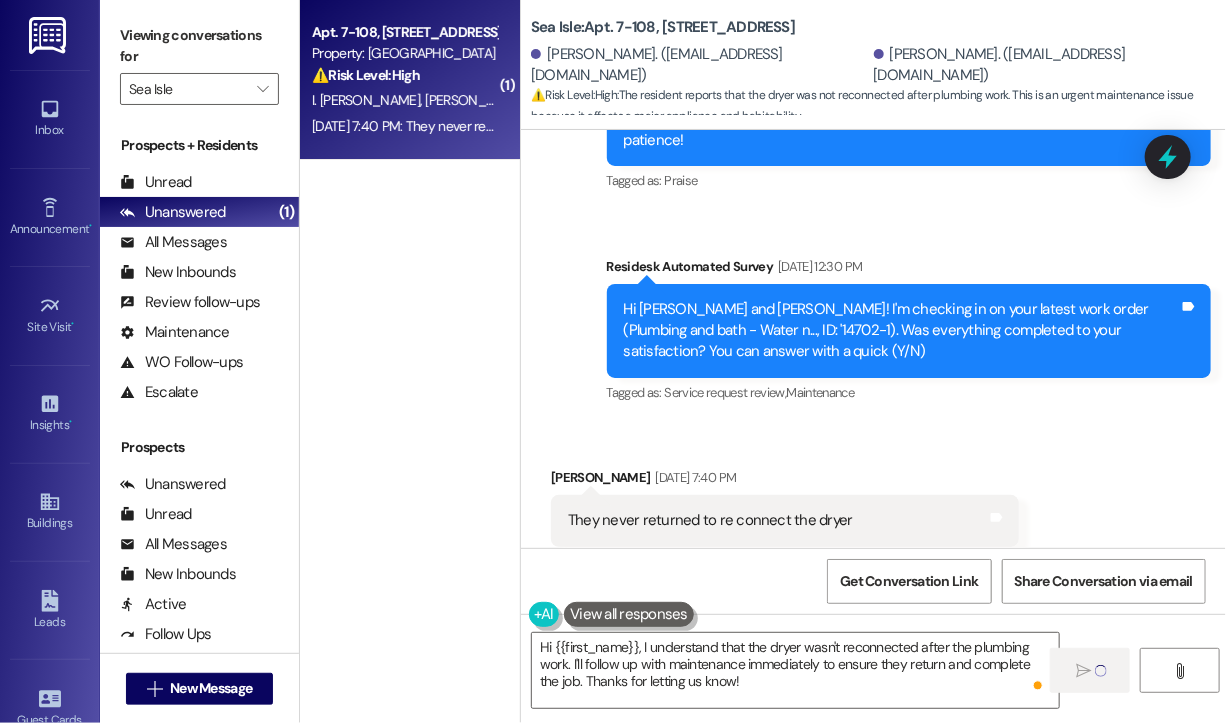 type 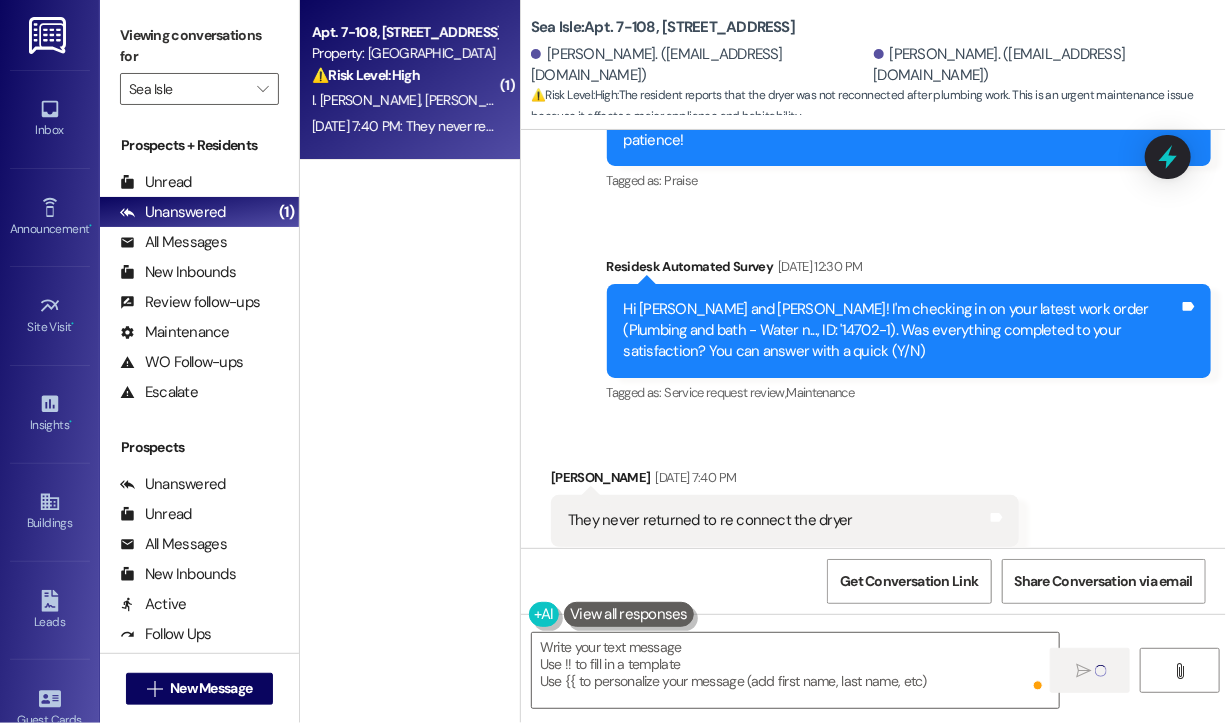 scroll, scrollTop: 2732, scrollLeft: 0, axis: vertical 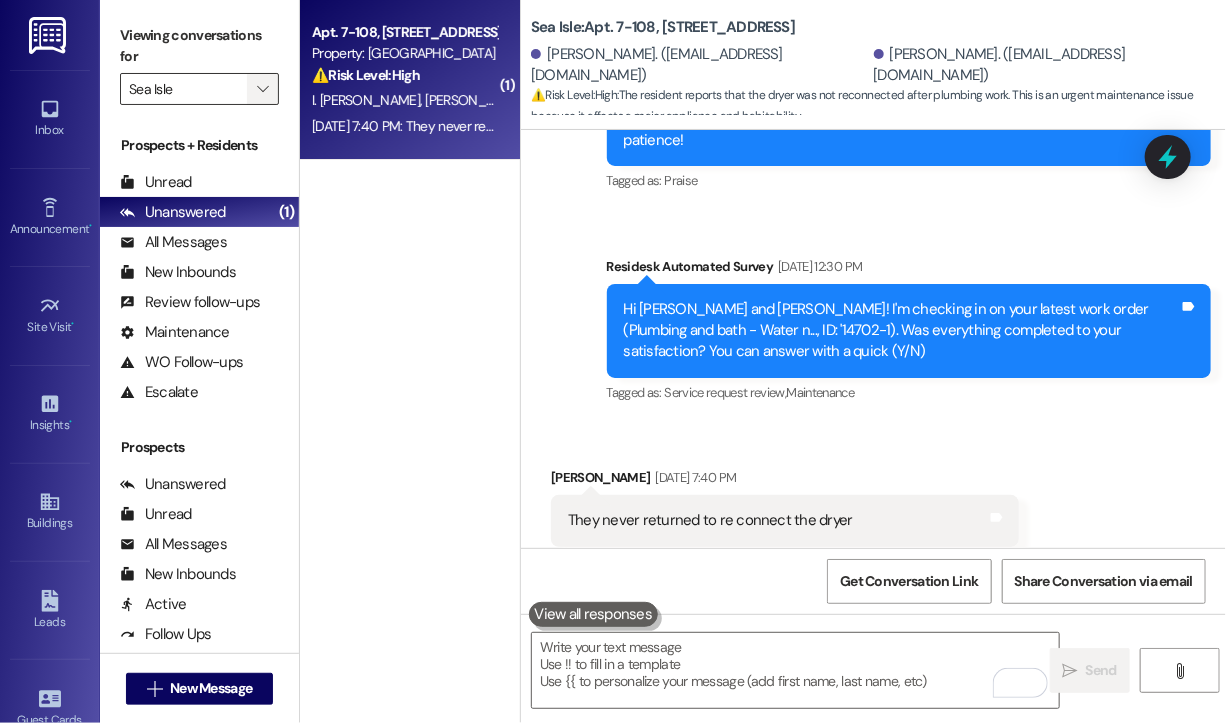 click on "" at bounding box center [262, 89] 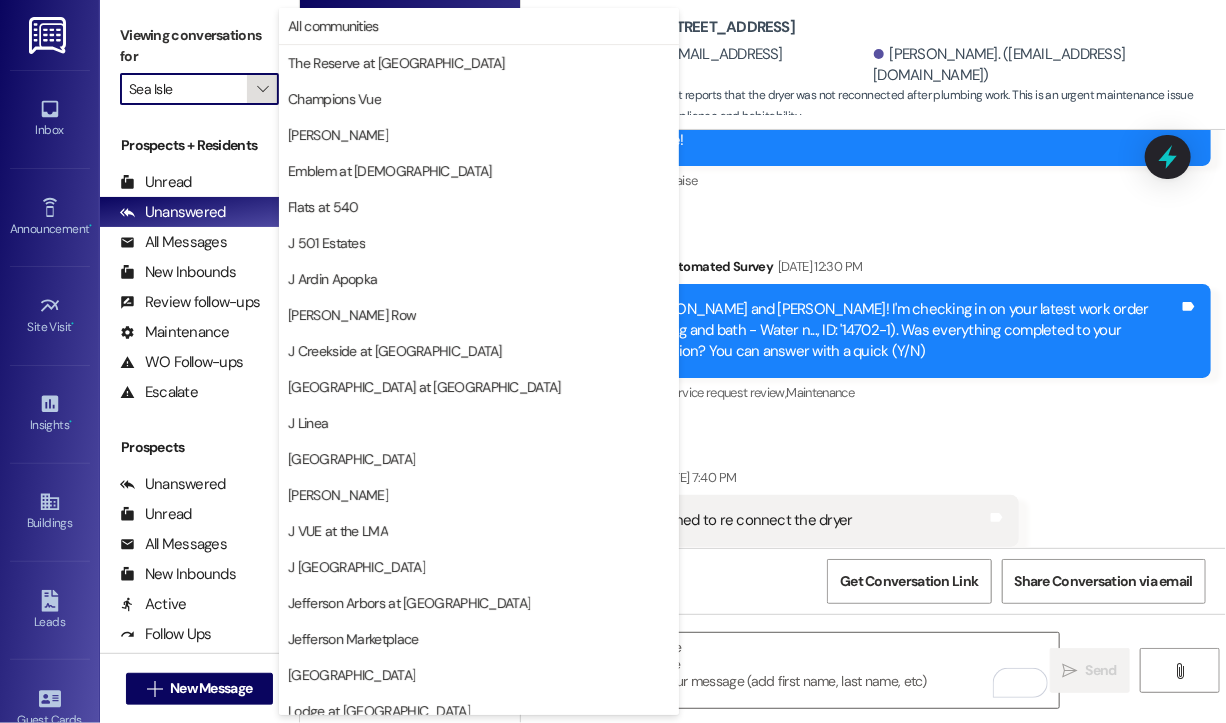 scroll, scrollTop: 301, scrollLeft: 0, axis: vertical 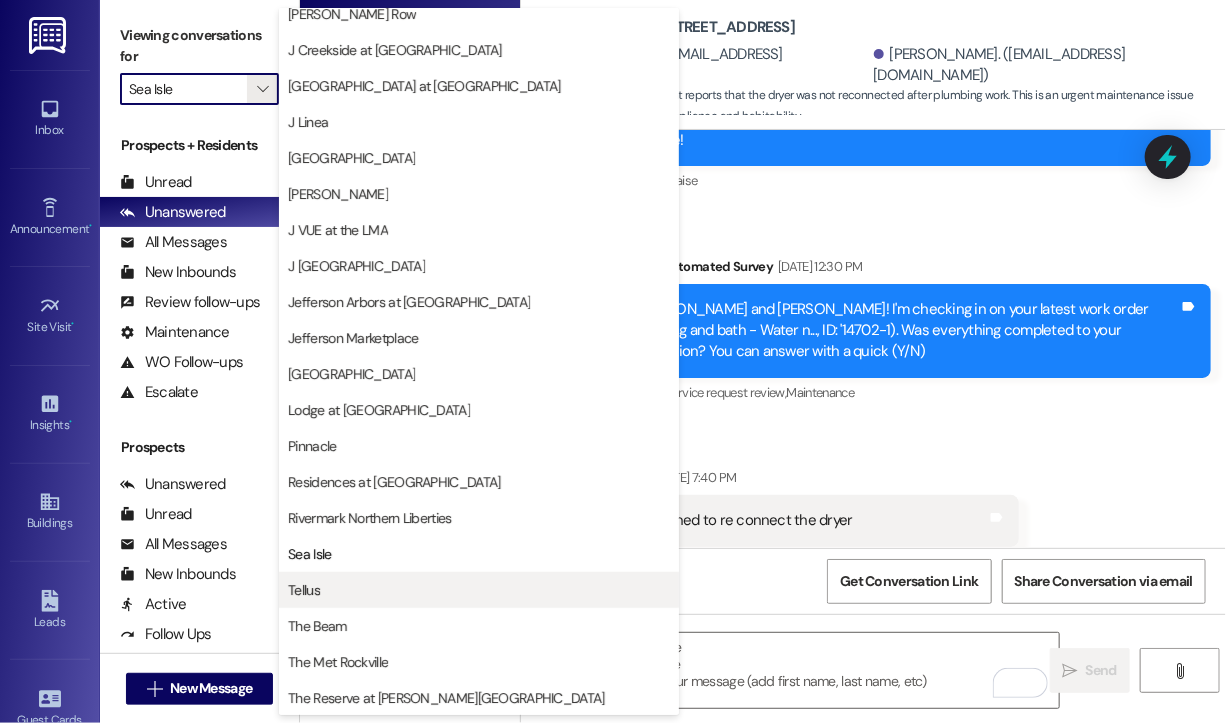 click on "Tellus" at bounding box center (479, 590) 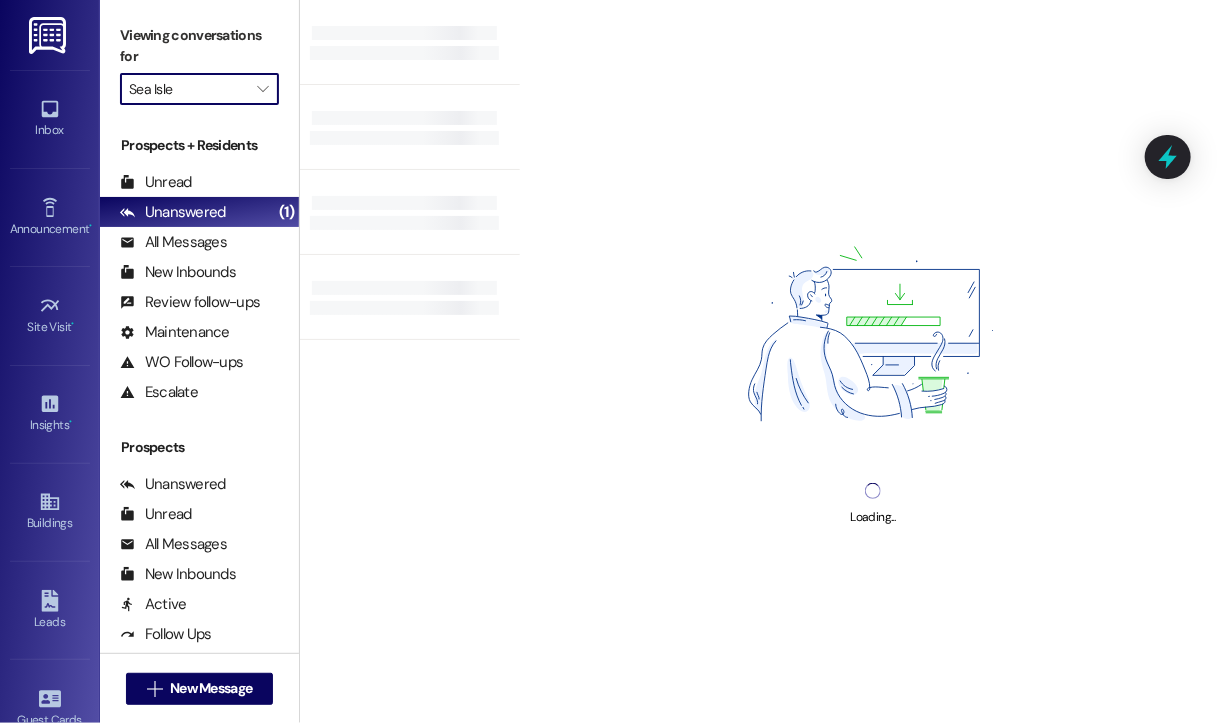 type on "Tellus" 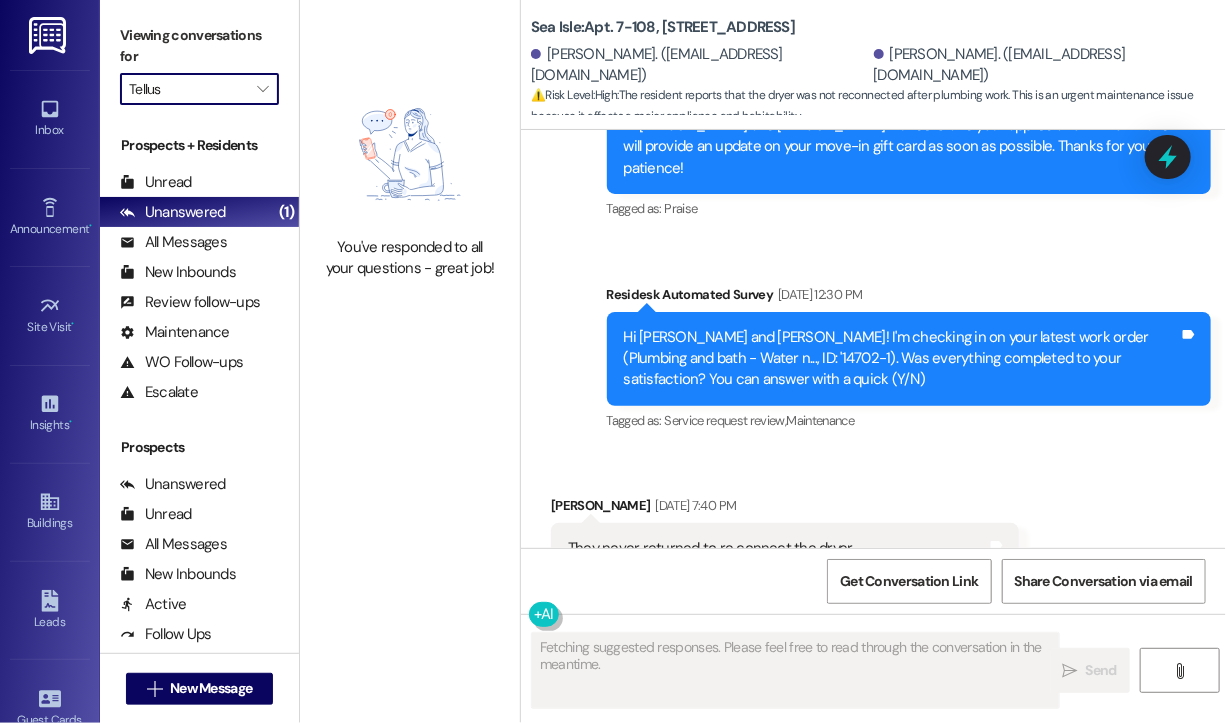 scroll, scrollTop: 2732, scrollLeft: 0, axis: vertical 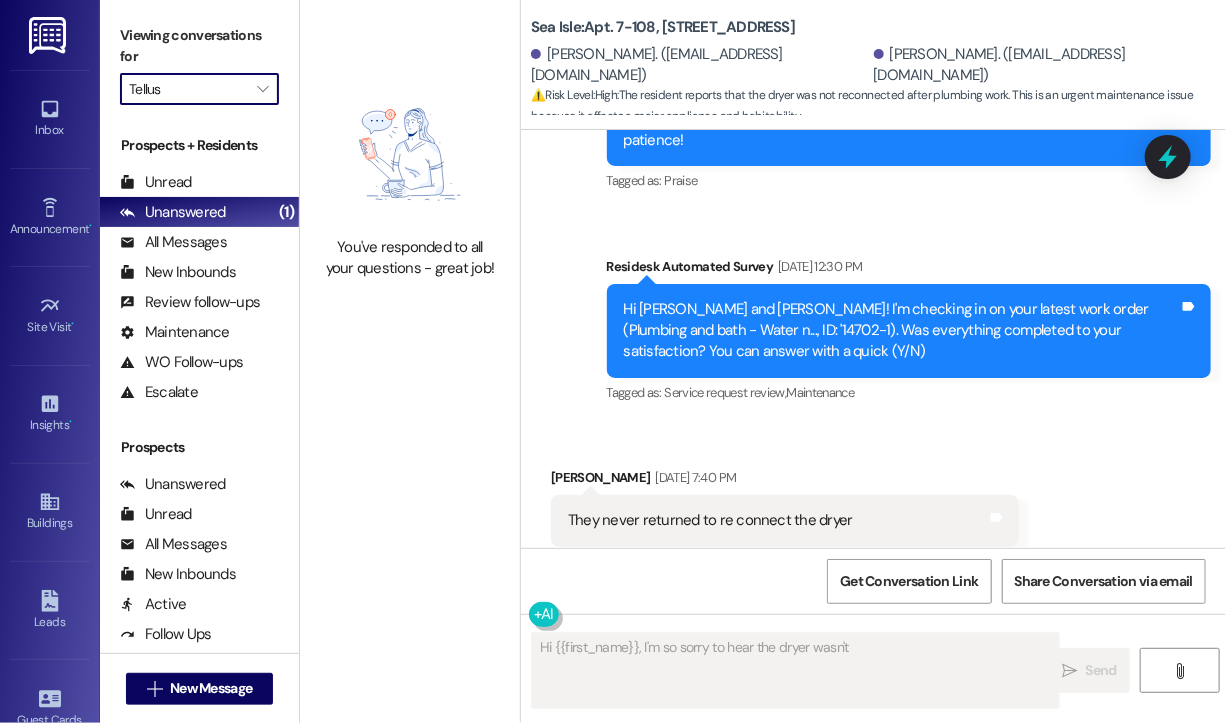 click on "Received via SMS [PERSON_NAME] [DATE] 7:40 PM They never returned to re connect the dryer  Tags and notes Tagged as:   Bad experience ,  Click to highlight conversations about Bad experience Maintenance request ,  Click to highlight conversations about Maintenance request Emailed client ,  Click to highlight conversations about Emailed client Escalation type escalation Click to highlight conversations about Escalation type escalation" at bounding box center [873, 506] 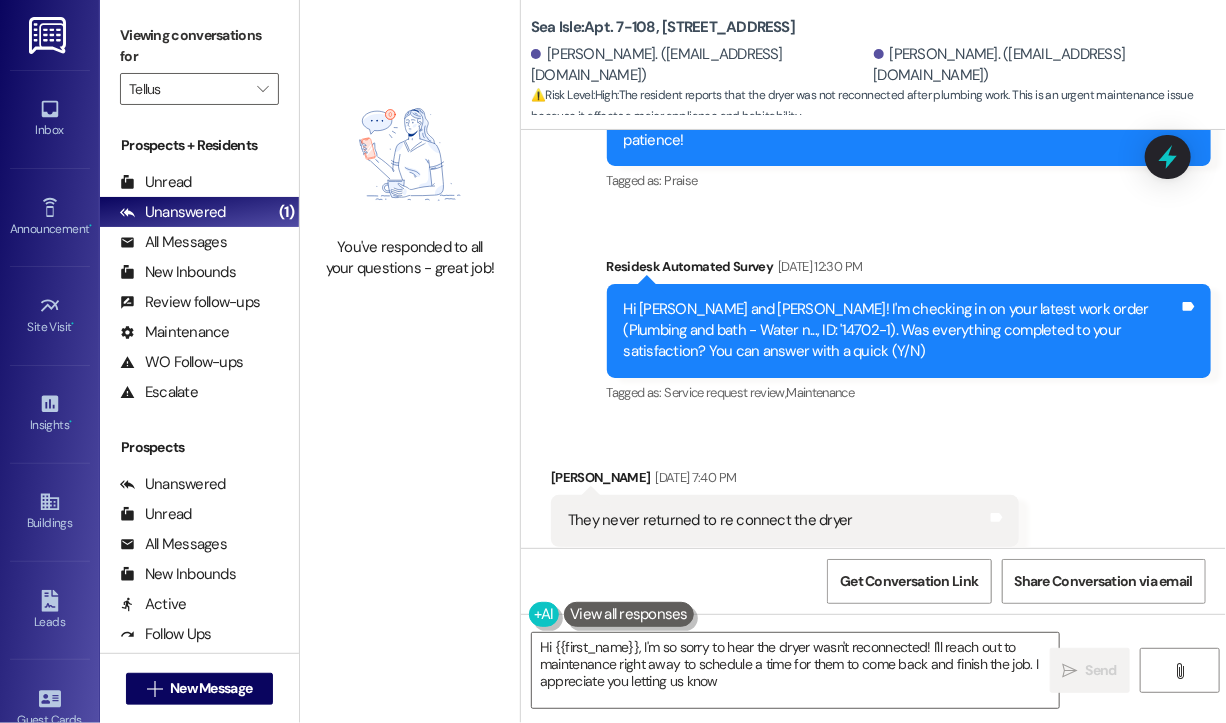 type on "Hi {{first_name}}, I'm so sorry to hear the dryer wasn't reconnected! I'll reach out to maintenance right away to schedule a time for them to come back and finish the job. I appreciate you letting us know!" 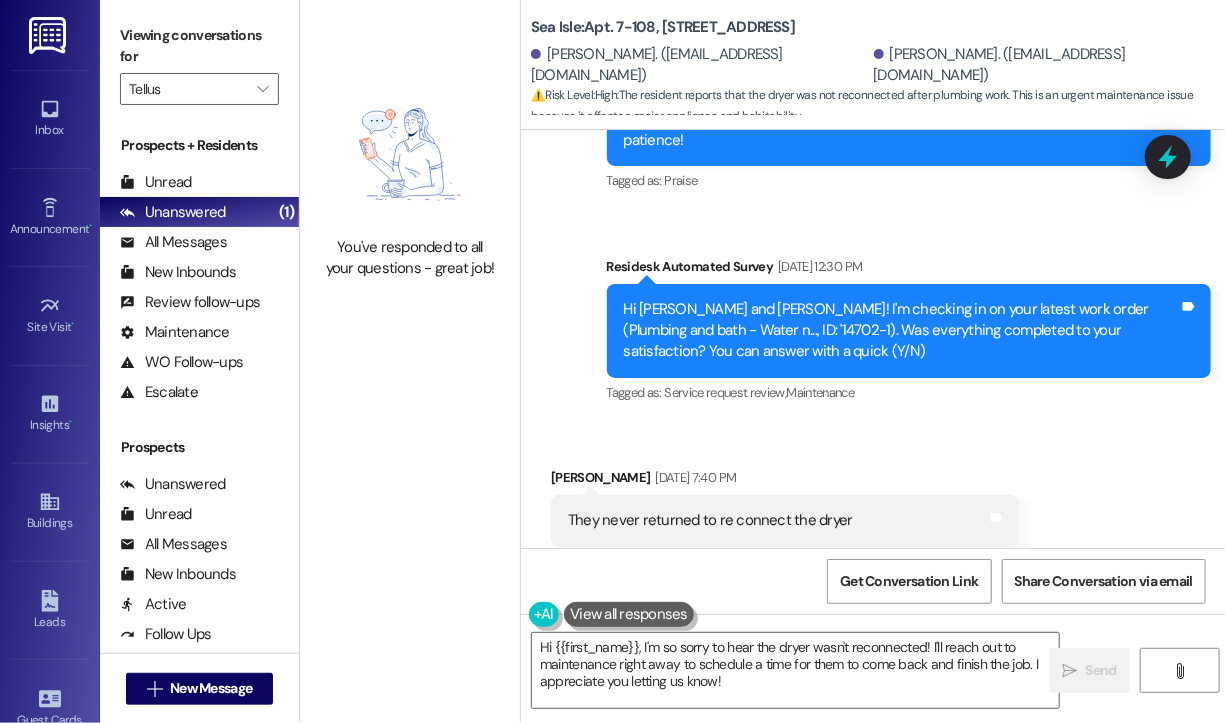 scroll, scrollTop: 3191, scrollLeft: 0, axis: vertical 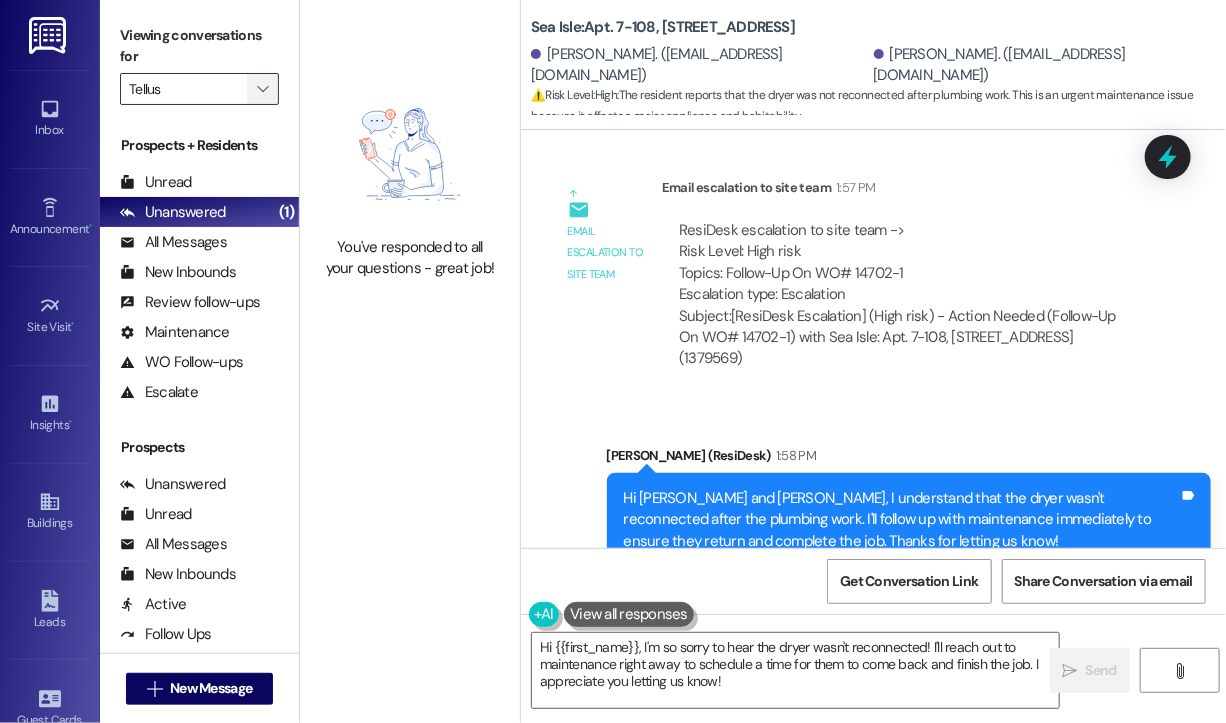click on "" at bounding box center (262, 89) 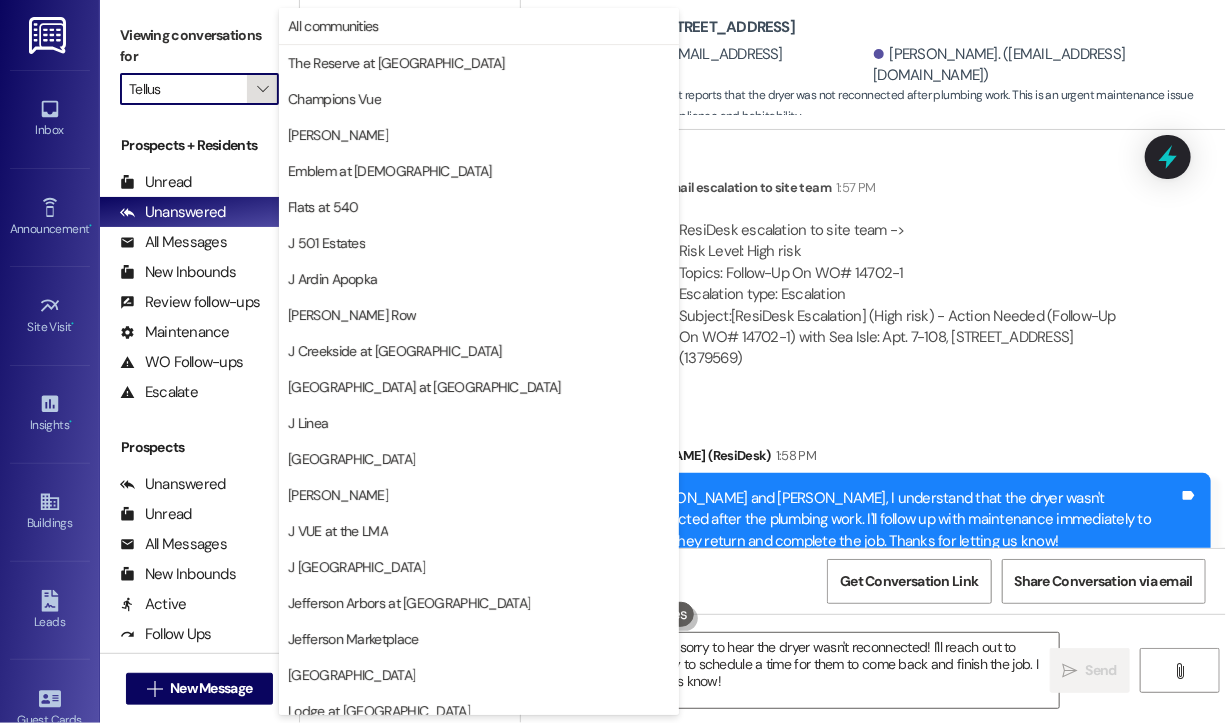 scroll, scrollTop: 301, scrollLeft: 0, axis: vertical 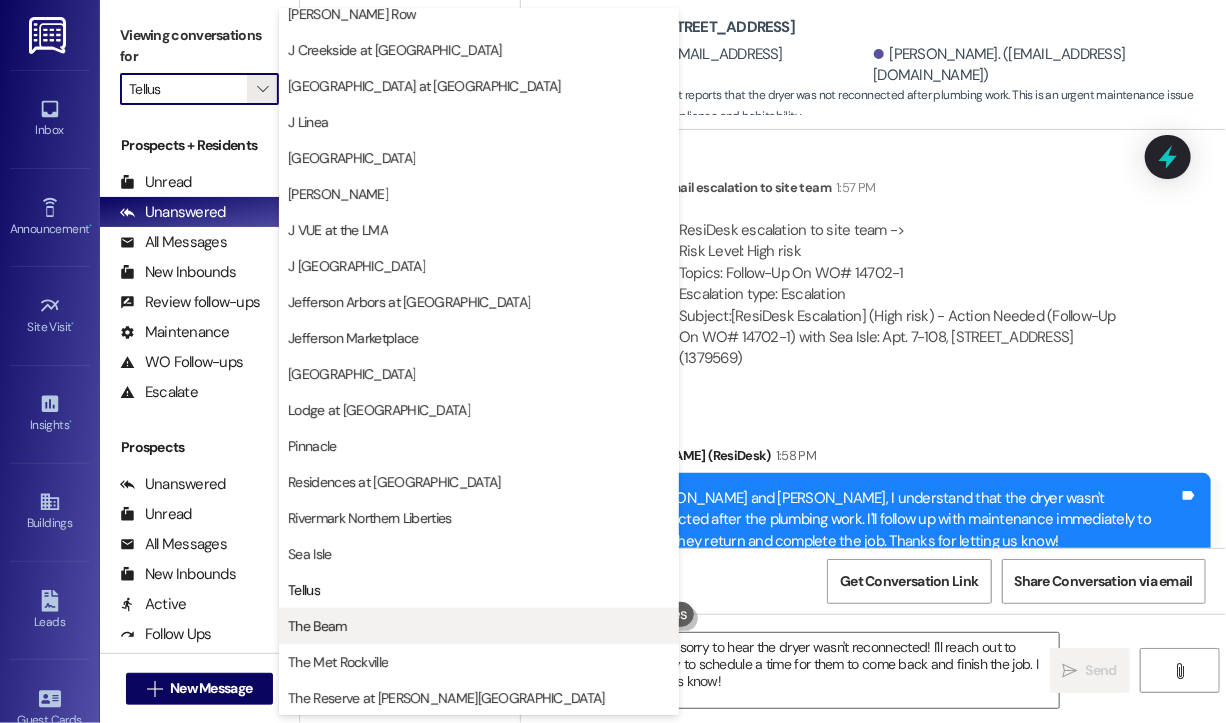 click on "The Beam" at bounding box center [317, 626] 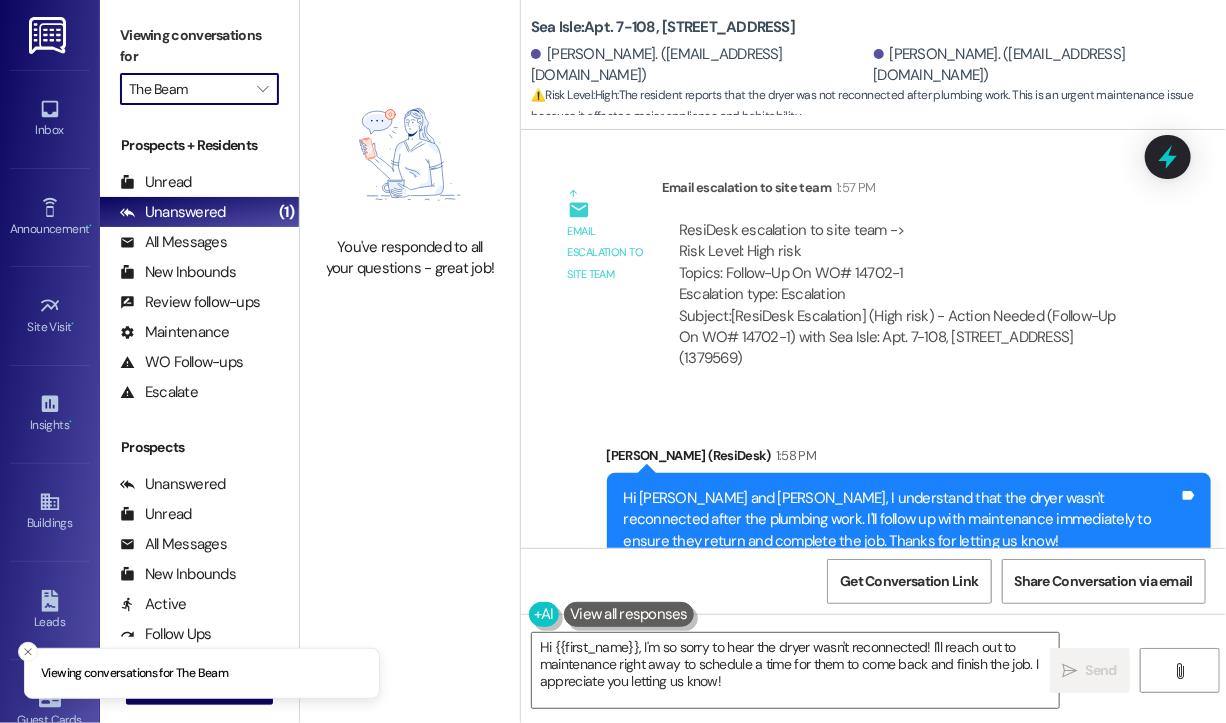 click on "Sent via SMS [PERSON_NAME]  (ResiDesk) 1:58 PM Hi [PERSON_NAME] and [PERSON_NAME], I understand that the dryer wasn't reconnected after the plumbing work. I'll follow up with maintenance immediately to ensure they return and complete the job. Thanks for letting us know! Tags and notes Tagged as:   Plumbing/water ,  Click to highlight conversations about Plumbing/water Maintenance ,  Click to highlight conversations about Maintenance High risk ,  Click to highlight conversations about High risk Maintenance request Click to highlight conversations about Maintenance request" at bounding box center [873, 506] 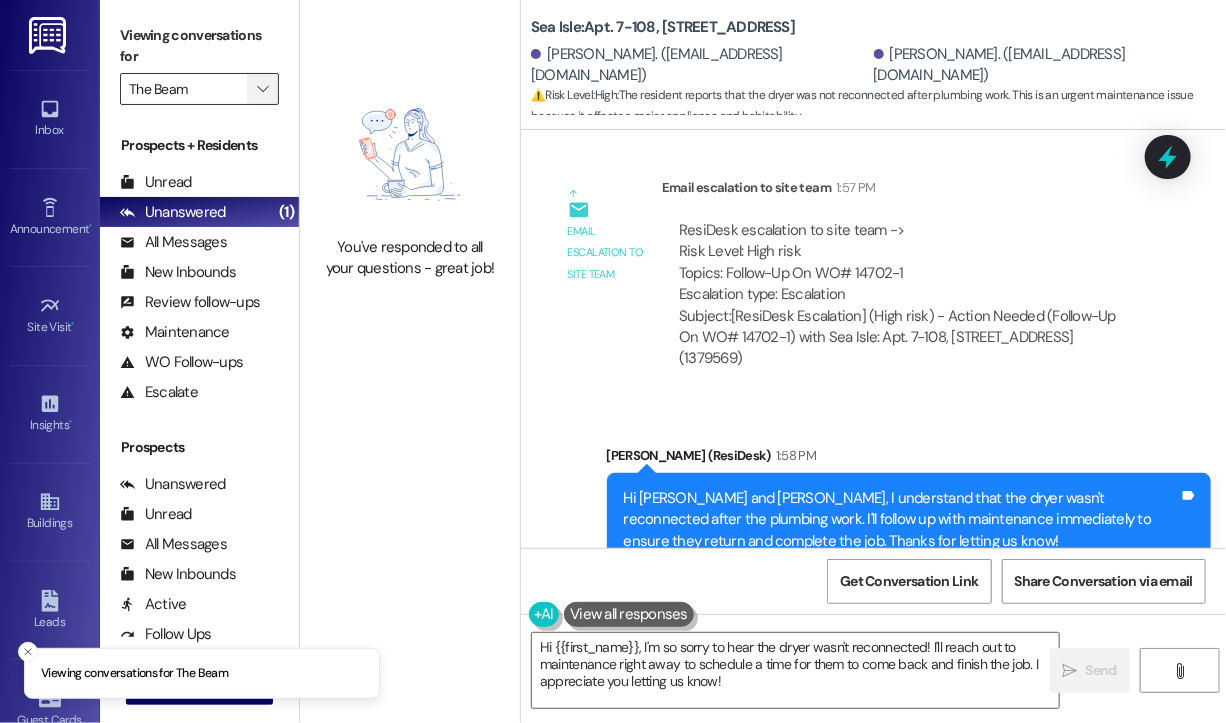 click on "" at bounding box center (262, 89) 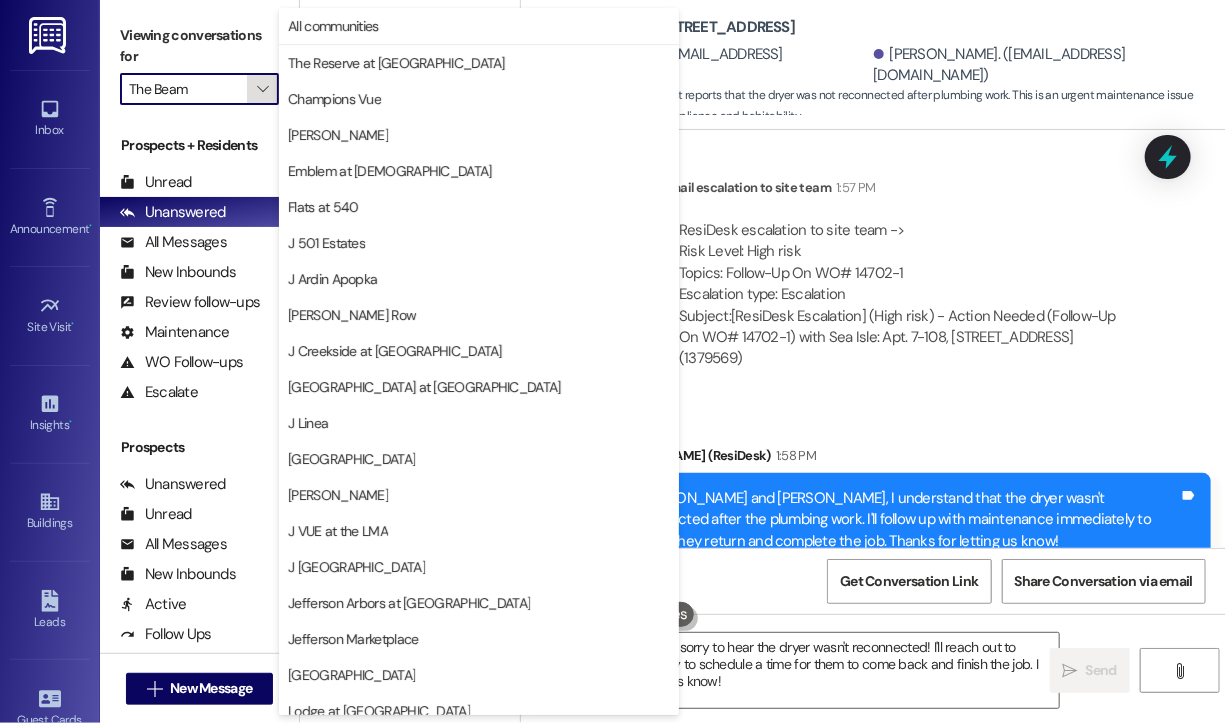 scroll, scrollTop: 301, scrollLeft: 0, axis: vertical 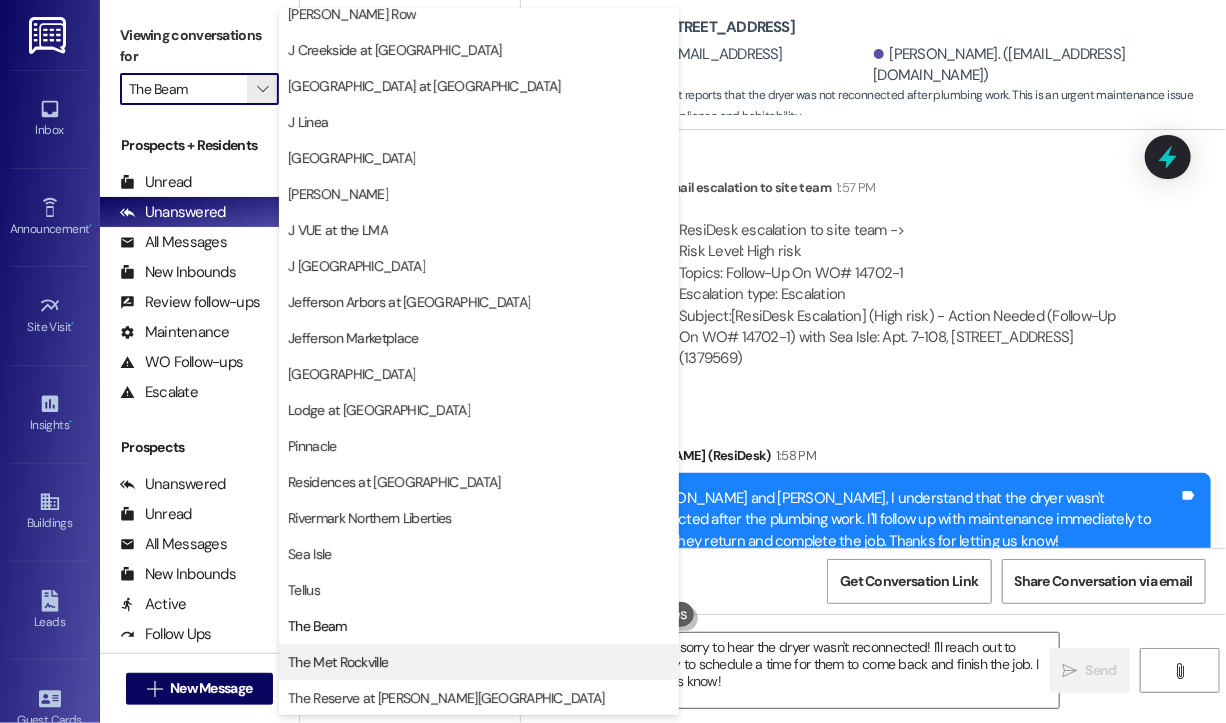 click on "The Met Rockville" at bounding box center [479, 662] 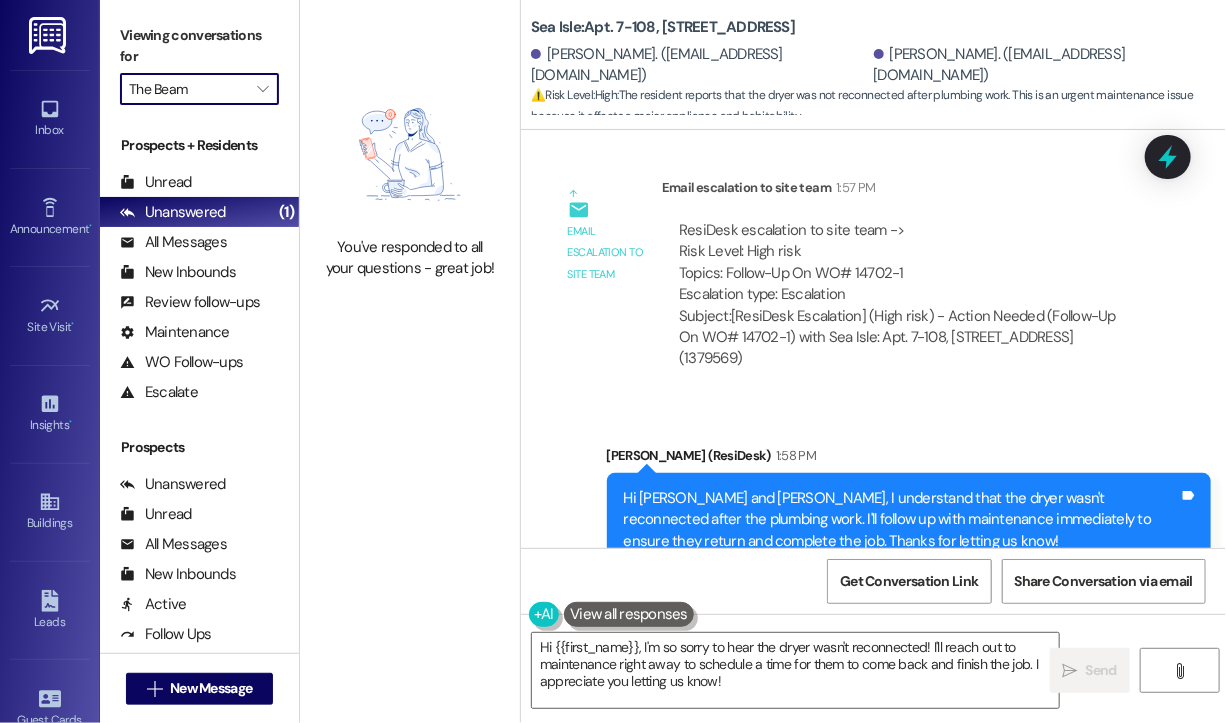 type on "The Met Rockville" 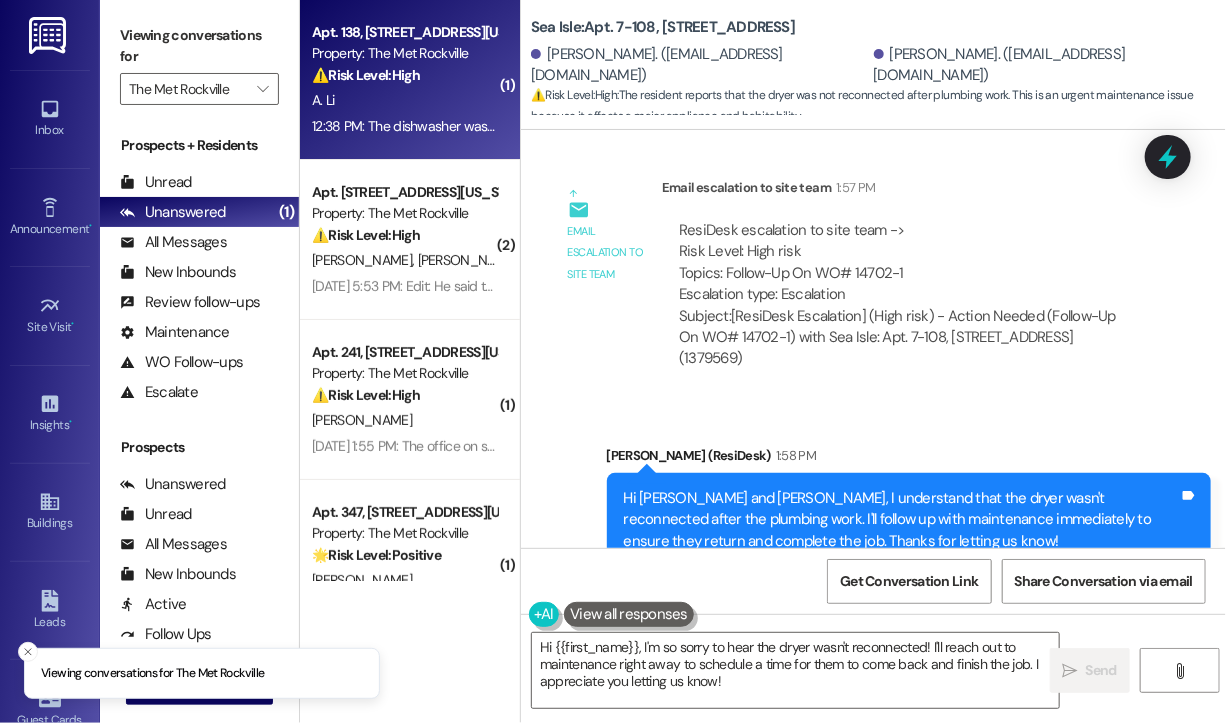 click on "⚠️  Risk Level:  High" at bounding box center (366, 75) 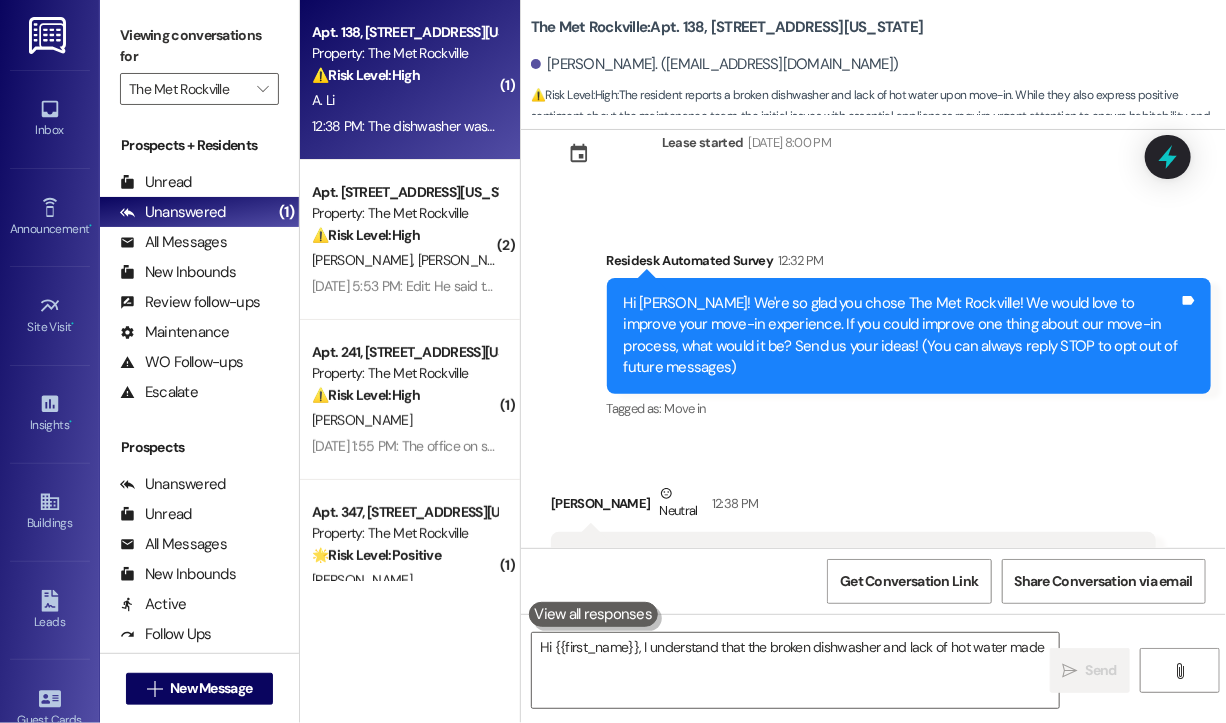 scroll, scrollTop: 181, scrollLeft: 0, axis: vertical 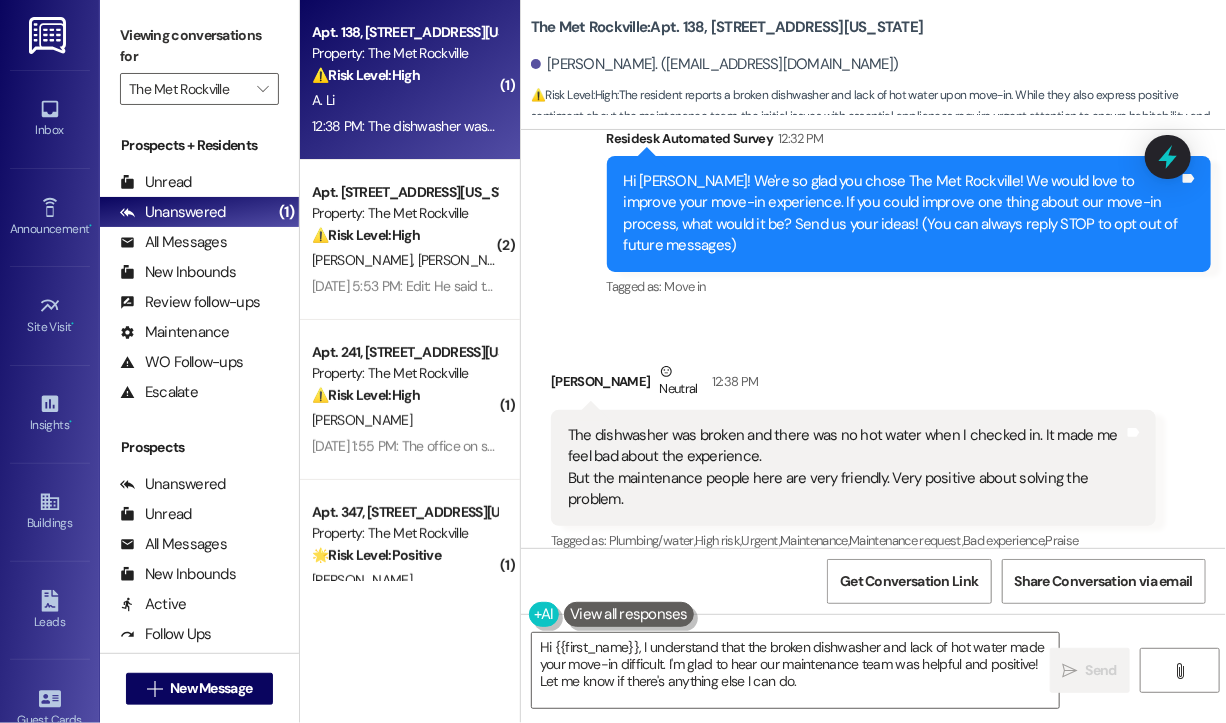 click on "Aixi Li   Neutral 12:38 PM" at bounding box center (853, 385) 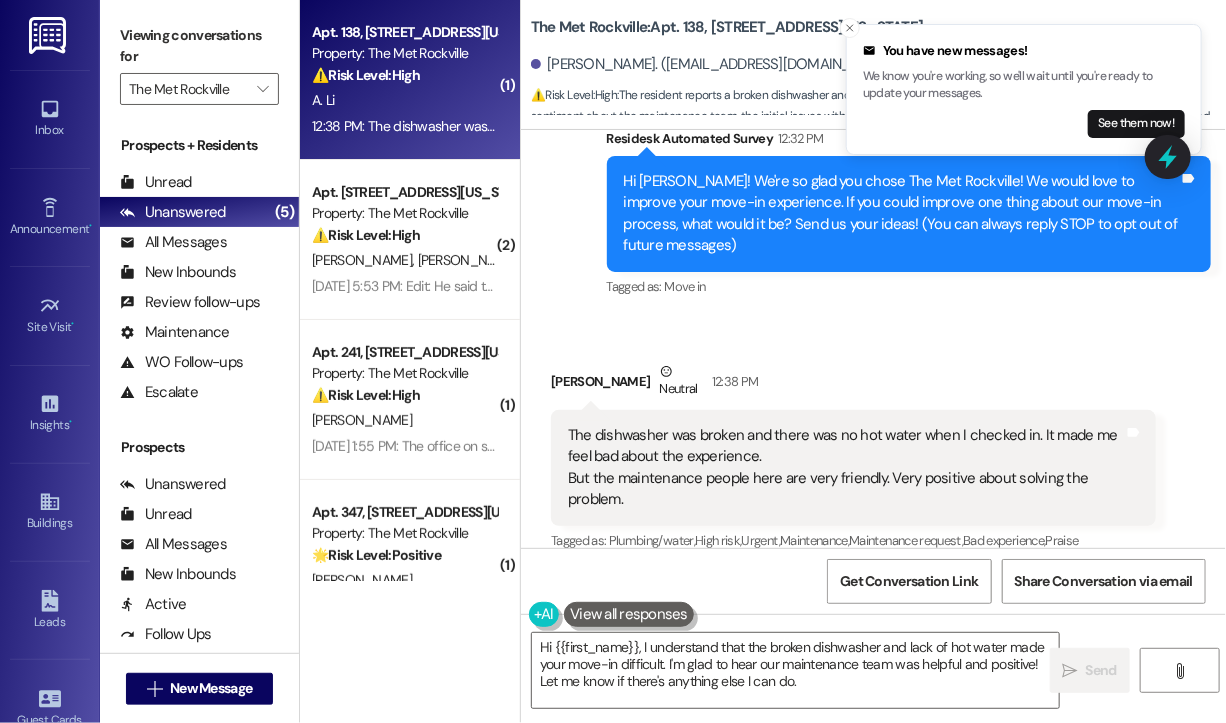click on "Received via SMS Aixi Li   Neutral 12:38 PM The dishwasher was broken and there was no hot water when I checked in. It made me feel bad about the experience.
But the maintenance people here are very friendly. Very positive about solving the problem. Tags and notes Tagged as:   Plumbing/water ,  Click to highlight conversations about Plumbing/water High risk ,  Click to highlight conversations about High risk Urgent ,  Click to highlight conversations about Urgent Maintenance ,  Click to highlight conversations about Maintenance Maintenance request ,  Click to highlight conversations about Maintenance request Bad experience ,  Click to highlight conversations about Bad experience Praise Click to highlight conversations about Praise" at bounding box center (873, 443) 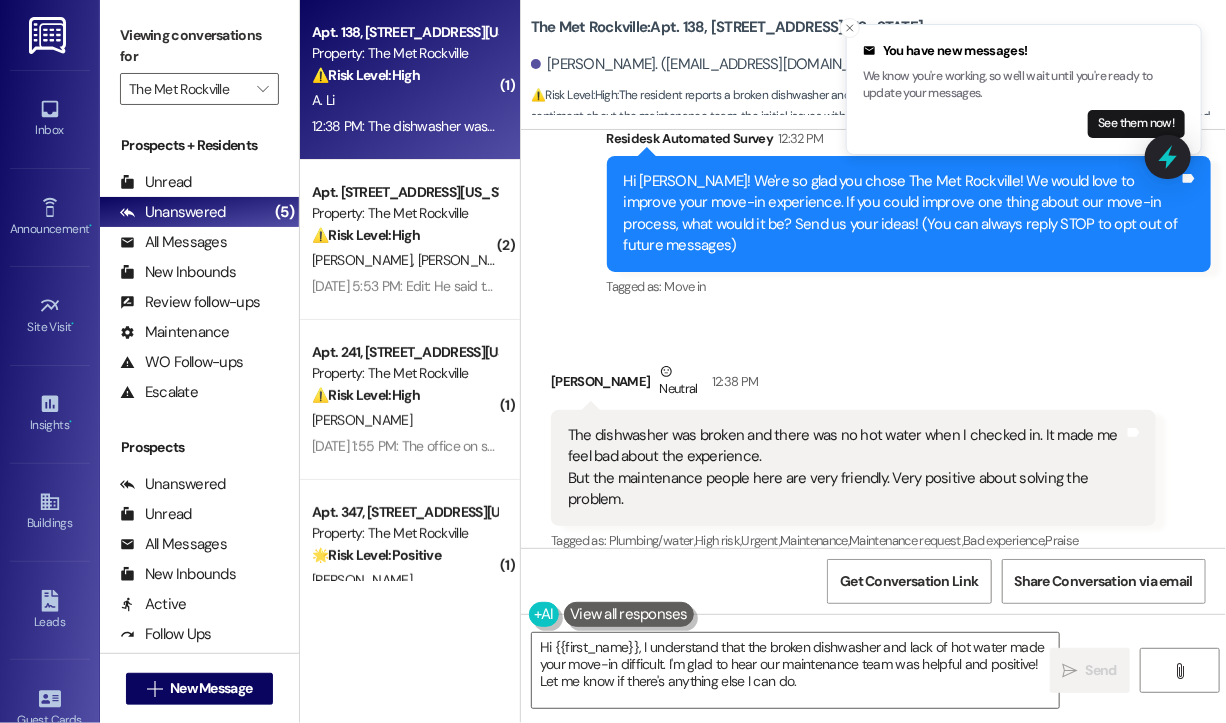 drag, startPoint x: 690, startPoint y: 471, endPoint x: 560, endPoint y: 418, distance: 140.38875 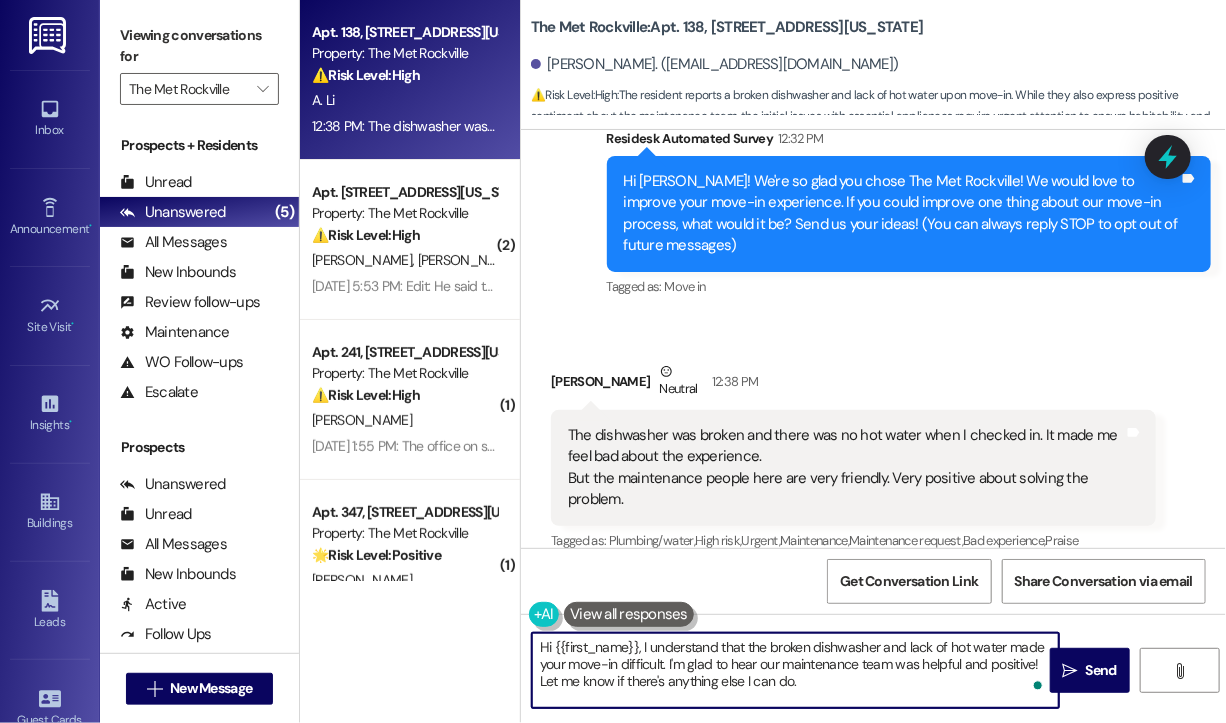 drag, startPoint x: 861, startPoint y: 686, endPoint x: 675, endPoint y: 686, distance: 186 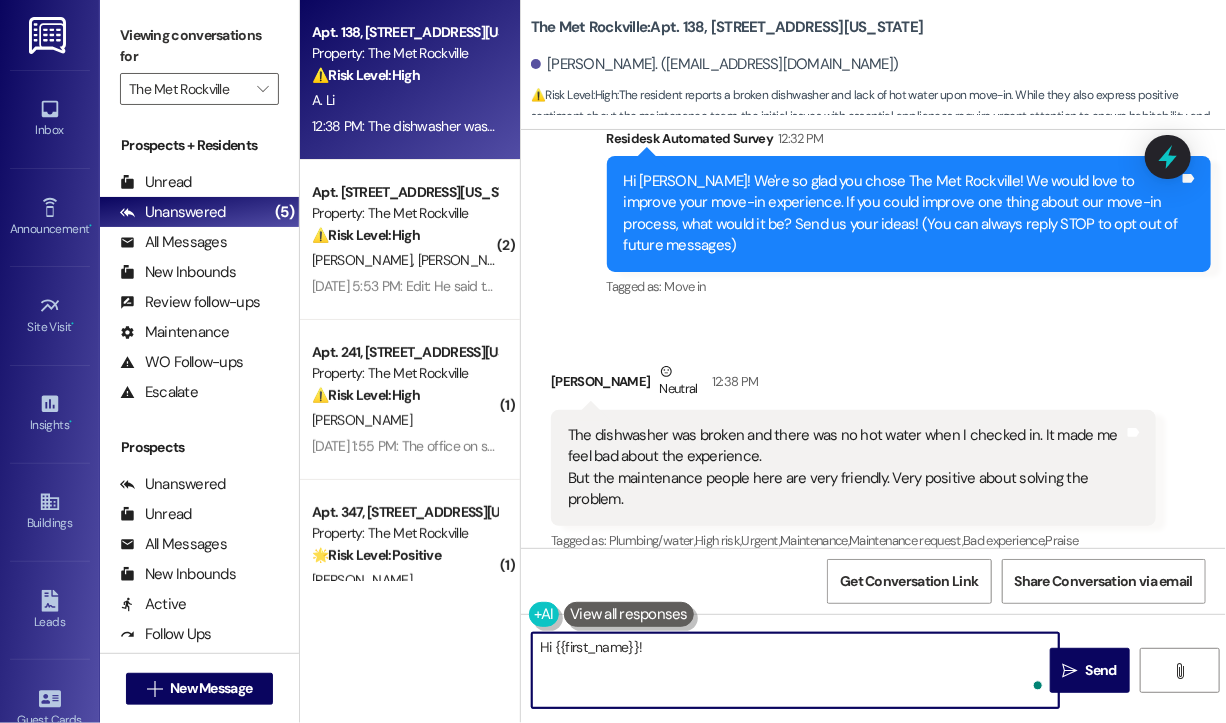 paste on "Thanks for reaching out and sharing this. I'm really sorry to hear the dishwasher and hot water weren’t working when you checked in — that’s definitely not the experience we want you to have. Have both of these issues been resolved for you now?" 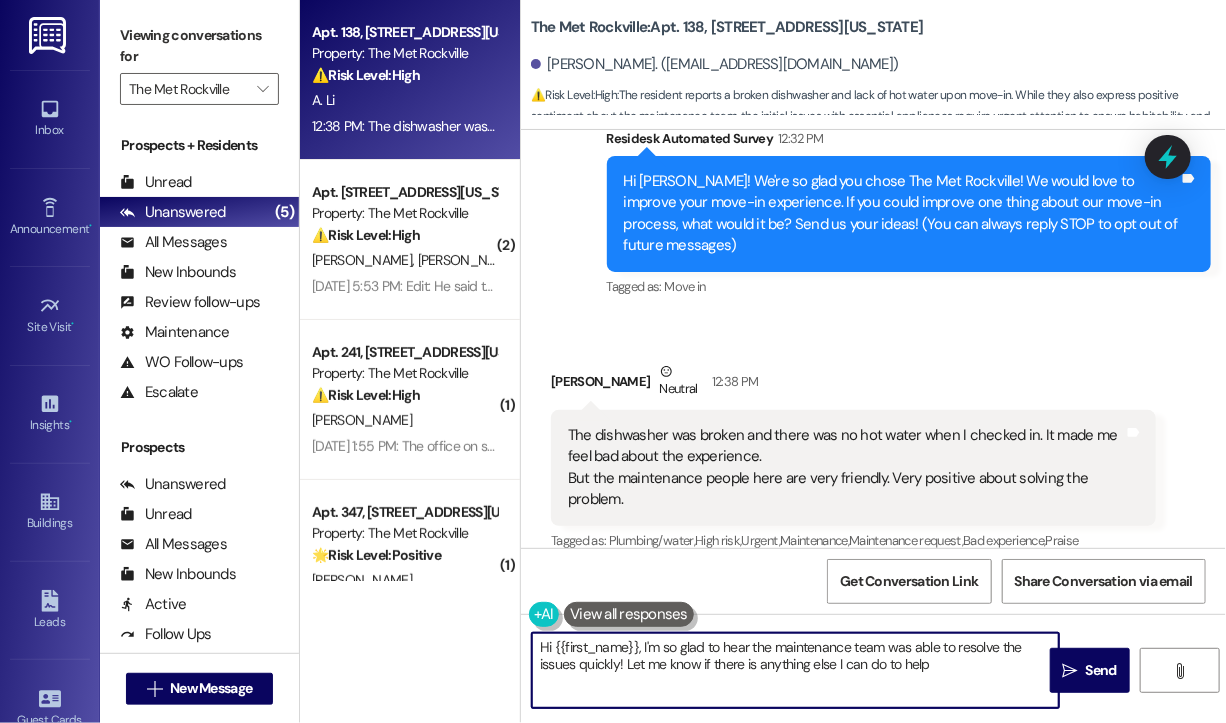 type on "Hi {{first_name}}, I'm so glad to hear the maintenance team was able to resolve the issues quickly! Let me know if there is anything else I can do to help!" 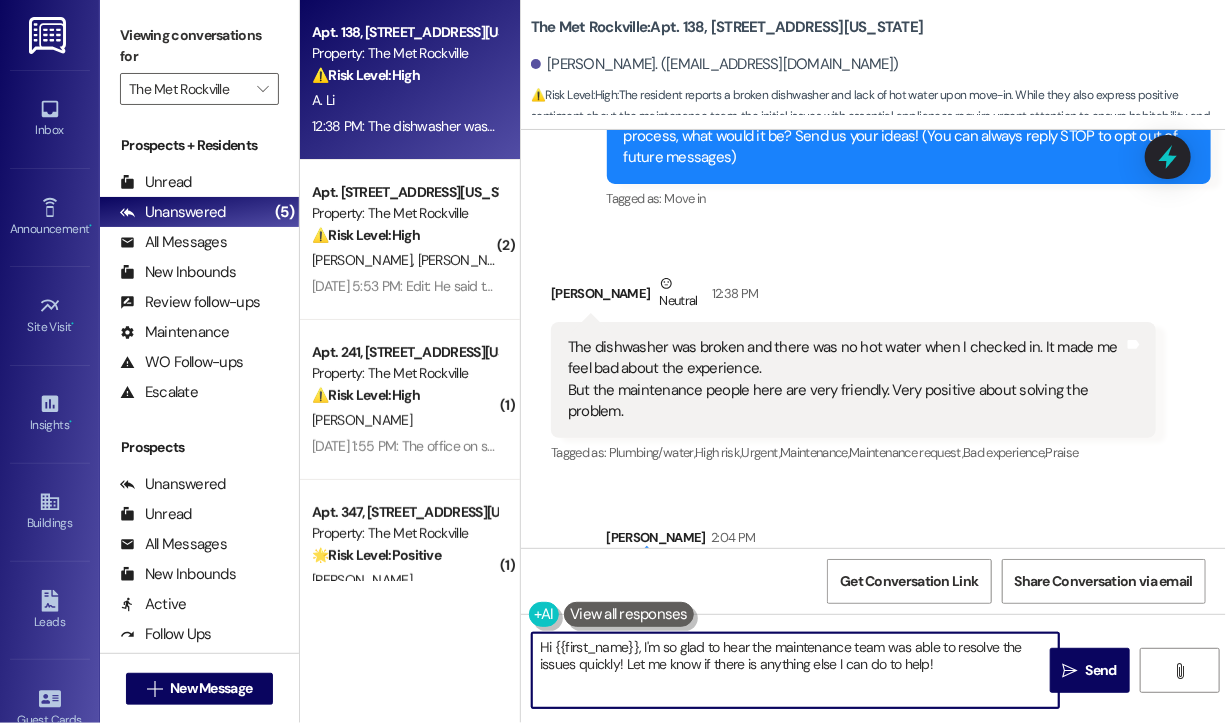 scroll, scrollTop: 364, scrollLeft: 0, axis: vertical 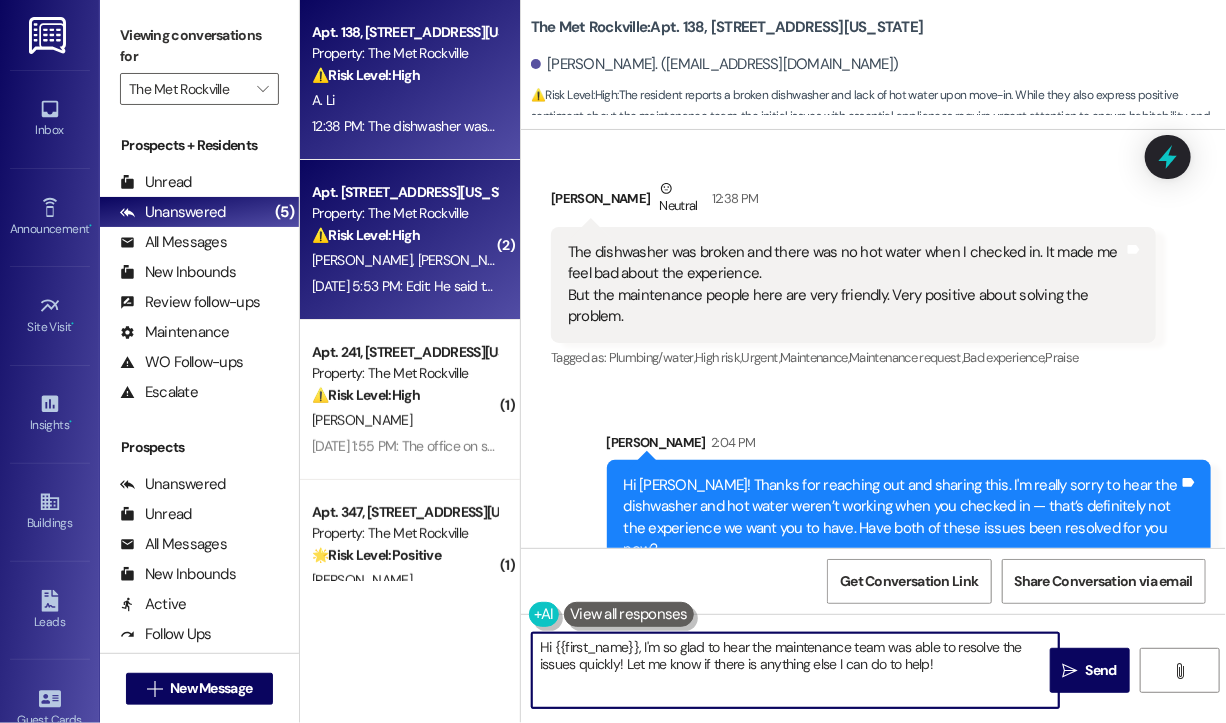click on "[PERSON_NAME]" at bounding box center [365, 260] 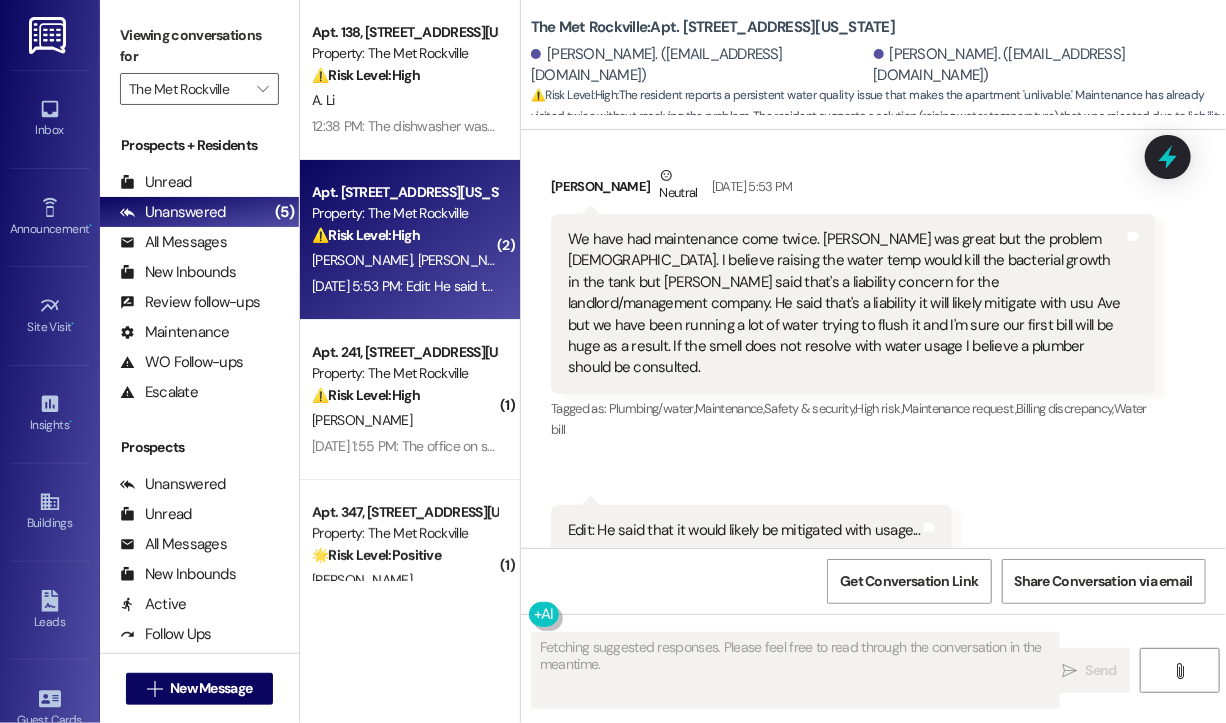 scroll, scrollTop: 865, scrollLeft: 0, axis: vertical 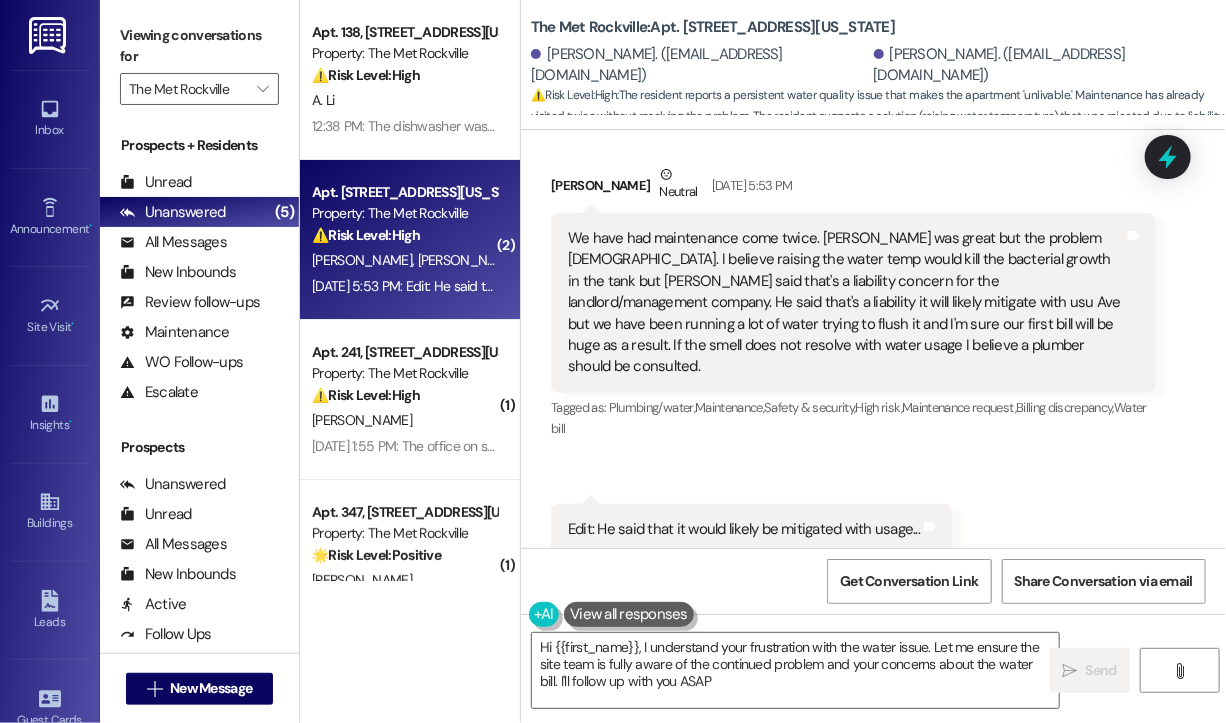 type on "Hi {{first_name}}, I understand your frustration with the water issue. Let me ensure the site team is fully aware of the continued problem and your concerns about the water bill. I'll follow up with you ASAP." 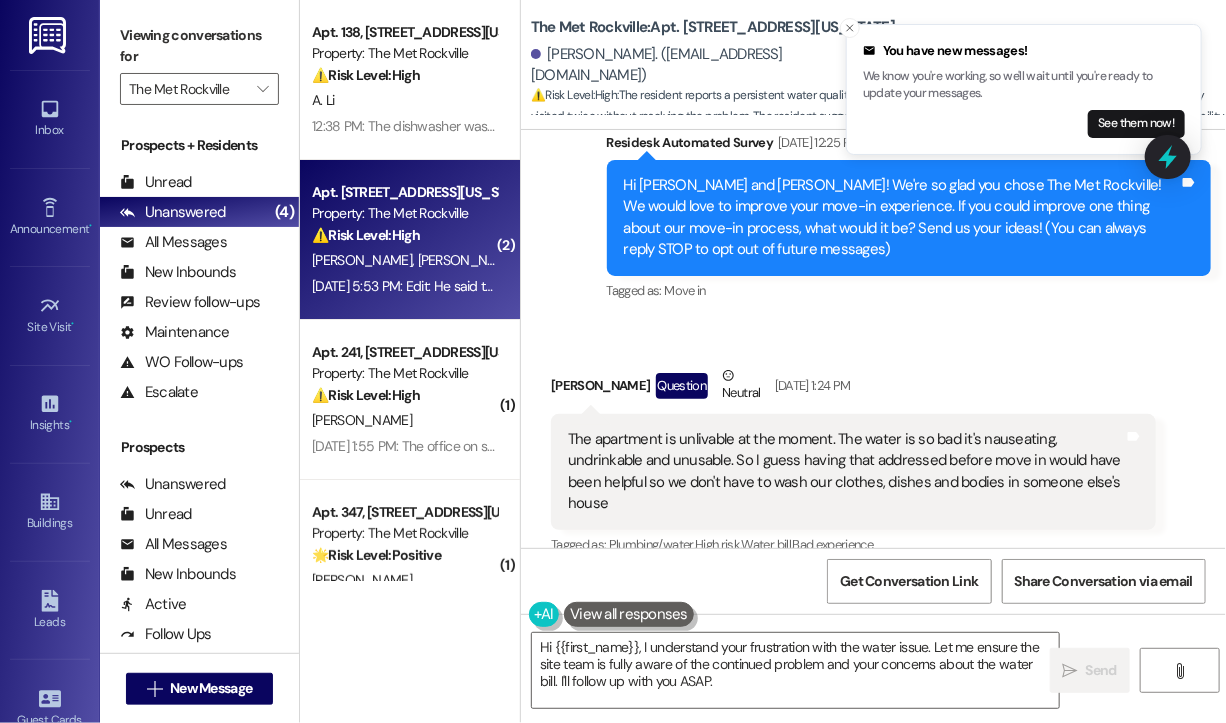 scroll, scrollTop: 300, scrollLeft: 0, axis: vertical 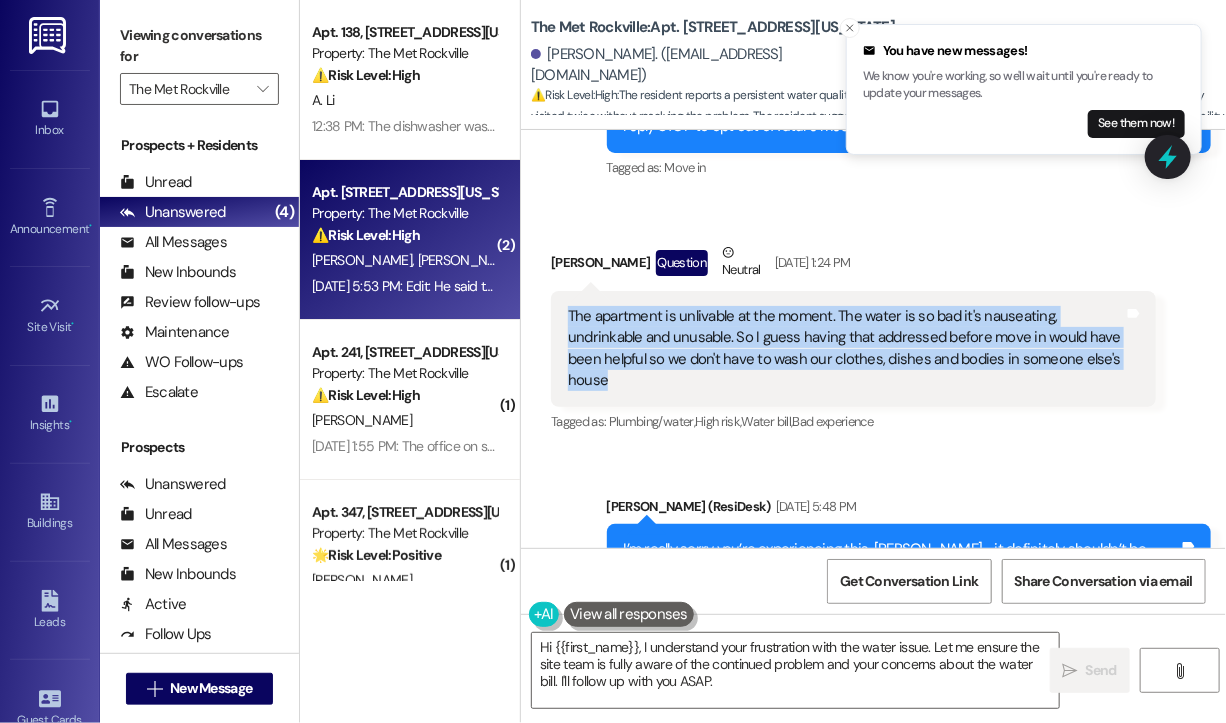 drag, startPoint x: 664, startPoint y: 378, endPoint x: 550, endPoint y: 311, distance: 132.23087 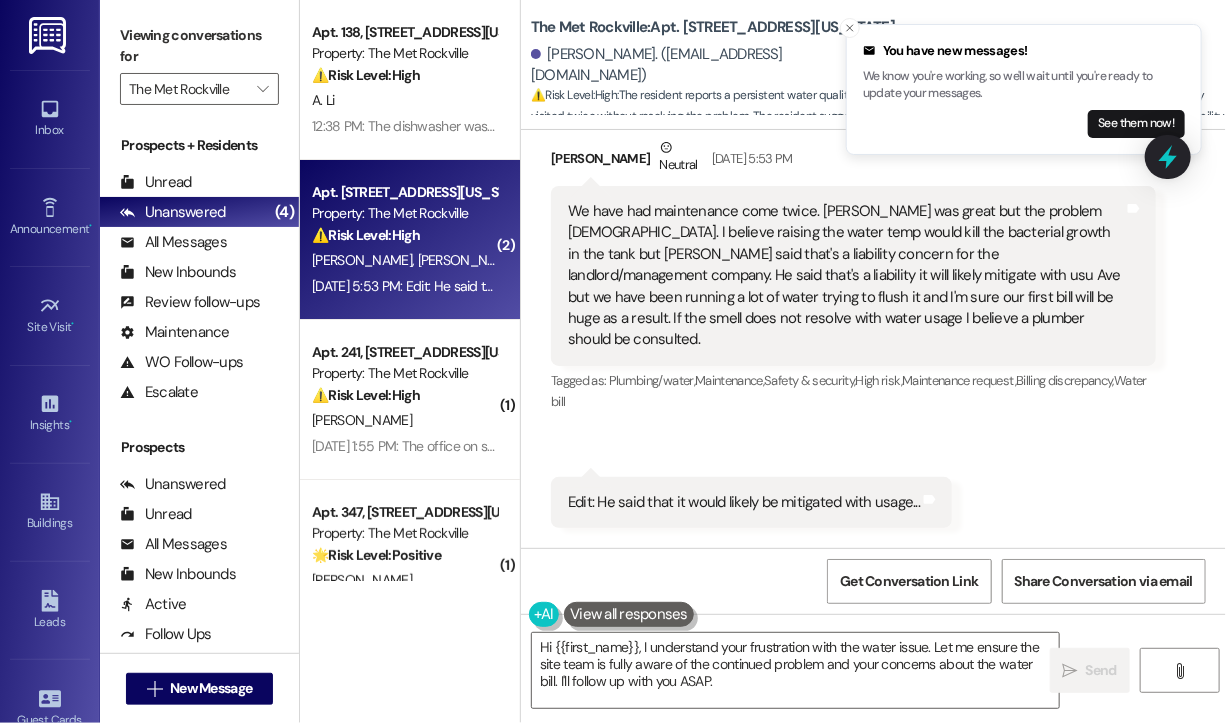 scroll, scrollTop: 900, scrollLeft: 0, axis: vertical 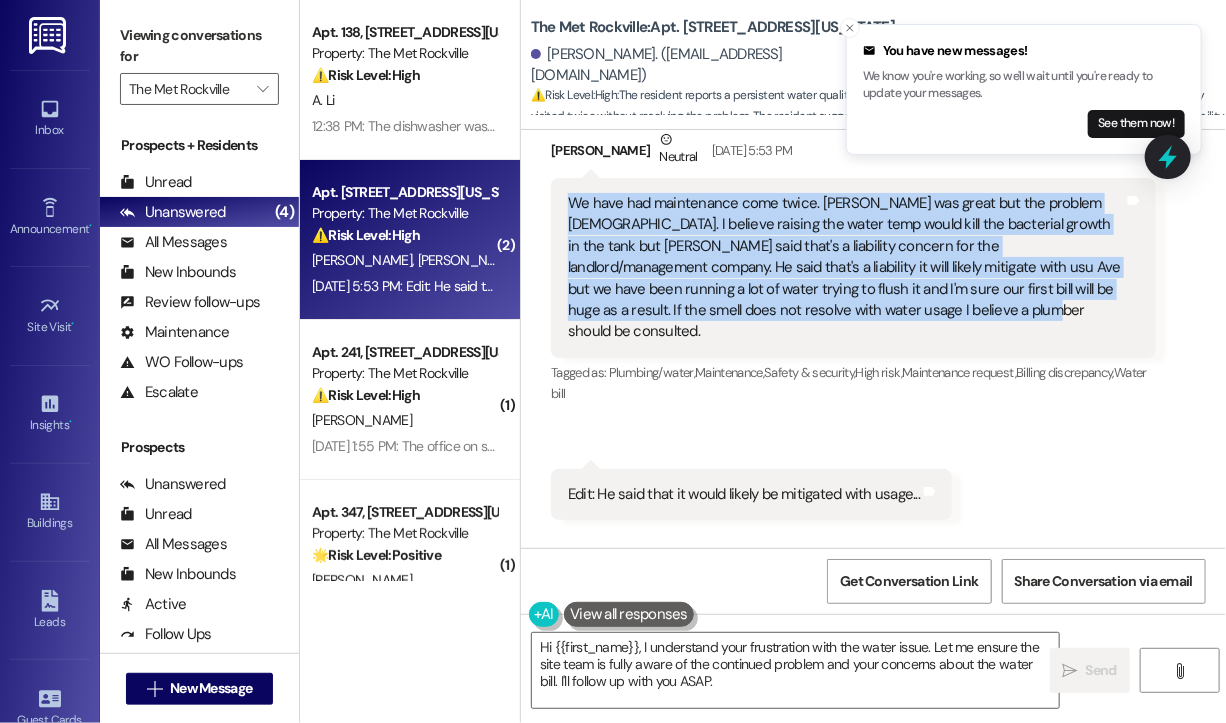 drag, startPoint x: 888, startPoint y: 313, endPoint x: 568, endPoint y: 204, distance: 338.05472 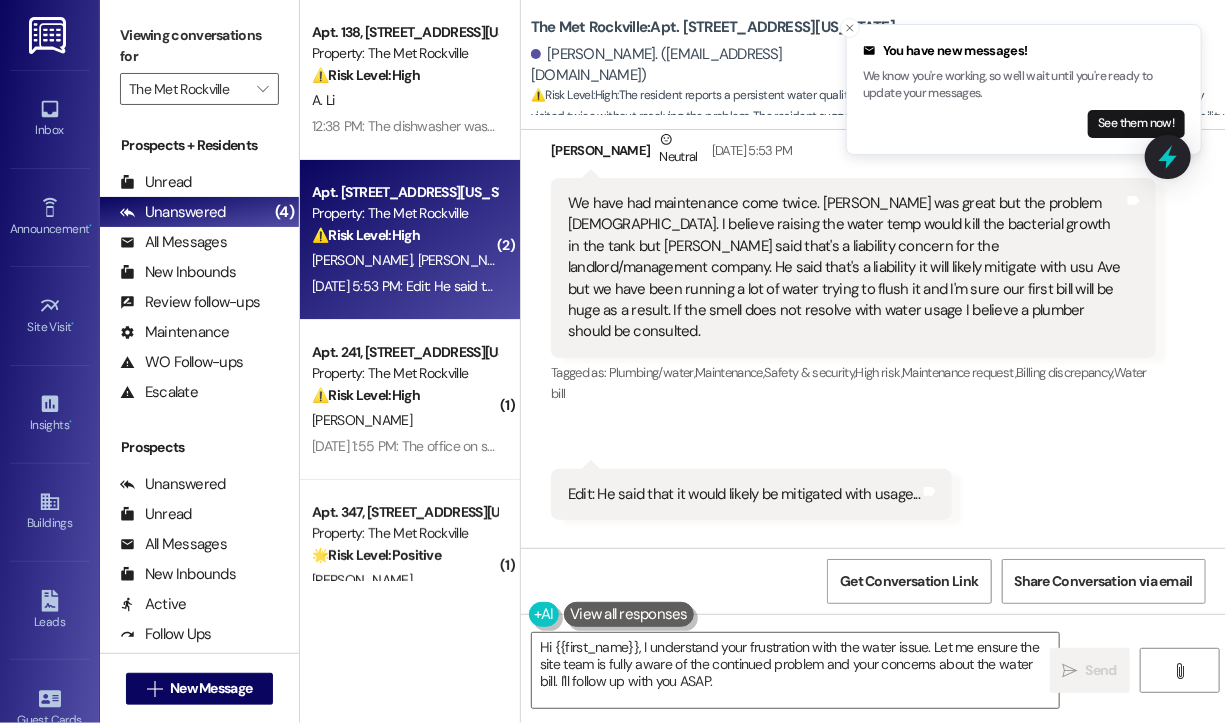drag, startPoint x: 1079, startPoint y: 437, endPoint x: 1091, endPoint y: 384, distance: 54.34151 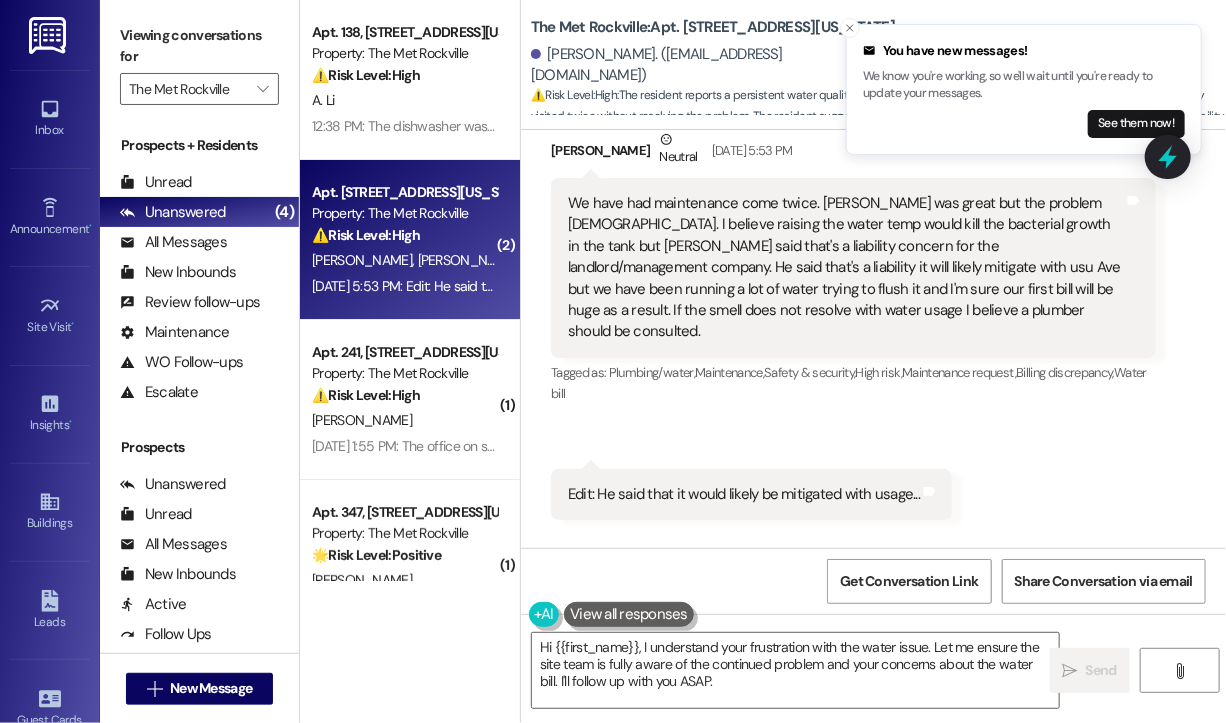 click 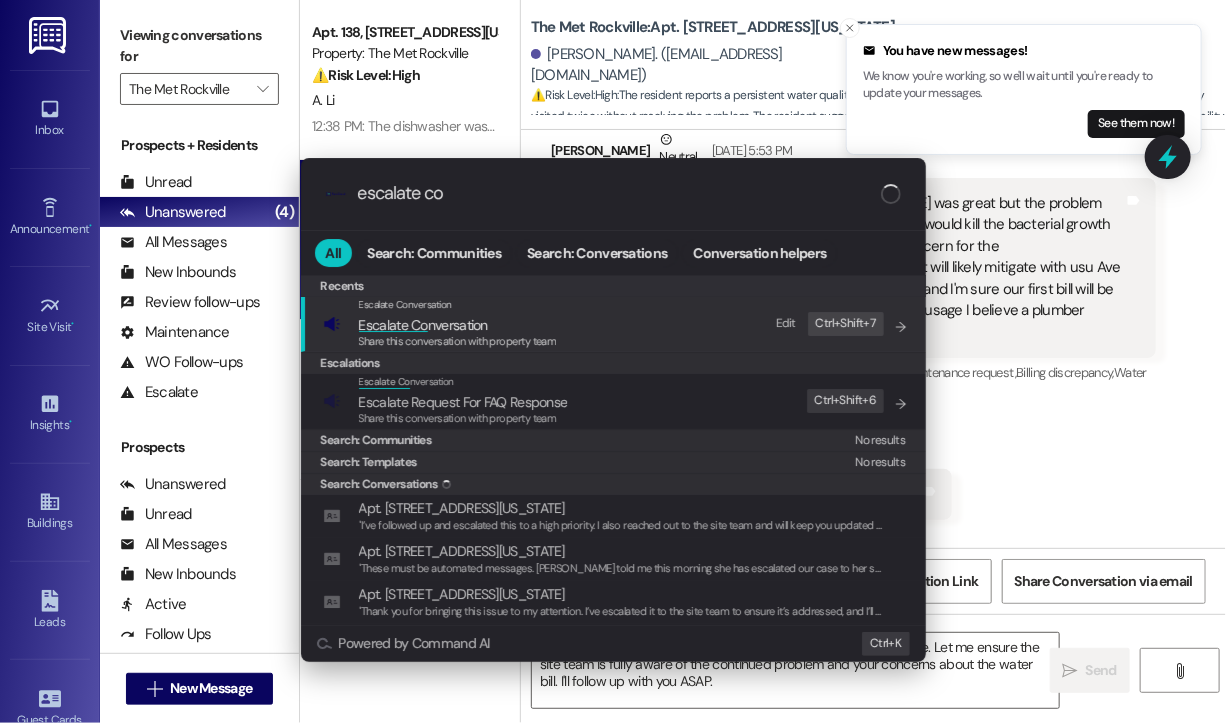 type on "escalate con" 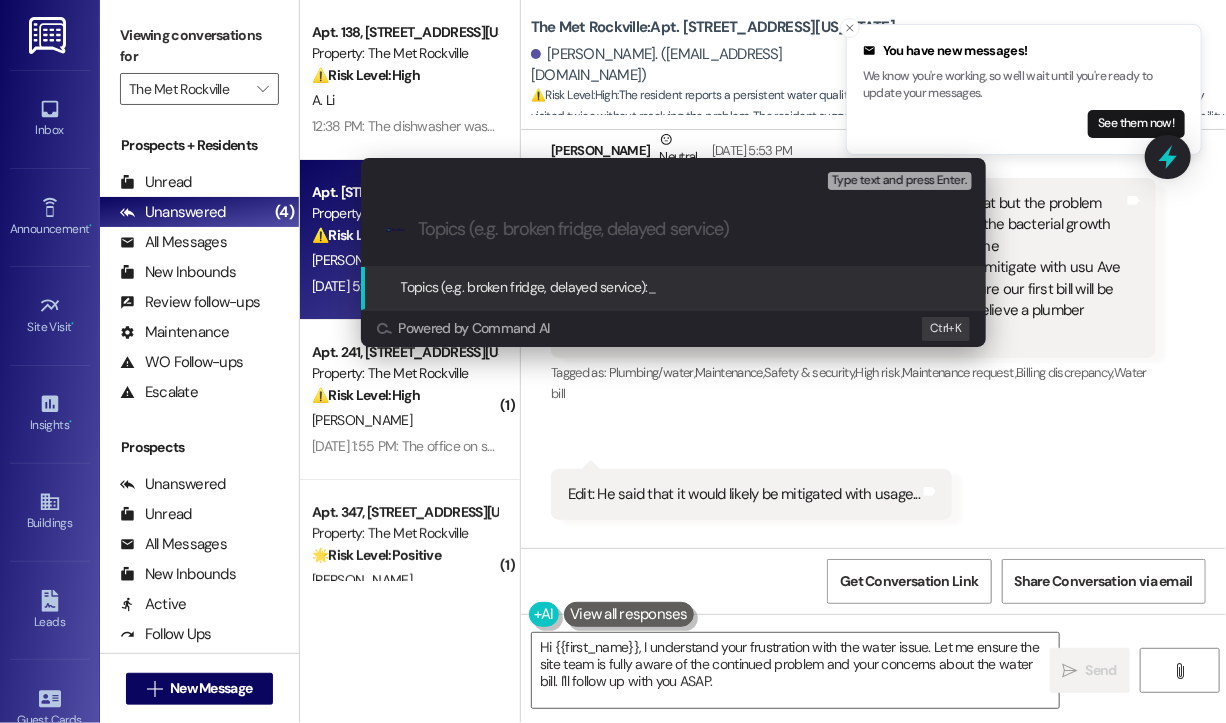 paste on "Ongoing Water Quality Issues Making Apartment Unlivable – Request for Immediate Resolution" 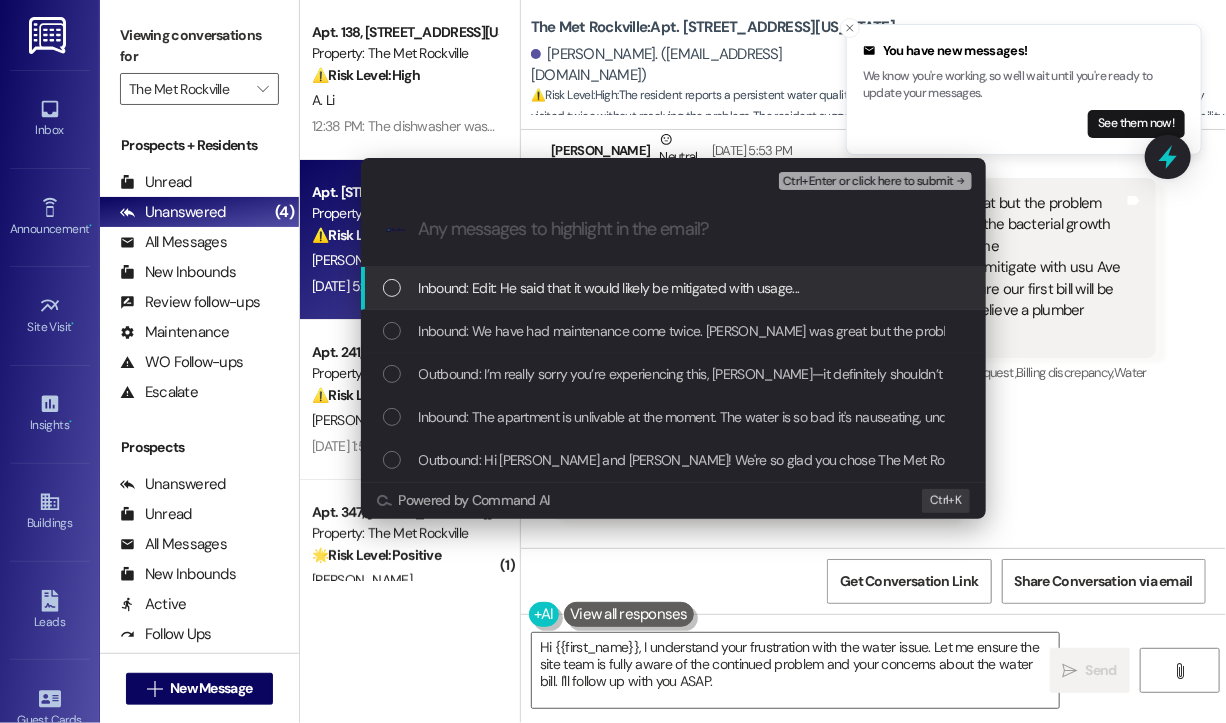 scroll, scrollTop: 0, scrollLeft: 0, axis: both 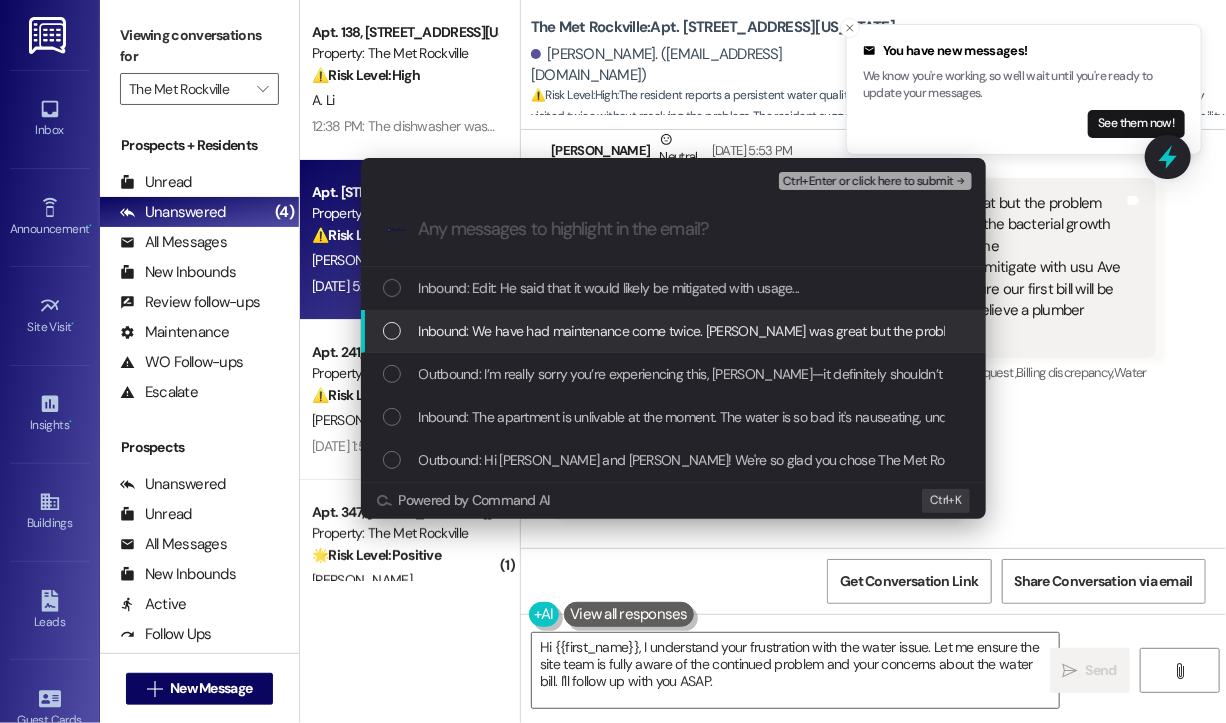 click on "Inbound: We have had maintenance come twice. [PERSON_NAME] was great but the problem [DEMOGRAPHIC_DATA]. I believe raising the water temp would kill the bacterial growth in the tank but [PERSON_NAME] said that's a liability concern for the landlord/management company. He said that's a liability it will likely mitigate with usu Ave but we have been running a lot of water trying to flush it and I'm sure our first bill will be huge as a result. If the smell does not resolve with water usage I believe a plumber should be consulted." at bounding box center [1952, 331] 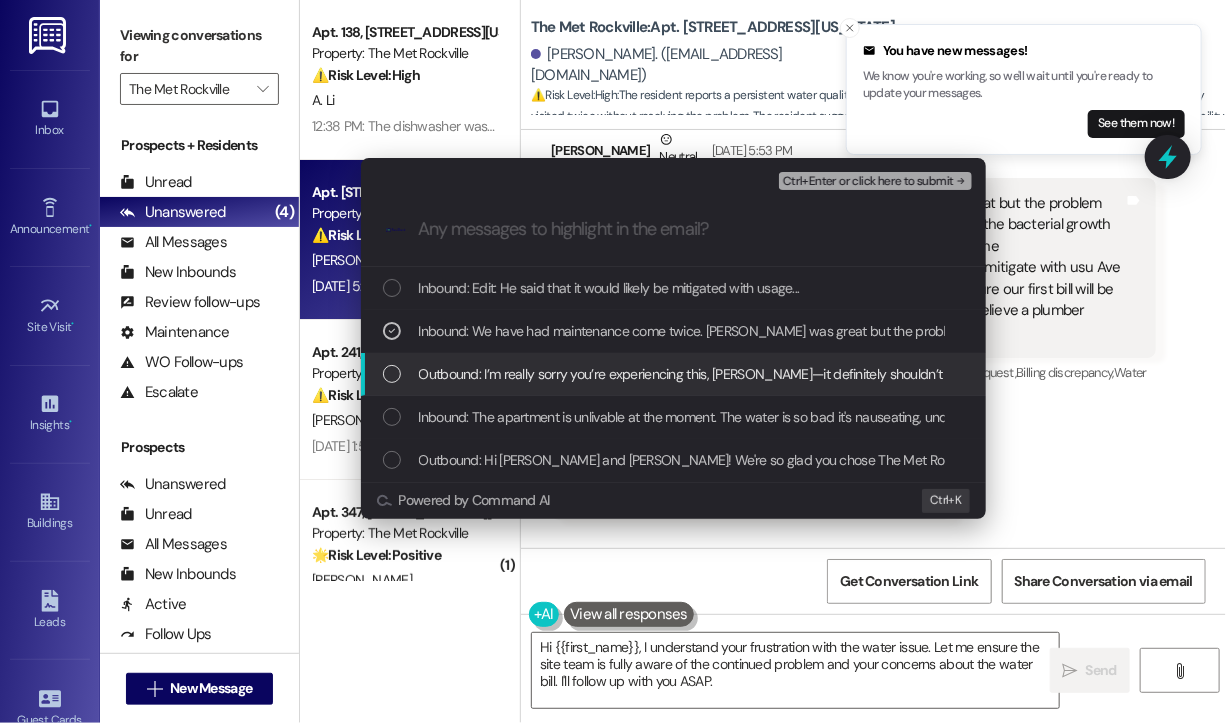 click on "Outbound: I’m really sorry you’re experiencing this, [PERSON_NAME]—it definitely shouldn’t be happening. Just to help escalate this quickly, have you already reported the water issue to the site team? And is it affecting all faucets or just certain ones? I’ll make sure it’s addressed as soon as possible." at bounding box center [1279, 374] 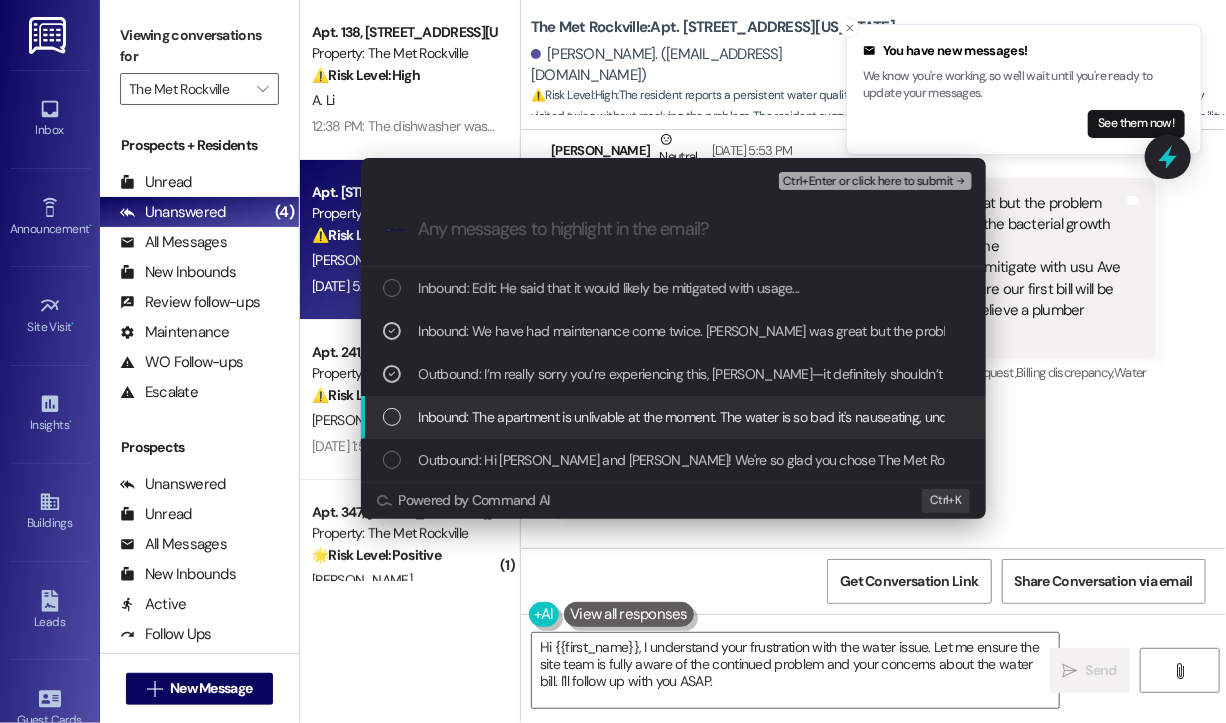 click on "Inbound: The apartment is unlivable at the moment. The water is so bad it's nauseating, undrinkable and unusable. So I guess having that addressed before move in would have been helpful so we don't have to wash our clothes, dishes and bodies in someone else's house" at bounding box center (1201, 417) 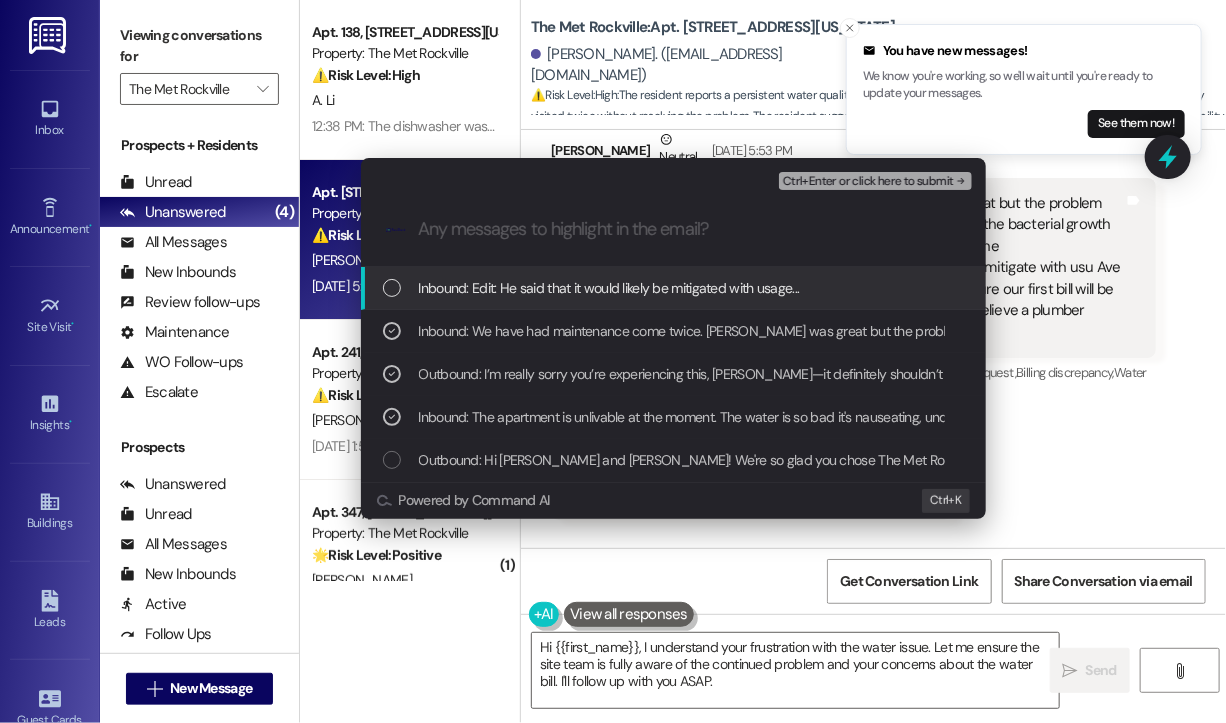 click on "Ctrl+Enter or click here to submit" at bounding box center [868, 182] 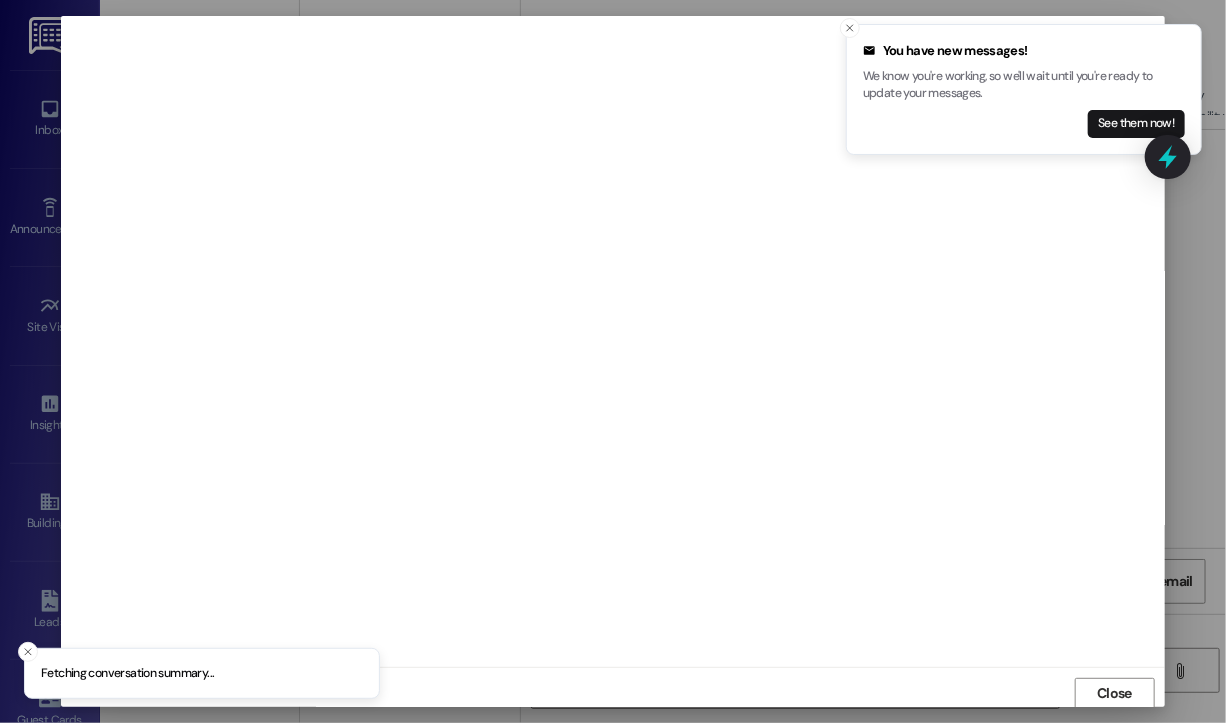 scroll, scrollTop: 2, scrollLeft: 0, axis: vertical 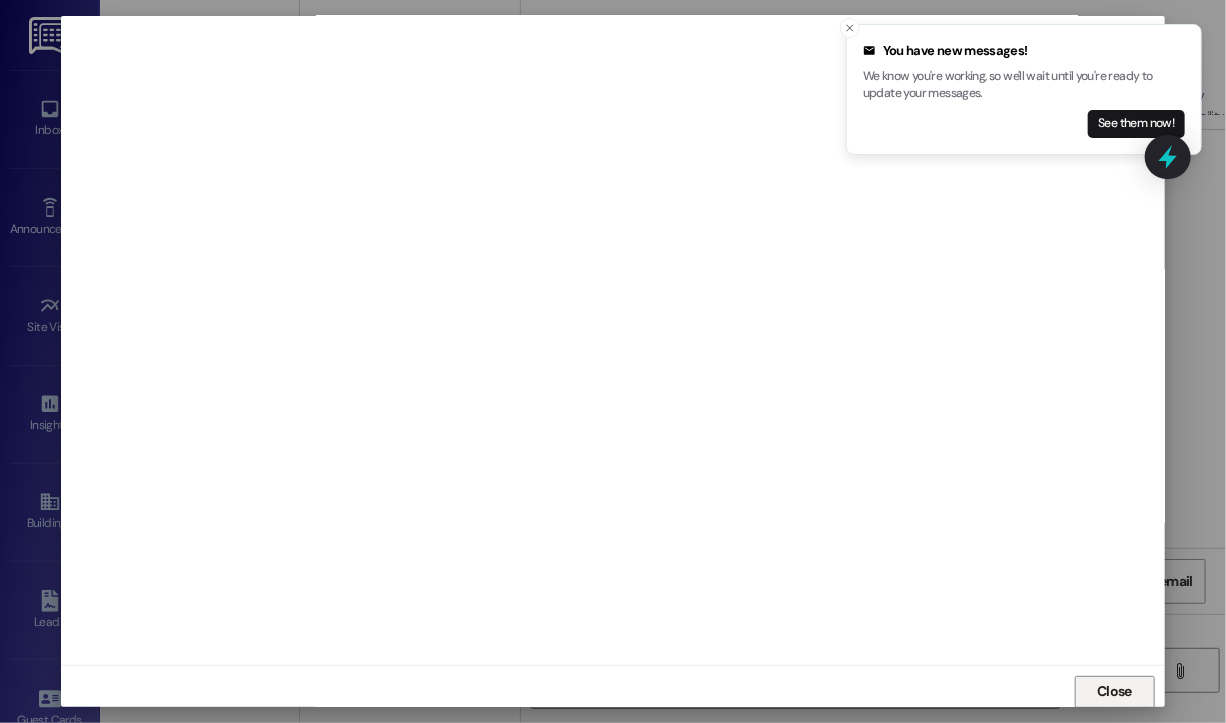 click on "Close" at bounding box center (1114, 691) 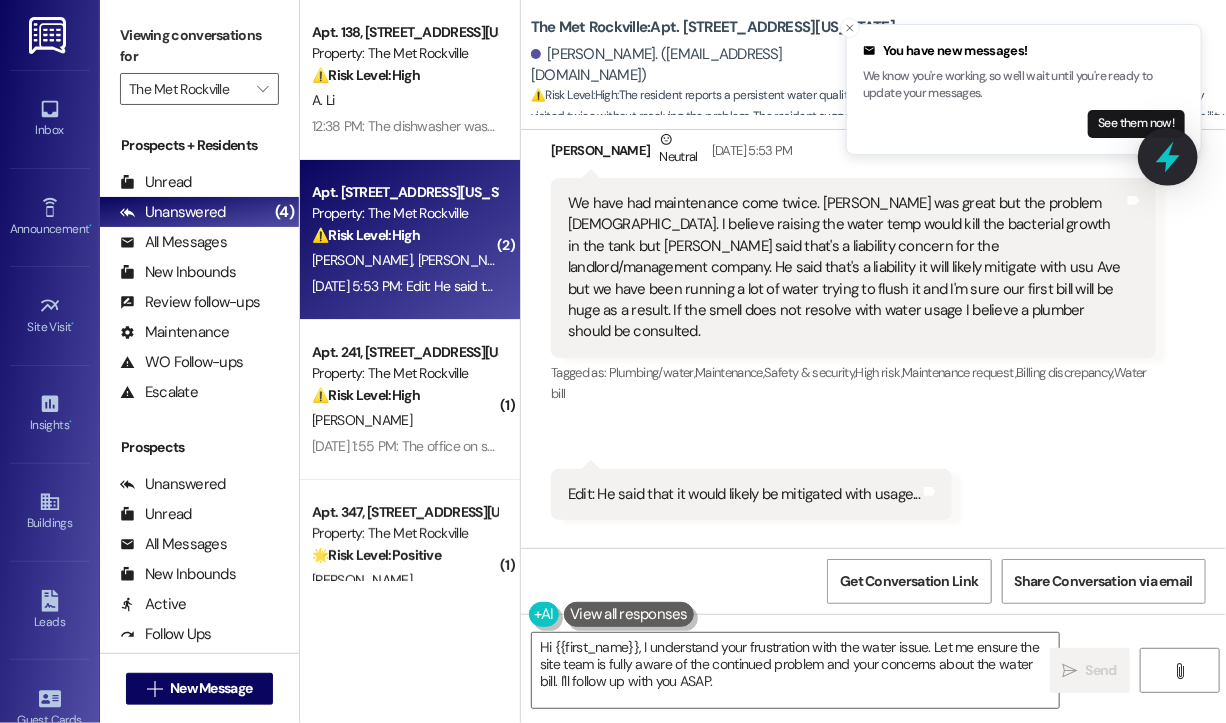 click 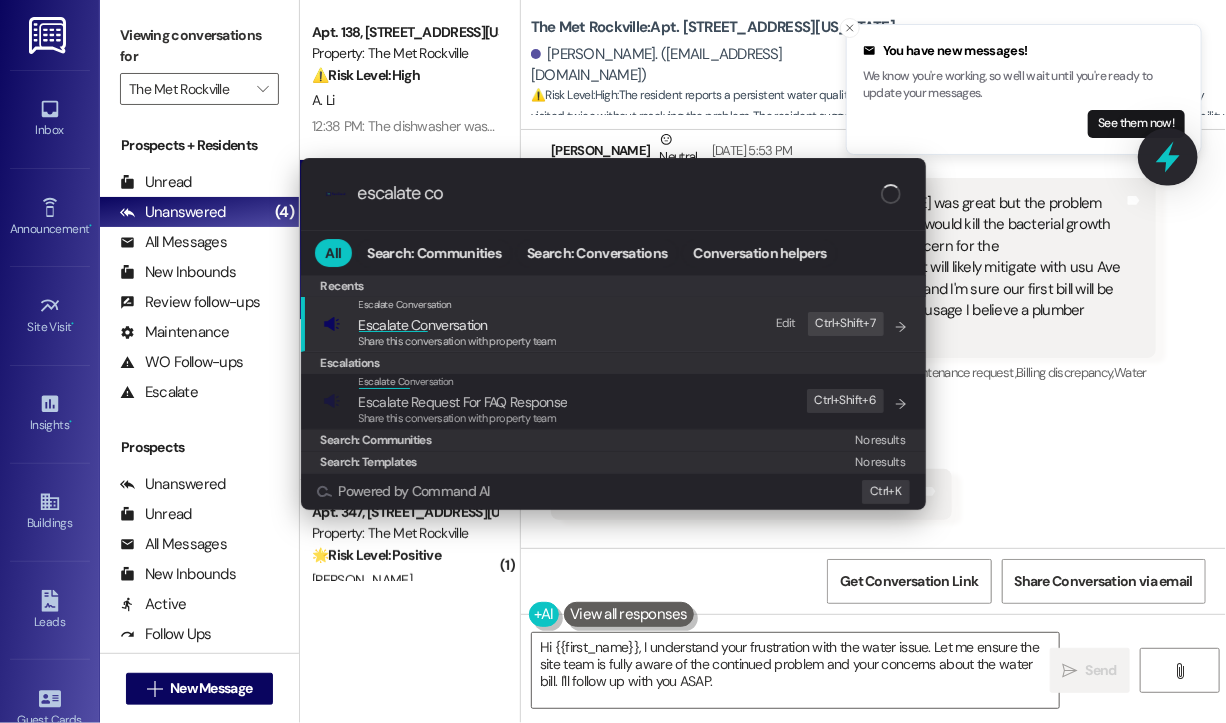 type on "escalate con" 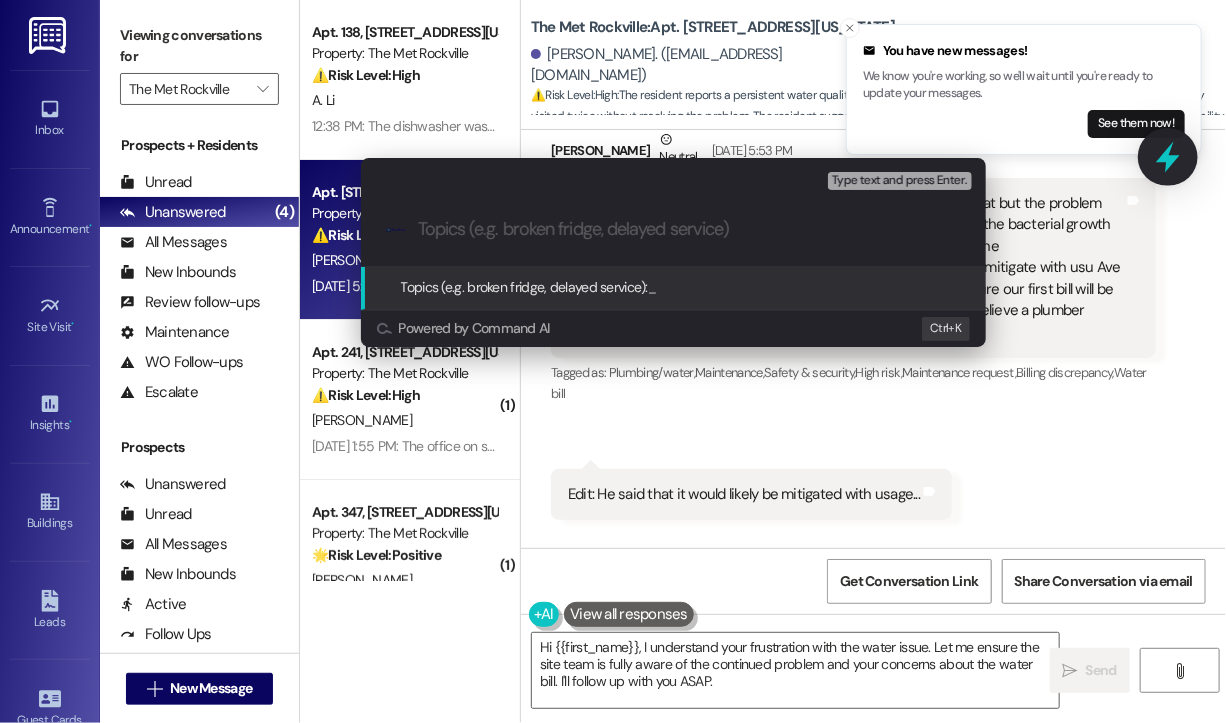 paste on "Ongoing Water Quality Issues Making Apartment Unlivable – Request for Immediate Resolution" 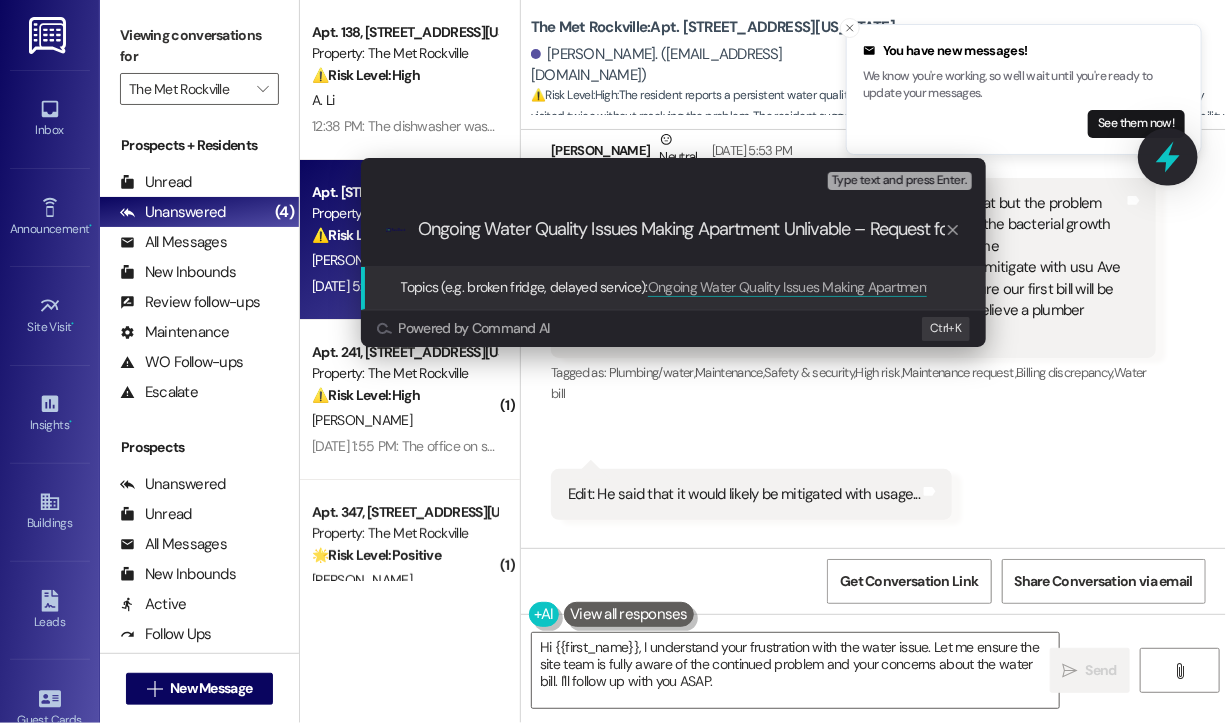 scroll, scrollTop: 0, scrollLeft: 184, axis: horizontal 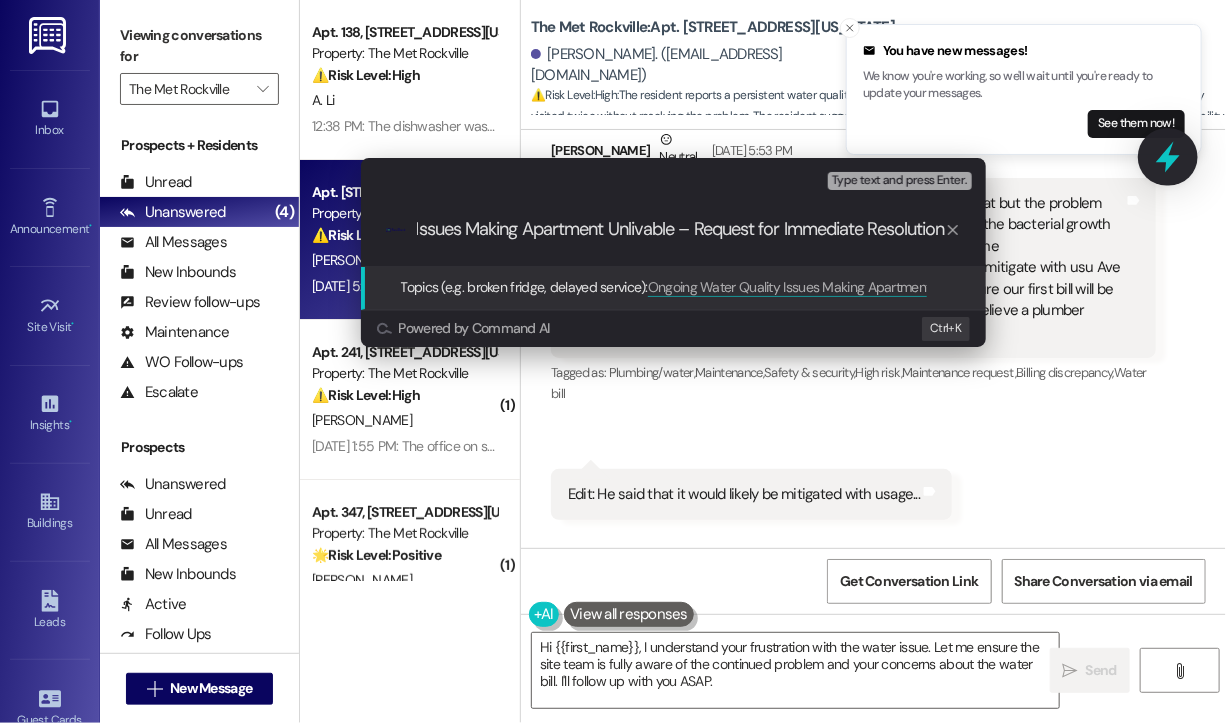 type 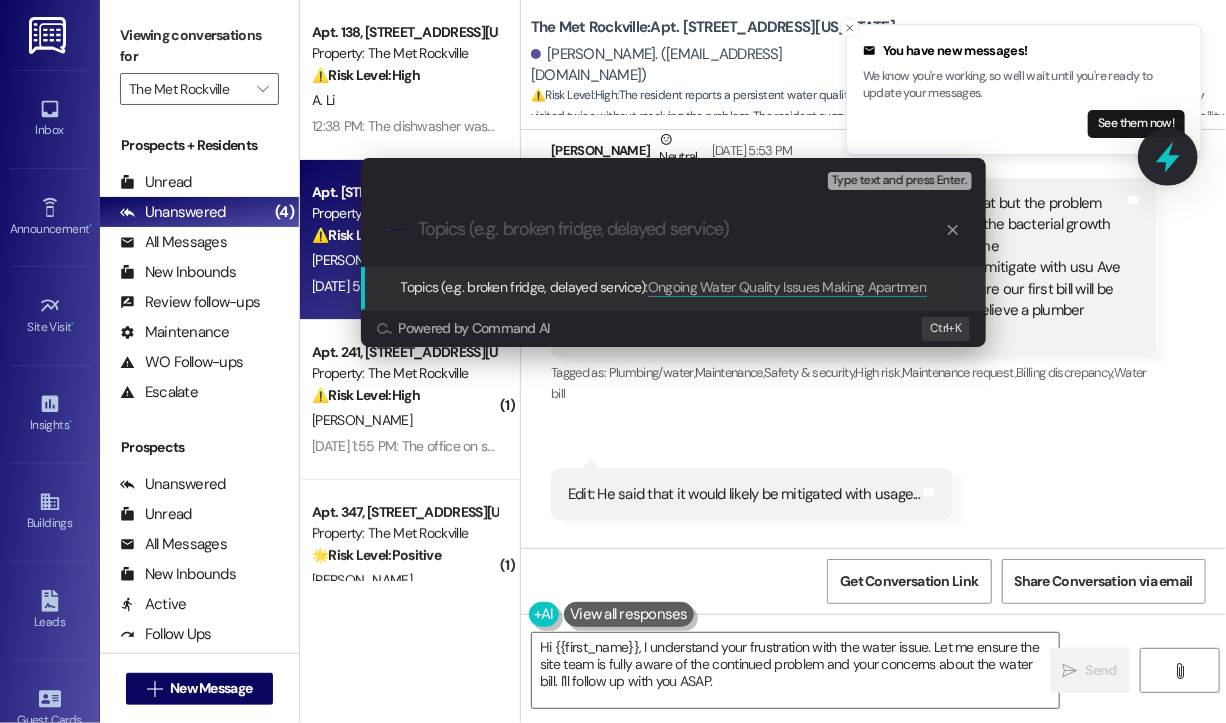scroll, scrollTop: 0, scrollLeft: 0, axis: both 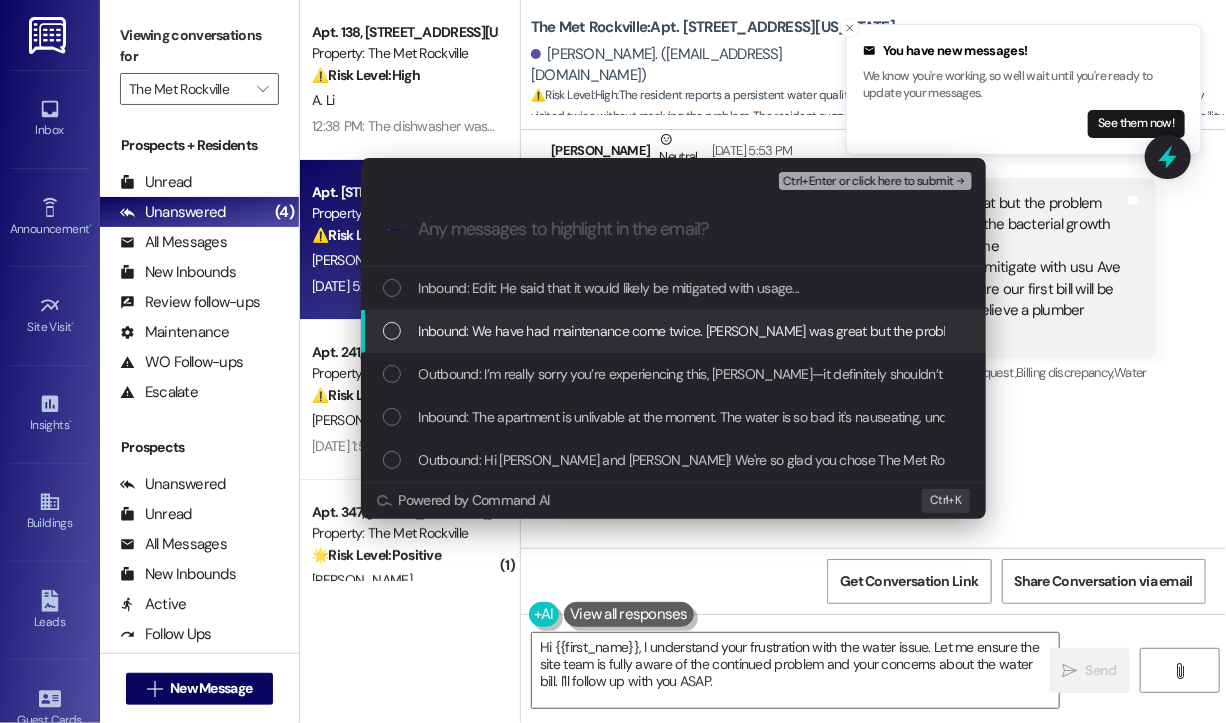 click on "Inbound: We have had maintenance come twice. [PERSON_NAME] was great but the problem [DEMOGRAPHIC_DATA]. I believe raising the water temp would kill the bacterial growth in the tank but [PERSON_NAME] said that's a liability concern for the landlord/management company. He said that's a liability it will likely mitigate with usu Ave but we have been running a lot of water trying to flush it and I'm sure our first bill will be huge as a result. If the smell does not resolve with water usage I believe a plumber should be consulted." at bounding box center (1952, 331) 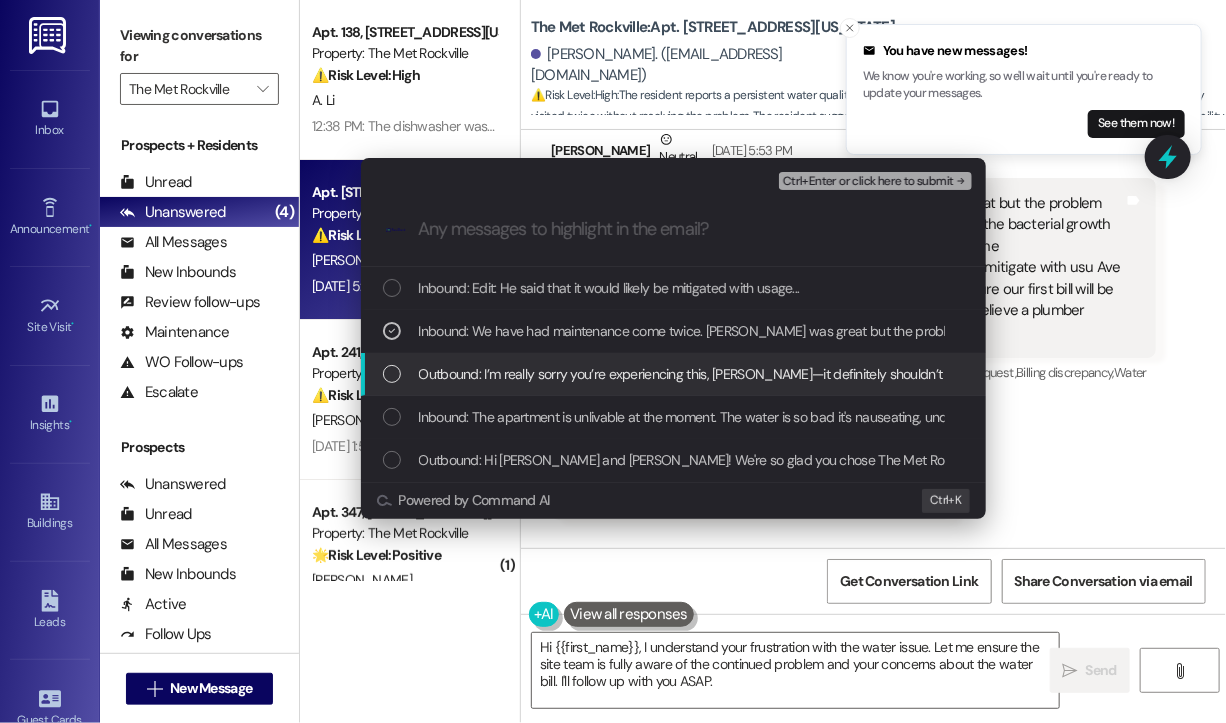 drag, startPoint x: 756, startPoint y: 382, endPoint x: 751, endPoint y: 412, distance: 30.413813 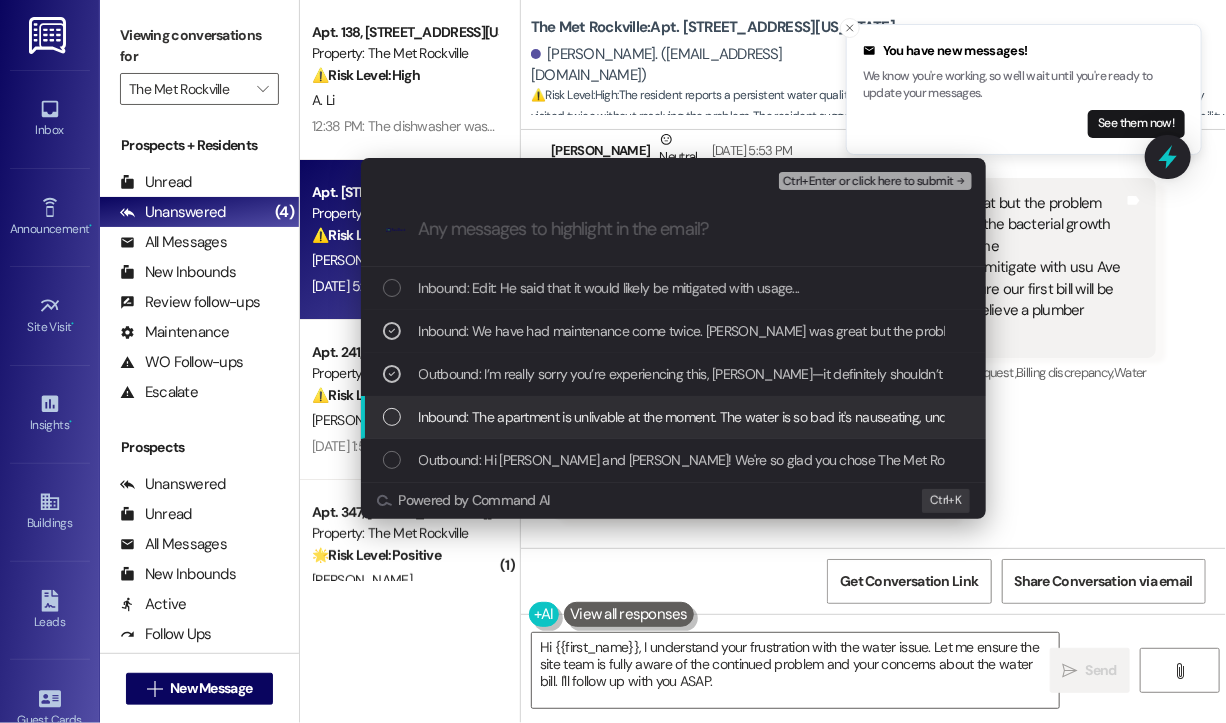 click on "Inbound: The apartment is unlivable at the moment. The water is so bad it's nauseating, undrinkable and unusable. So I guess having that addressed before move in would have been helpful so we don't have to wash our clothes, dishes and bodies in someone else's house" at bounding box center [1201, 417] 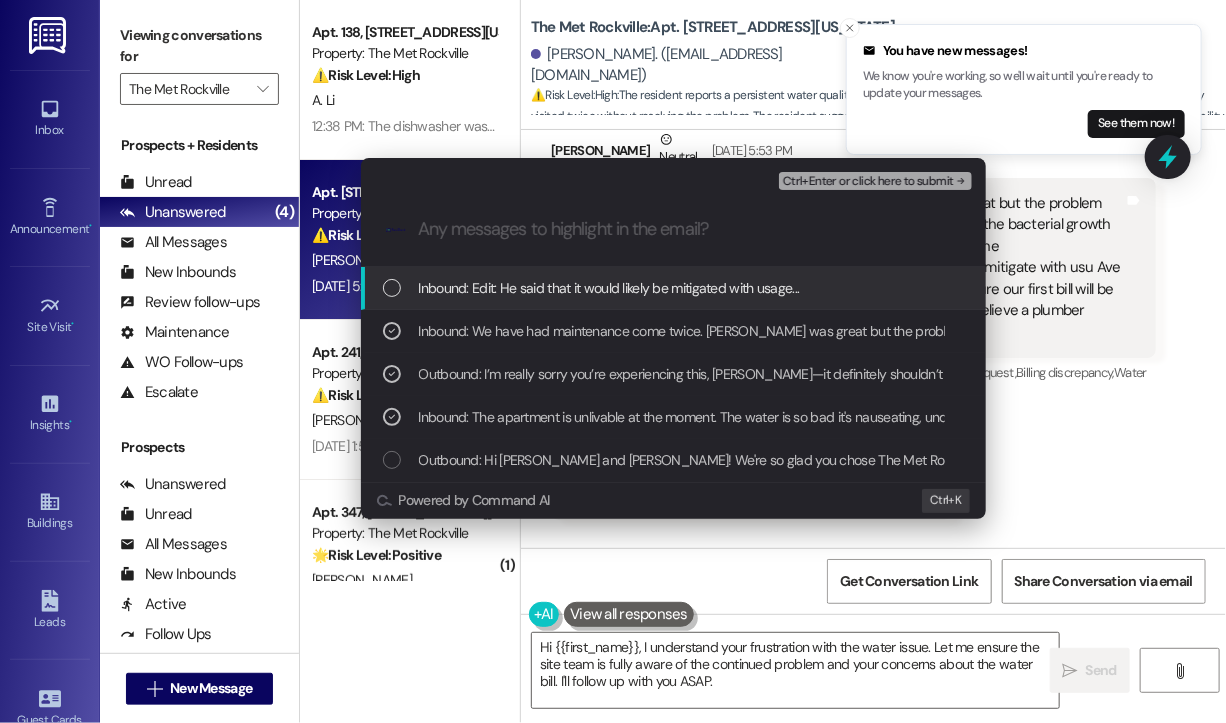 click on "Ctrl+Enter or click here to submit" at bounding box center (868, 182) 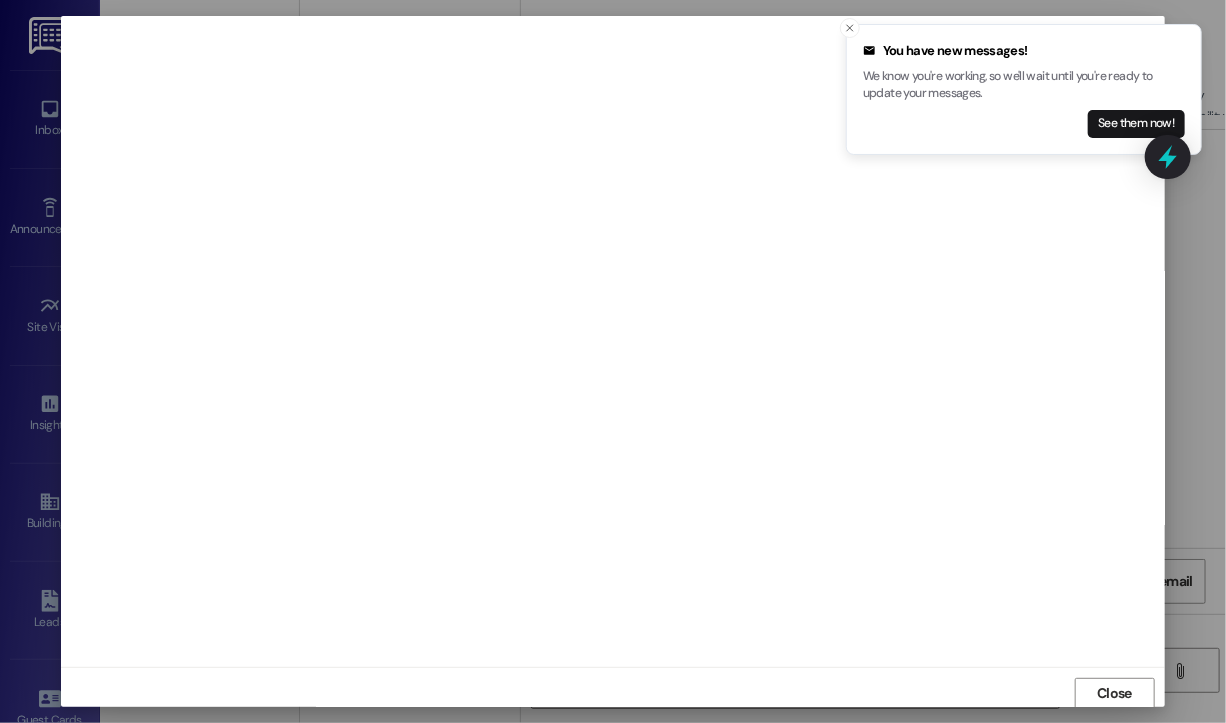 scroll, scrollTop: 2, scrollLeft: 0, axis: vertical 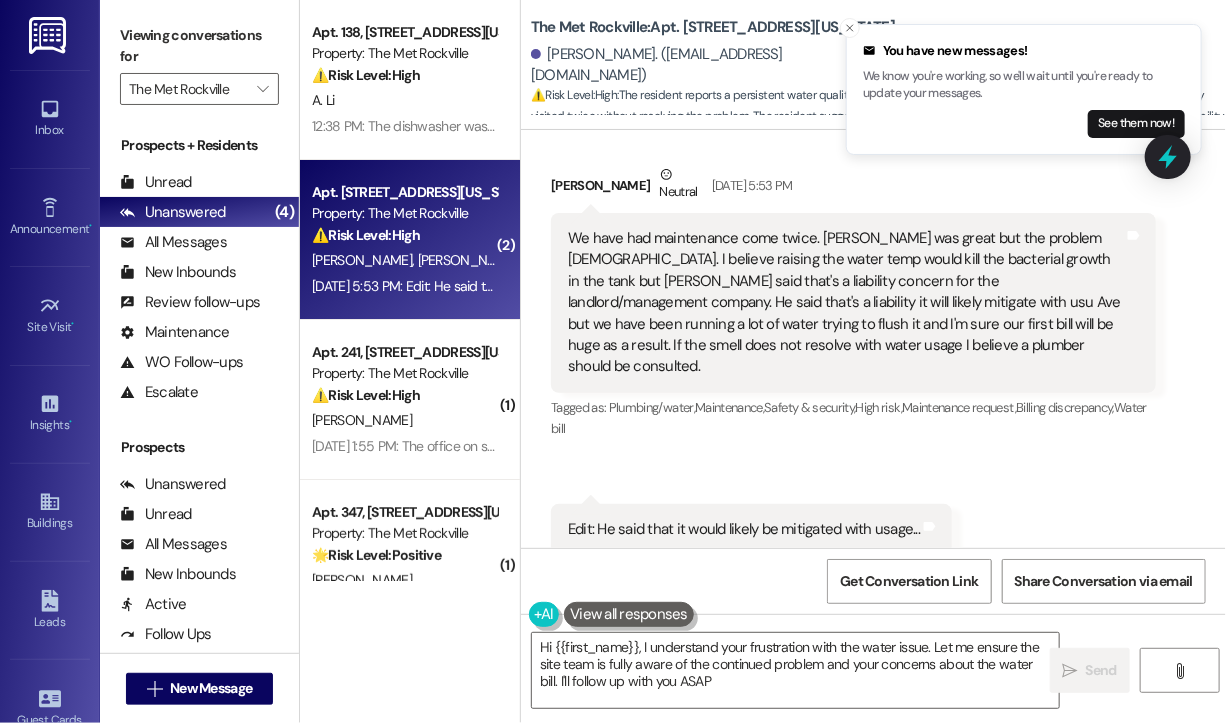 type on "Hi {{first_name}}, I understand your frustration with the water issue. Let me ensure the site team is fully aware of the continued problem and your concerns about the water bill. I'll follow up with you ASAP." 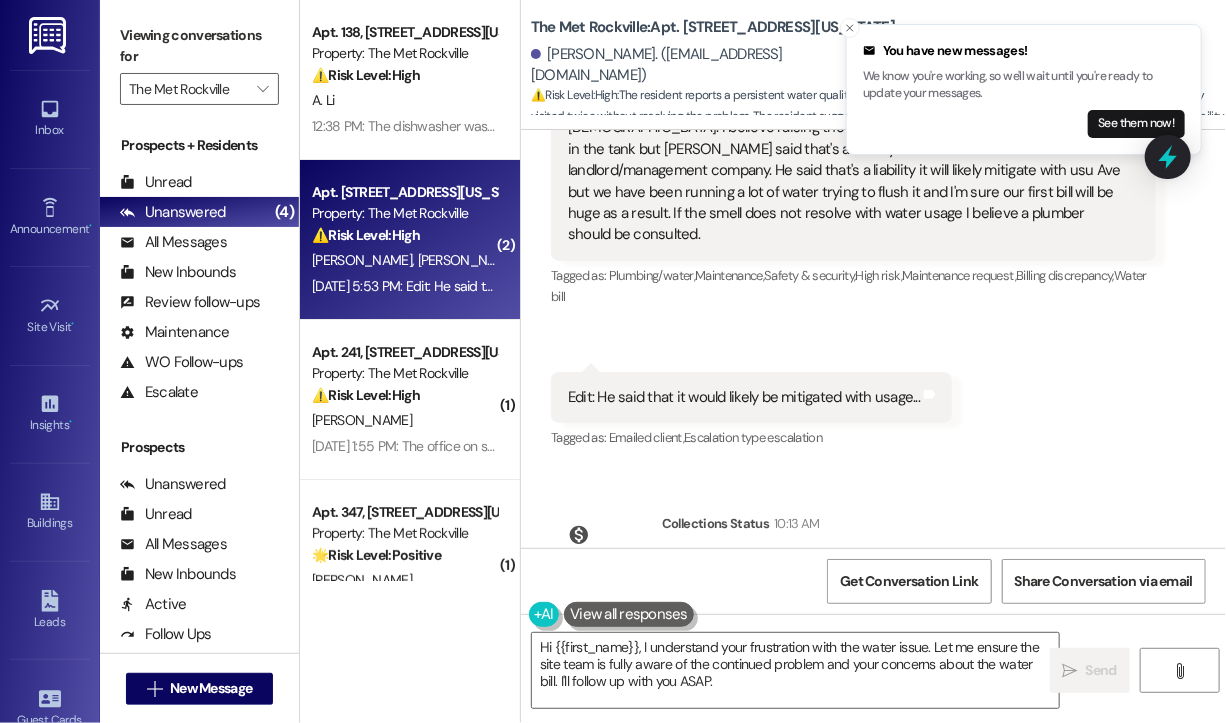 scroll, scrollTop: 1100, scrollLeft: 0, axis: vertical 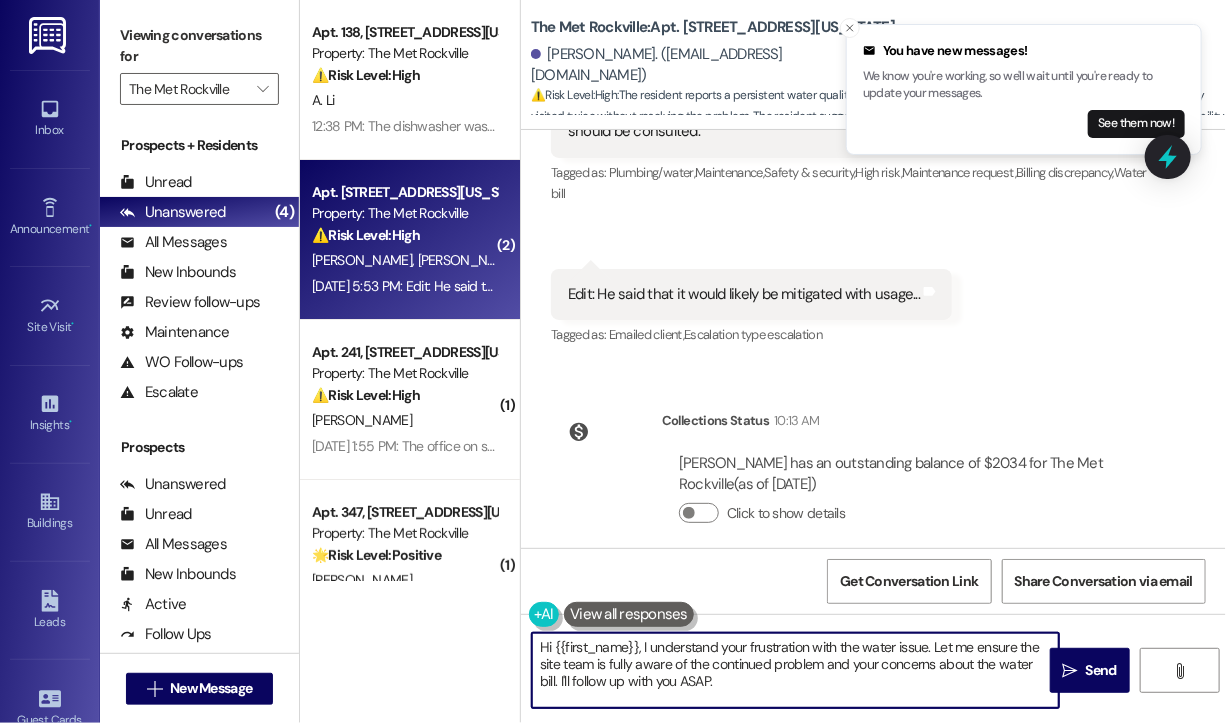 click on "Hi {{first_name}}, I understand your frustration with the water issue. Let me ensure the site team is fully aware of the continued problem and your concerns about the water bill. I'll follow up with you ASAP." at bounding box center [795, 670] 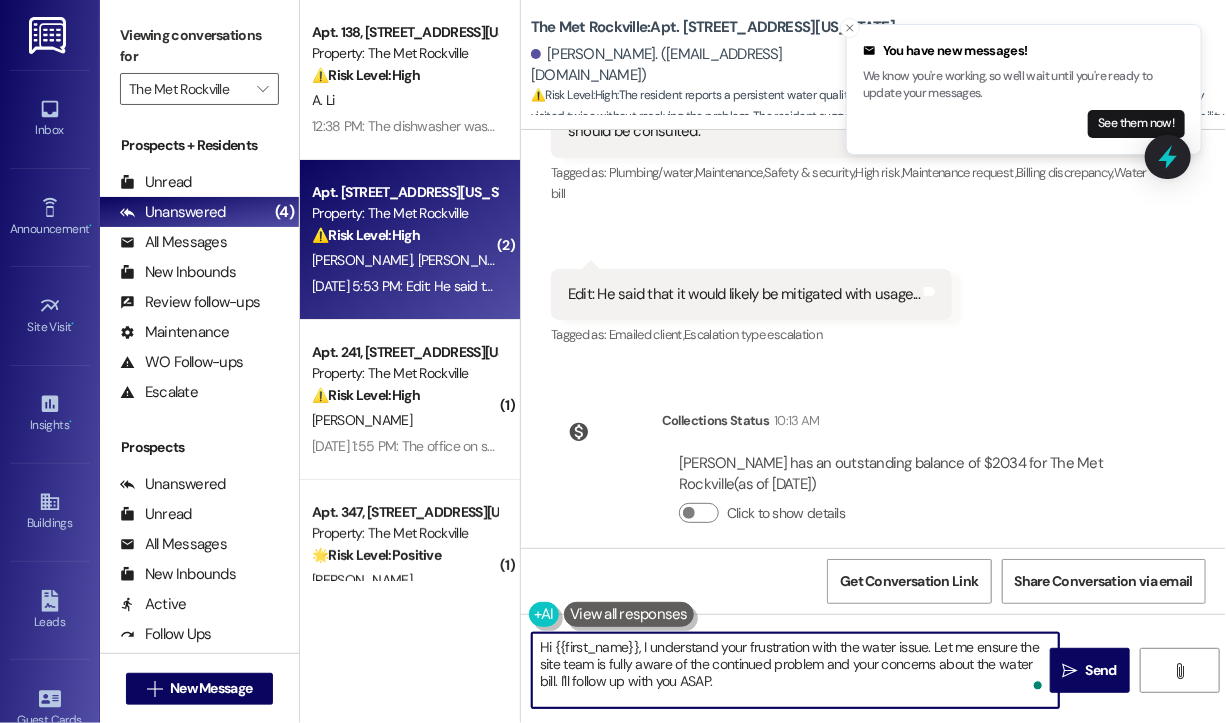 click on "Hi {{first_name}}, I understand your frustration with the water issue. Let me ensure the site team is fully aware of the continued problem and your concerns about the water bill. I'll follow up with you ASAP." at bounding box center [795, 670] 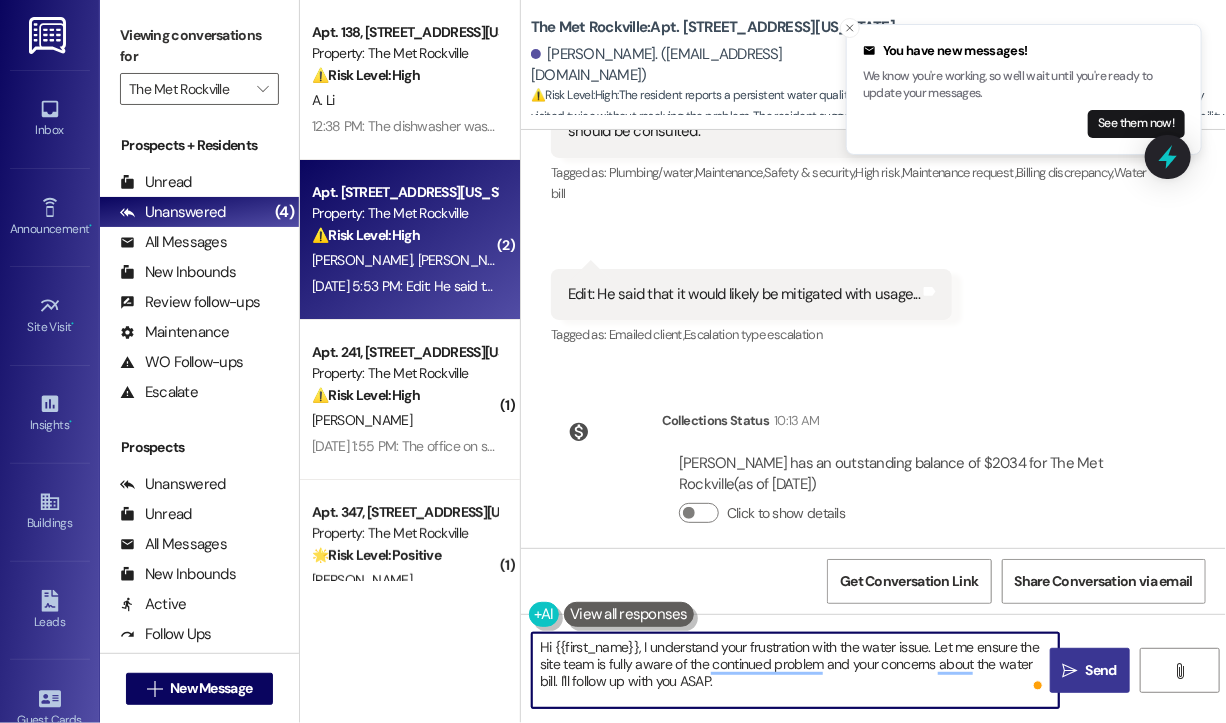 click on "Send" at bounding box center (1101, 670) 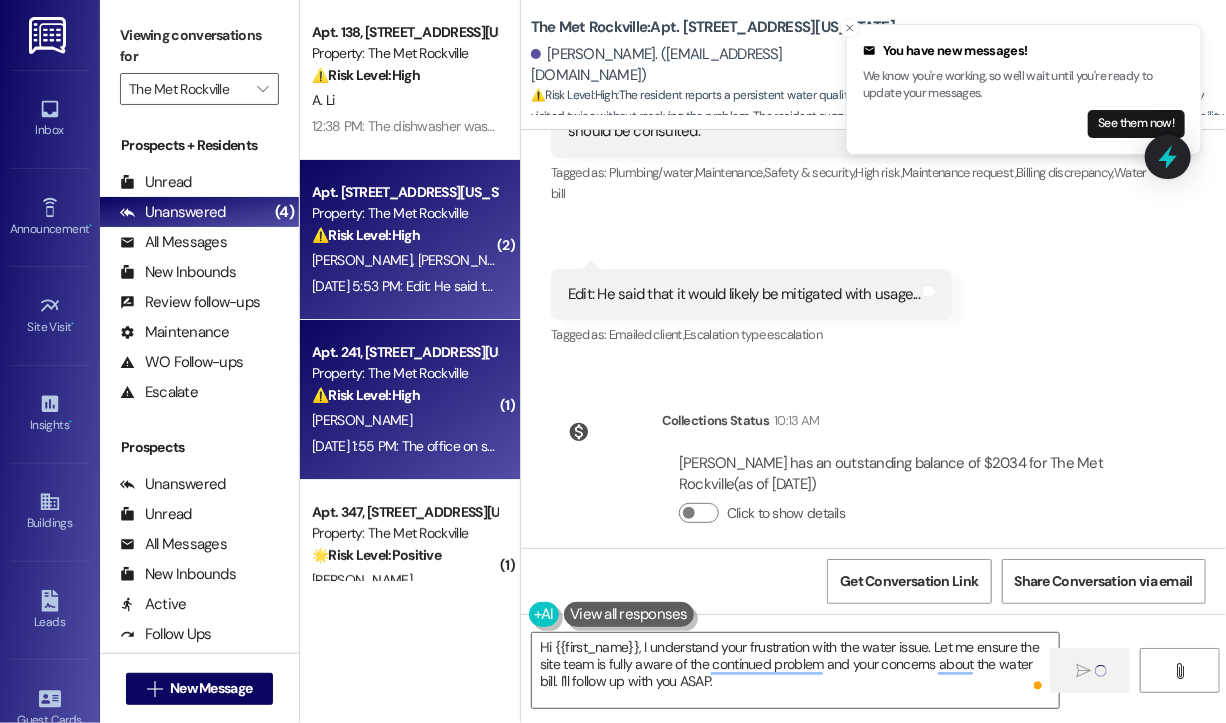 click on "[PERSON_NAME]" at bounding box center [404, 420] 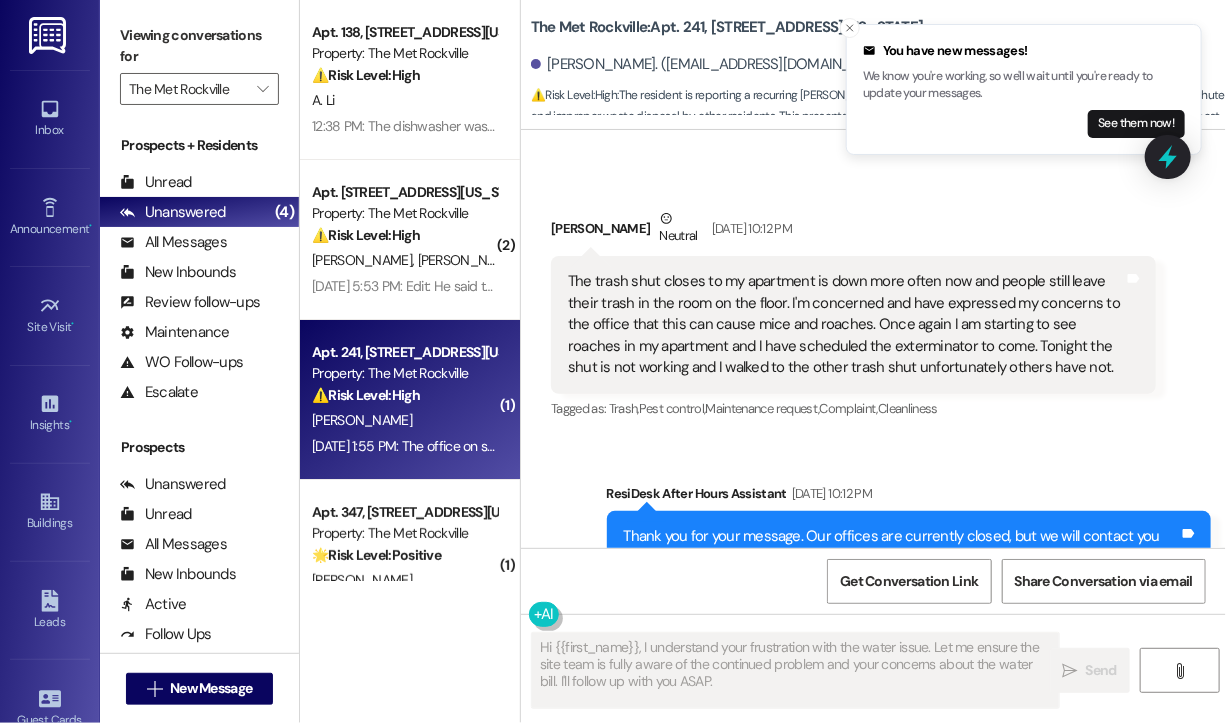 scroll, scrollTop: 3854, scrollLeft: 0, axis: vertical 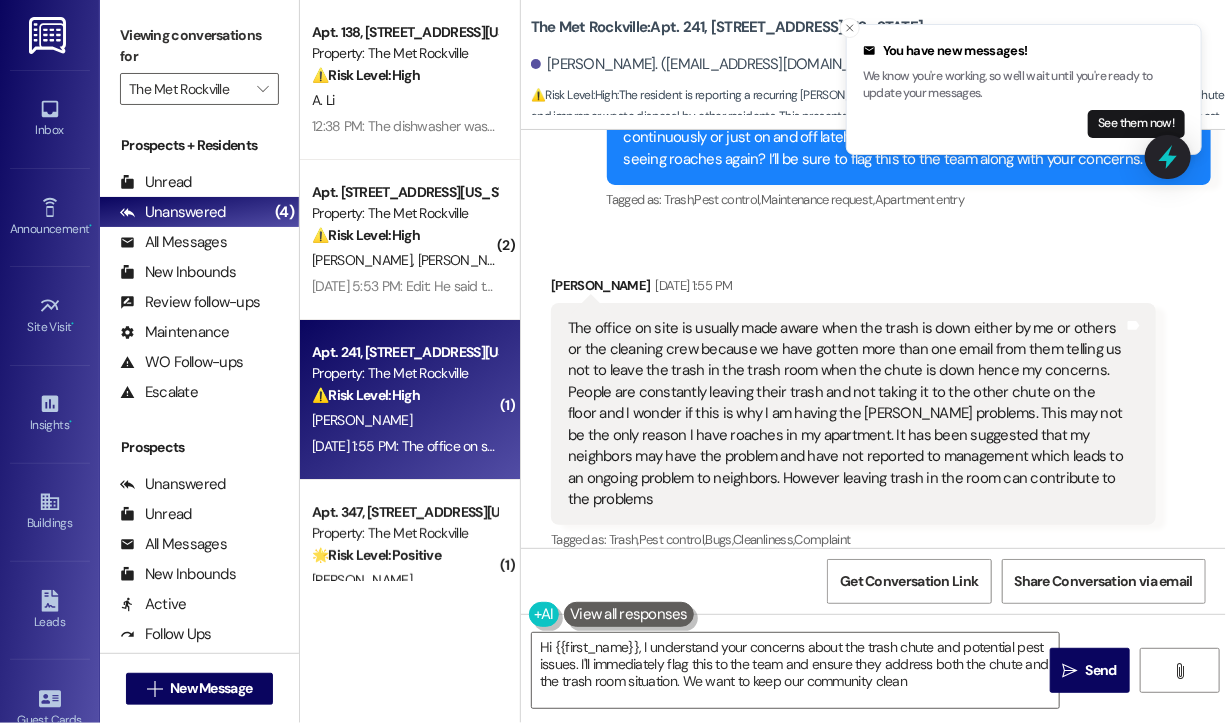 type on "Hi {{first_name}}, I understand your concerns about the trash chute and potential pest issues. I'll immediately flag this to the team and ensure they address both the chute and the trash room situation. We want to keep our community clean!" 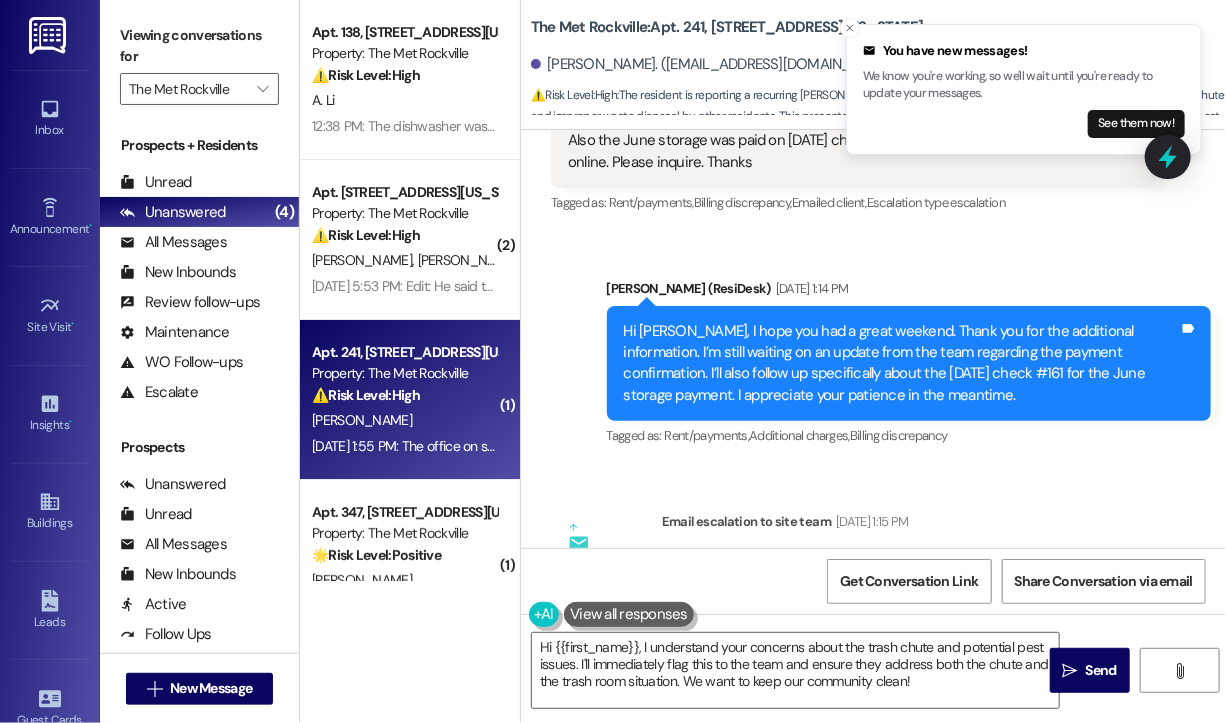 scroll, scrollTop: 2660, scrollLeft: 0, axis: vertical 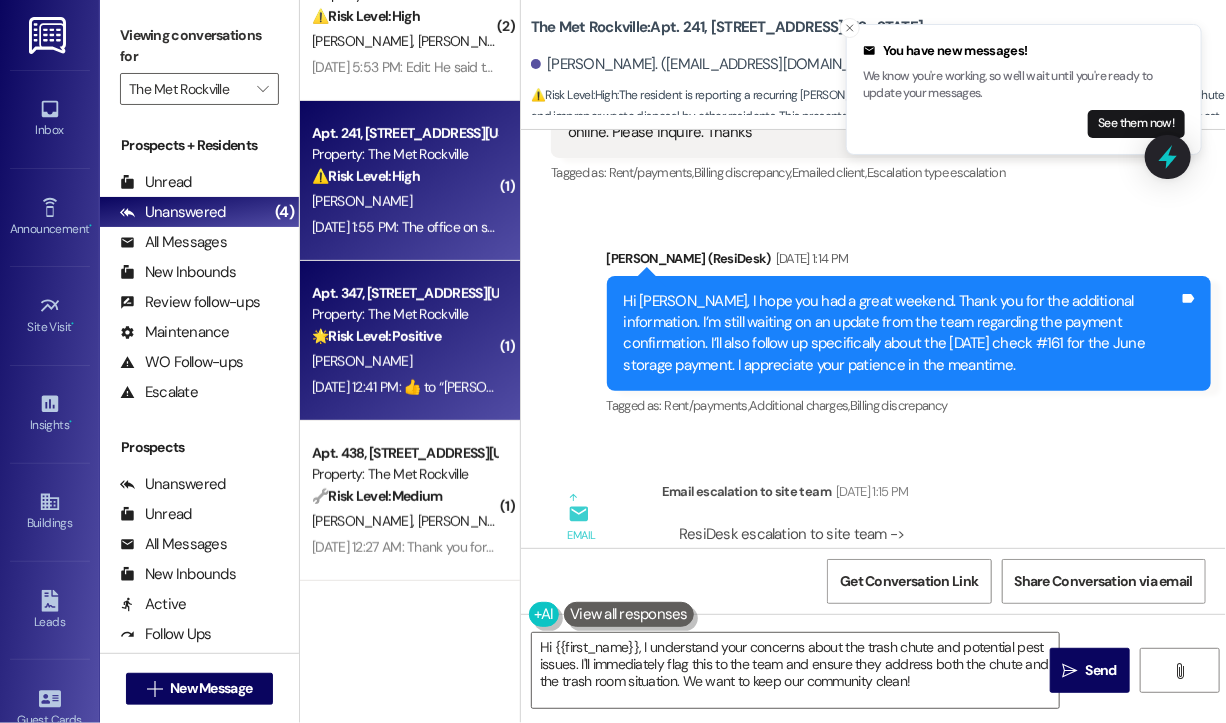 click on "[DATE] 12:41 PM:  ​👍​ to “ [PERSON_NAME] (The Met Rockville): Hi [PERSON_NAME]! I'm glad to hear that your plumbing work order was completed to your satisfaction. If you need anything else, please don't hesitate to reach out. We're happy to help! ”  [DATE] 12:41 PM:  ​👍​ to “ [PERSON_NAME] (The Met Rockville): Hi [PERSON_NAME]! I'm glad to hear that your plumbing work order was completed to your satisfaction. If you need anything else, please don't hesitate to reach out. We're happy to help! ”" at bounding box center (1023, 387) 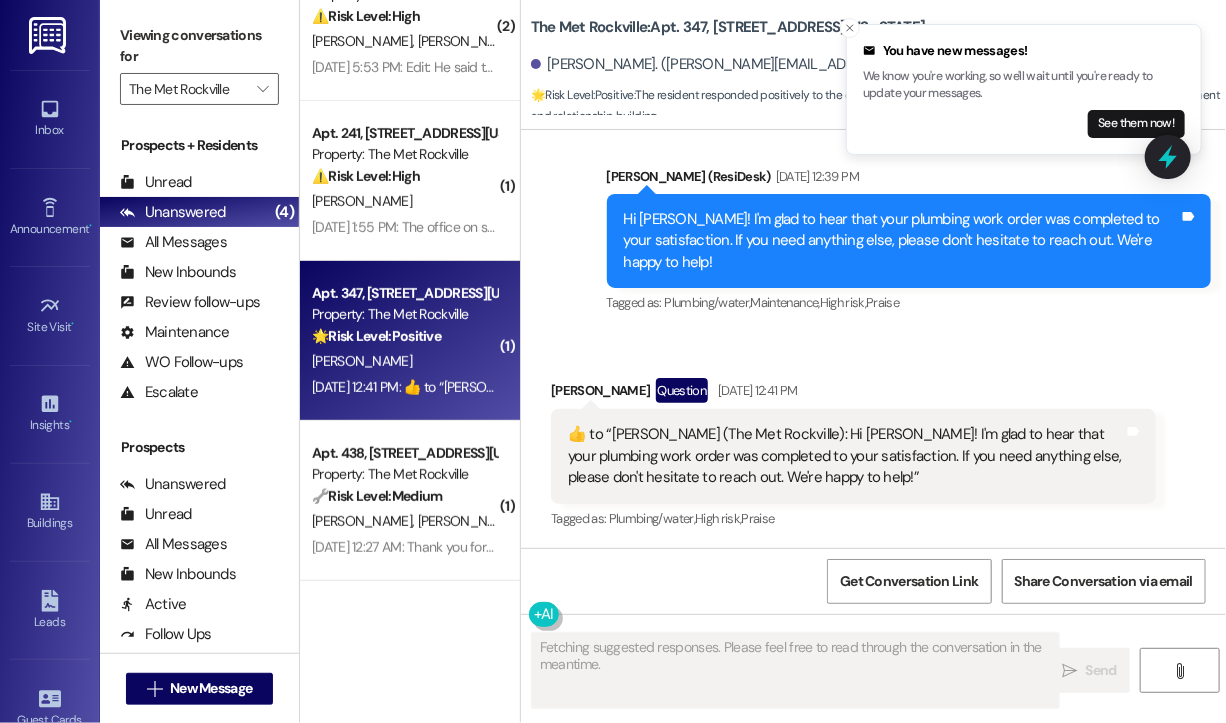 scroll, scrollTop: 968, scrollLeft: 0, axis: vertical 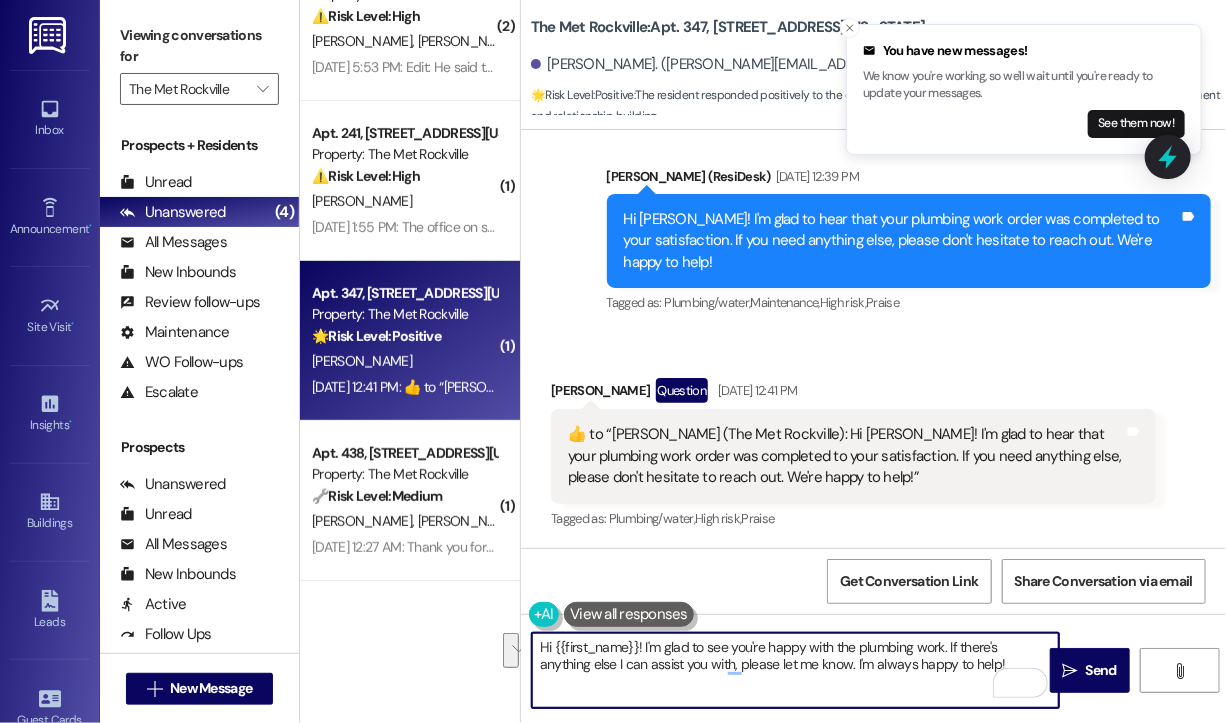 drag, startPoint x: 953, startPoint y: 671, endPoint x: 524, endPoint y: 635, distance: 430.50784 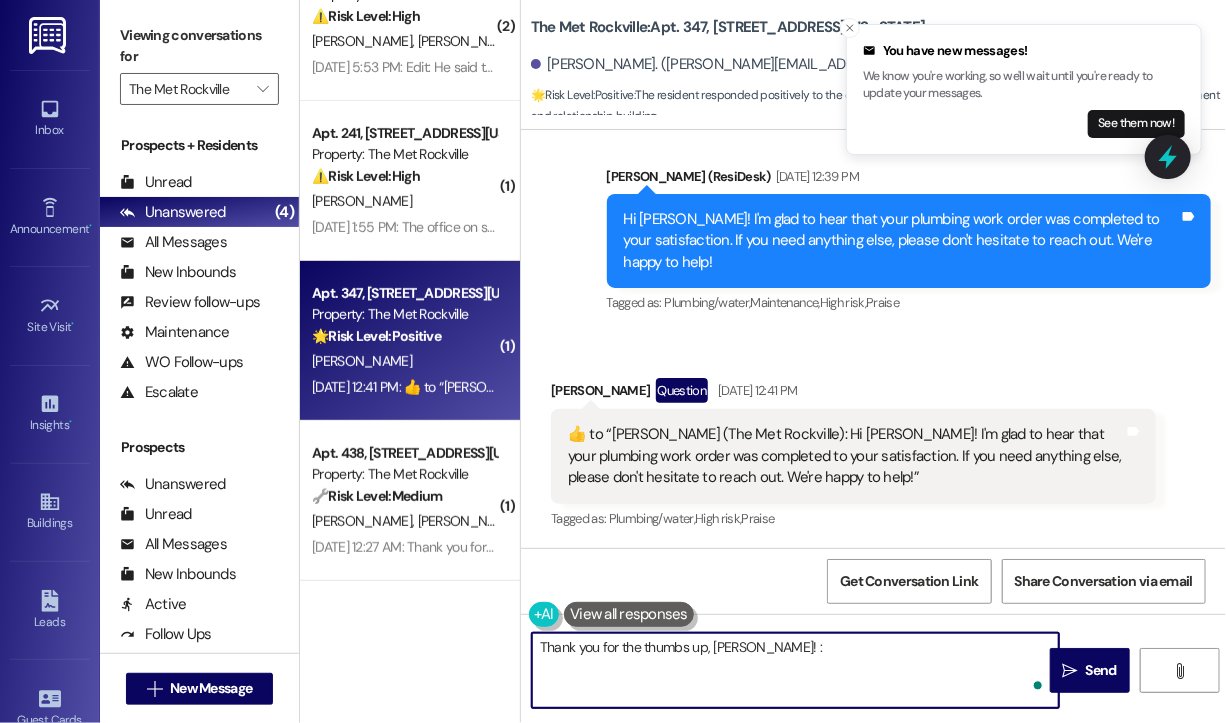 type on "Thank you for the thumbs up, [PERSON_NAME]! :)" 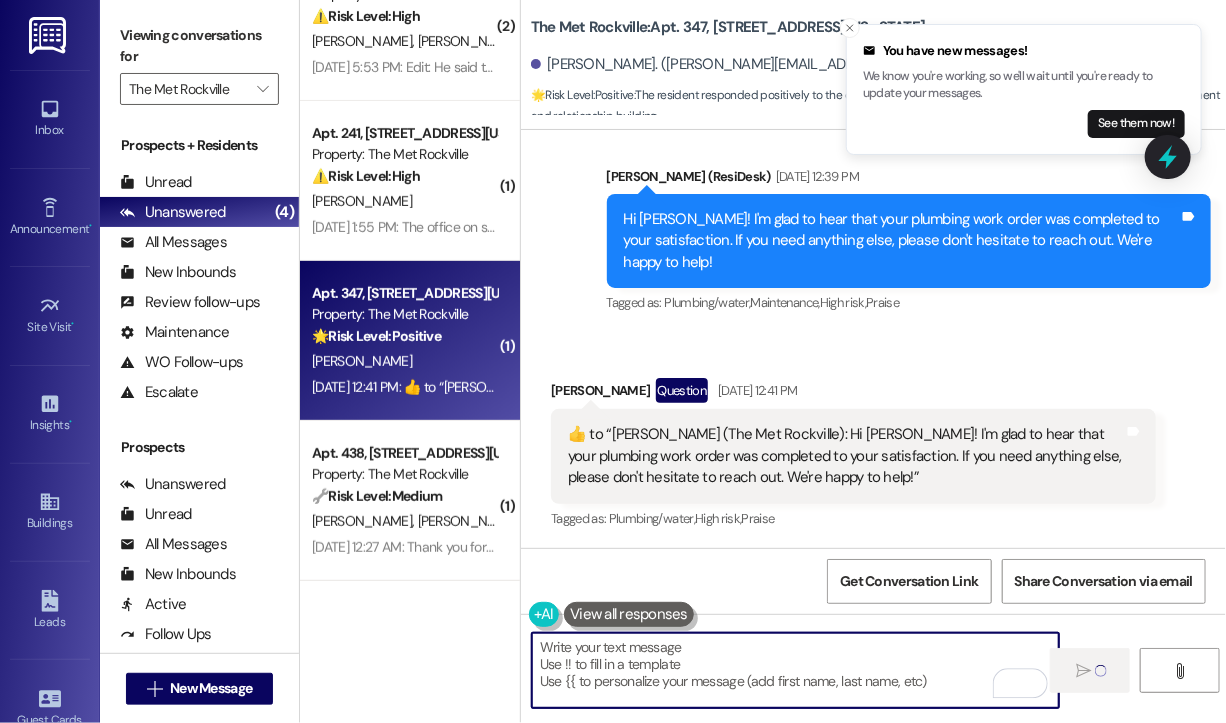 scroll, scrollTop: 968, scrollLeft: 0, axis: vertical 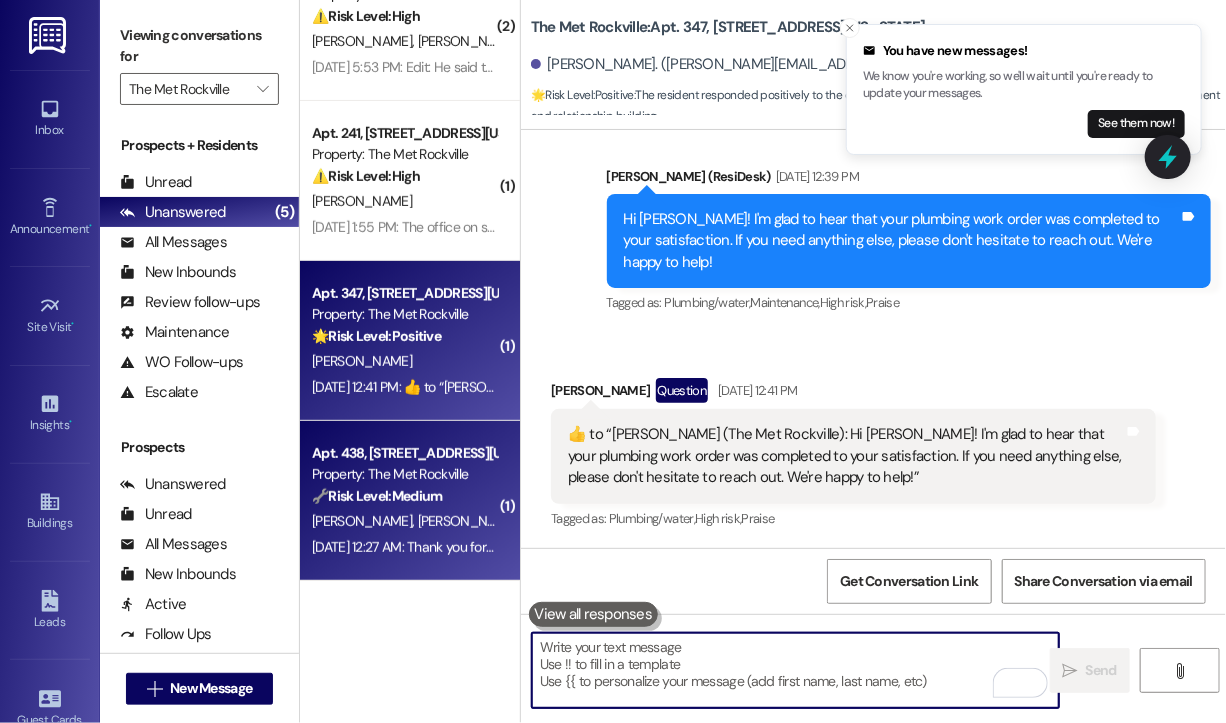 type 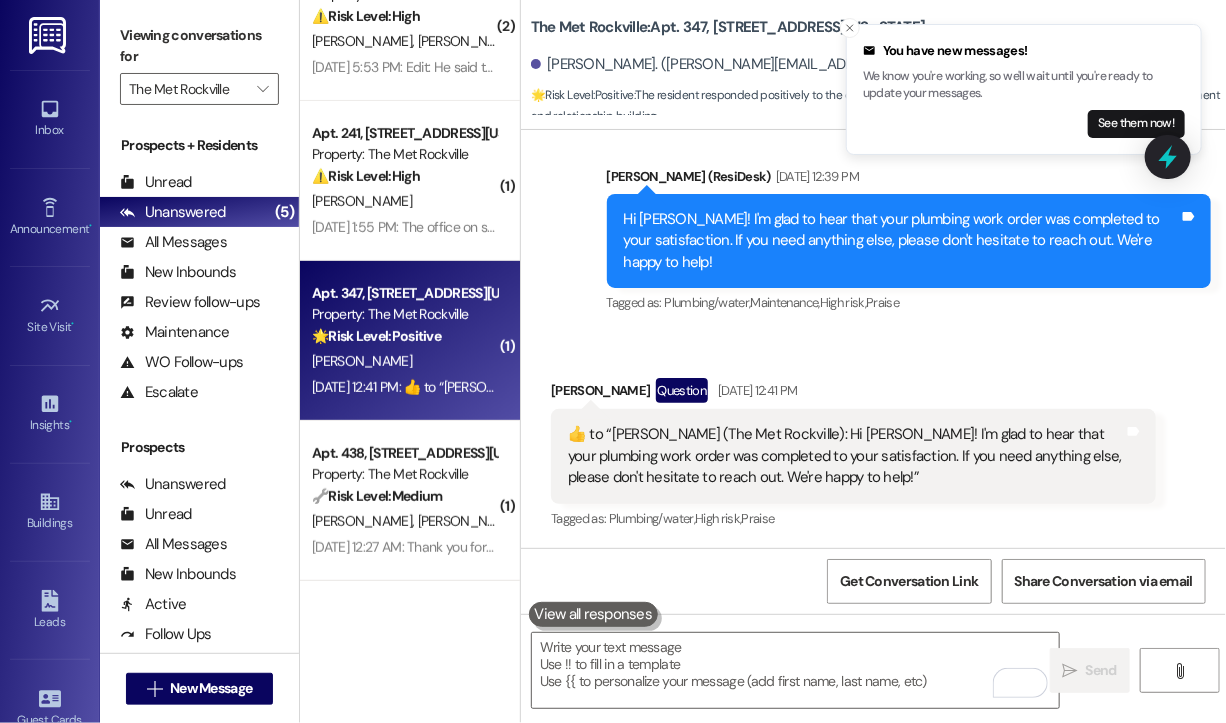 click on "Received via SMS [PERSON_NAME] Question [DATE] 12:41 PM  ​👍​ to “ [PERSON_NAME] (The Met Rockville): Hi [PERSON_NAME]! I'm glad to hear that your plumbing work order was completed to your satisfaction. If you need anything else, please don't hesitate to reach out. We're happy to help! ”  Tags and notes Tagged as:   Plumbing/water ,  Click to highlight conversations about Plumbing/water High risk ,  Click to highlight conversations about High risk Praise Click to highlight conversations about Praise" at bounding box center [853, 456] 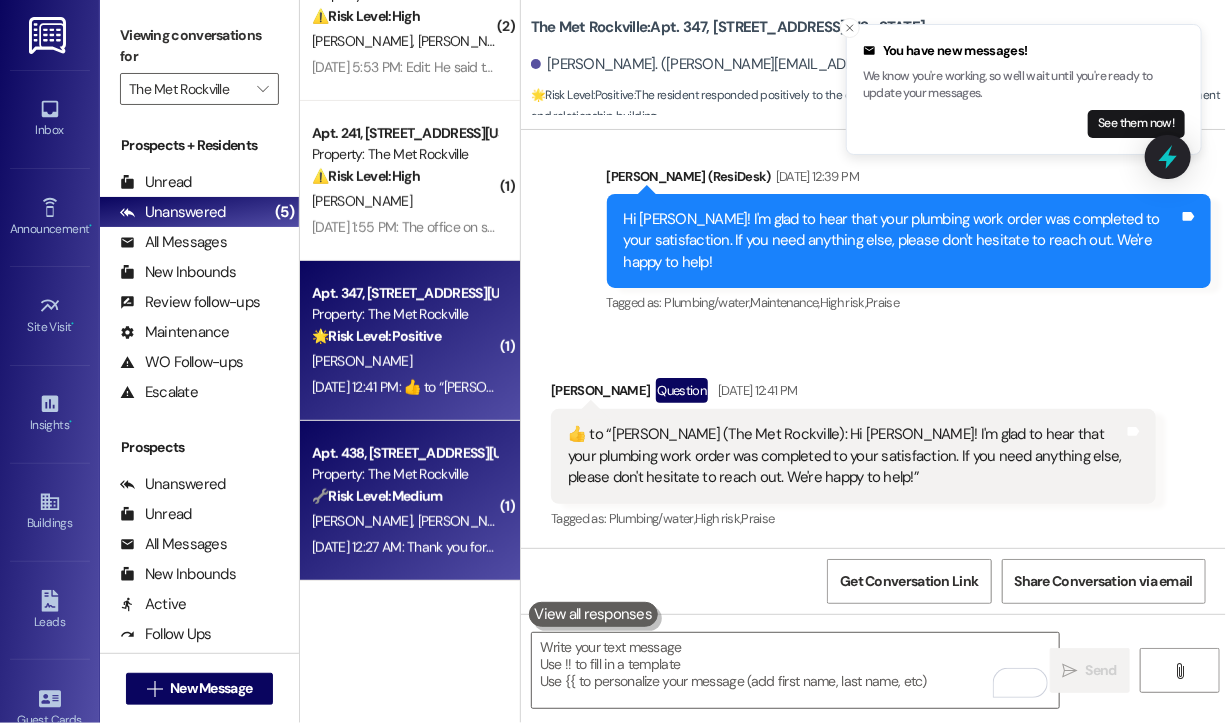 click on "Apt. 438, [STREET_ADDRESS][US_STATE] Property: The Met Rockville 🔧  Risk Level:  Medium The resident reports excessive noise from a neighbor, causing disturbance and shaking. While disruptive, there's no indication of immediate danger, property damage, or policy violation. It's a noise complaint during quiet hours, a non-urgent quality-of-life concern. [PERSON_NAME] [PERSON_NAME] [DATE] 12:27 AM: Thank you for your message. Our offices are currently closed, but we will contact you when we resume operations. For emergencies, please contact your emergency number 844-785-1118. [DATE] 12:27 AM: Thank you for your message. Our offices are currently closed, but we will contact you when we resume operations. For emergencies, please contact your emergency number [PHONE_NUMBER]." at bounding box center [410, 501] 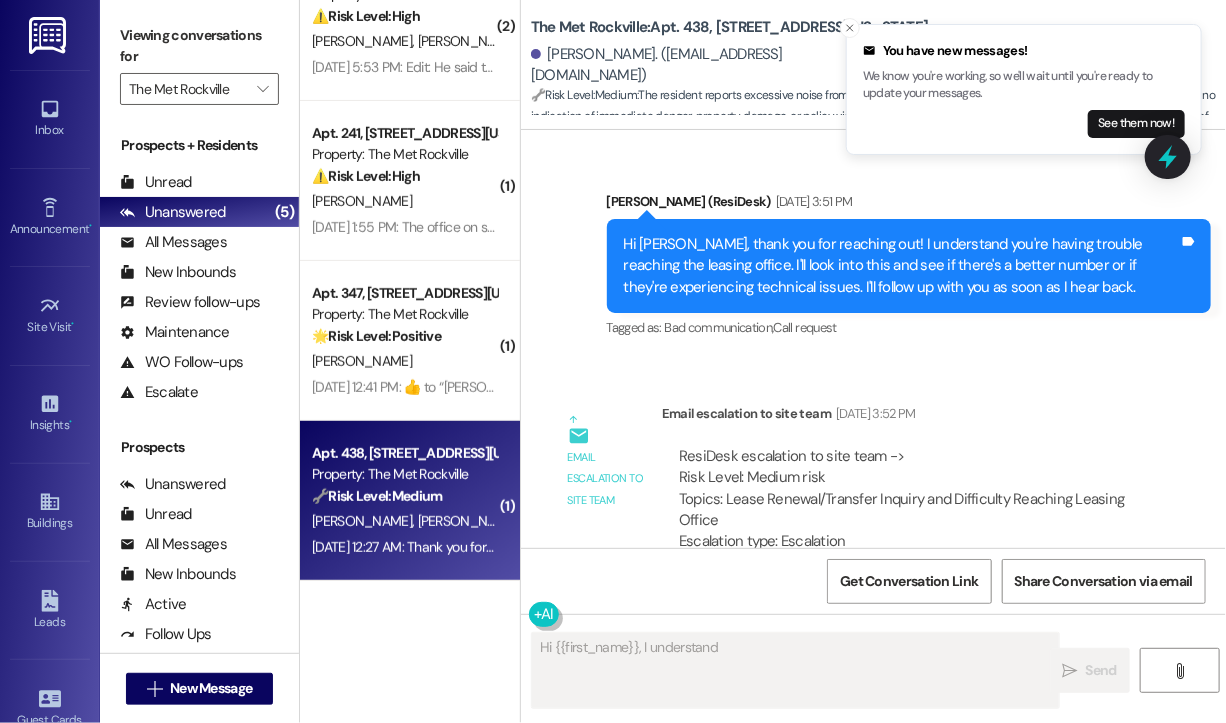 scroll, scrollTop: 3948, scrollLeft: 0, axis: vertical 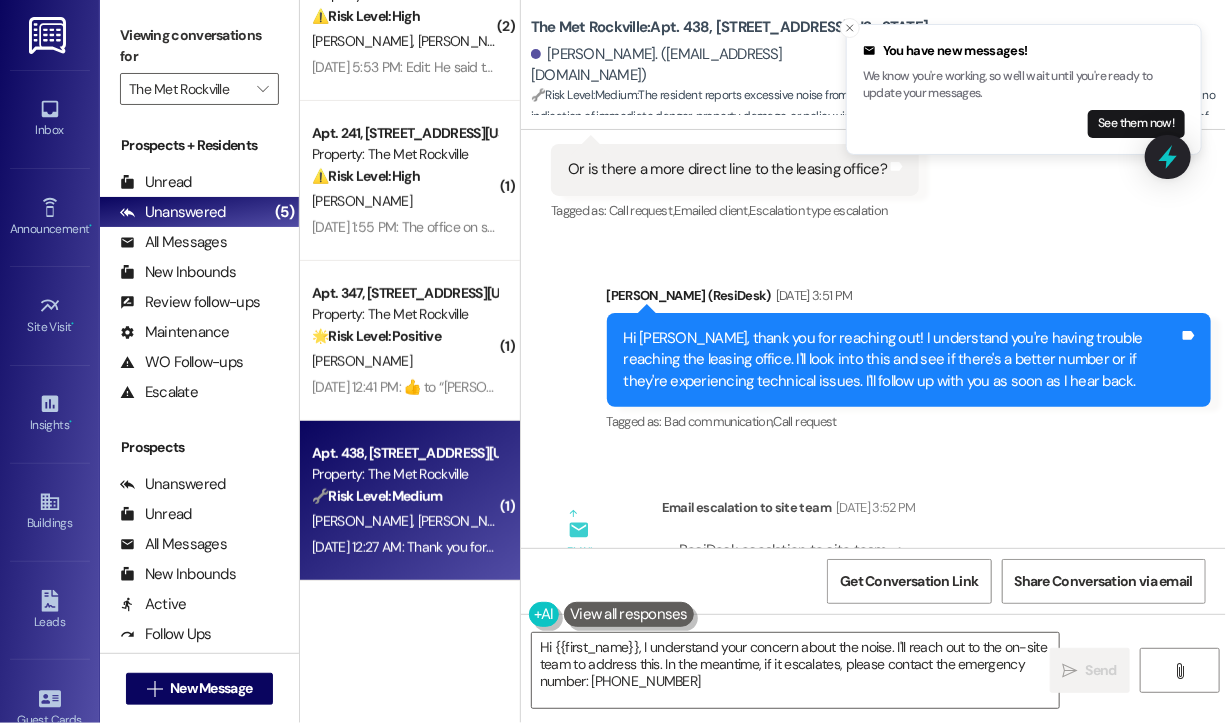 type on "Hi {{first_name}}, I understand your concern about the noise. I'll reach out to the on-site team to address this. In the meantime, if it escalates, please contact the emergency number: [PHONE_NUMBER]." 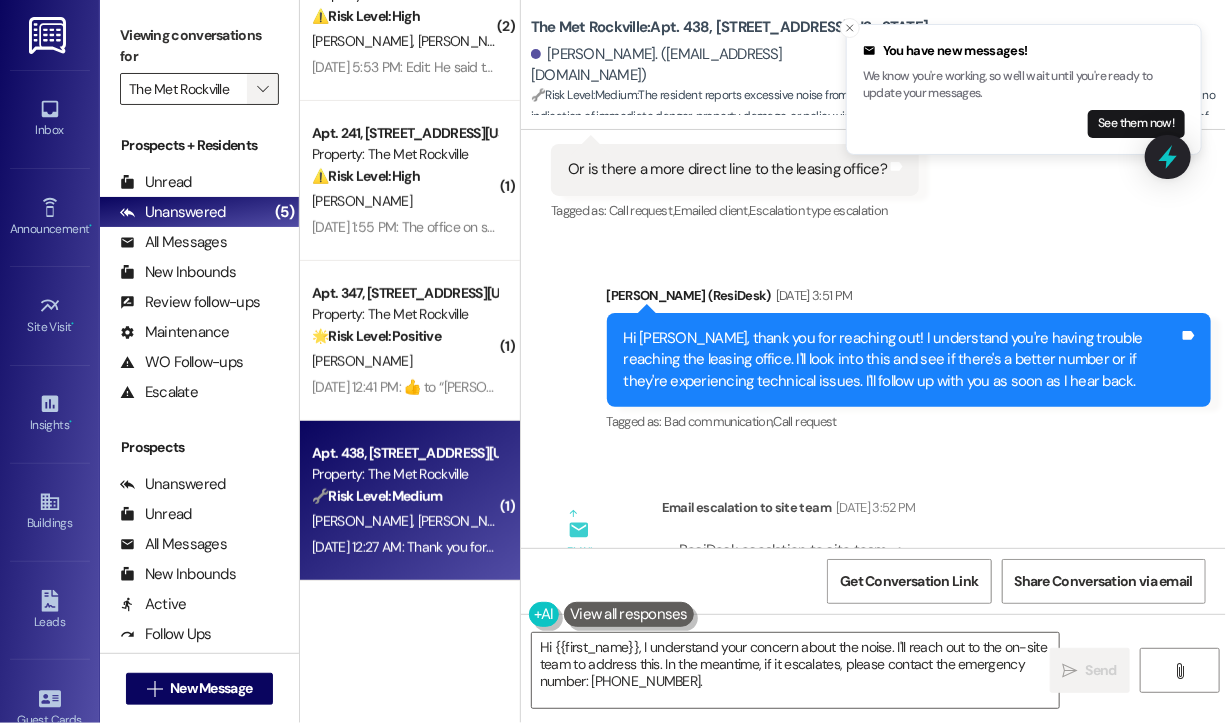 click on "" at bounding box center [262, 89] 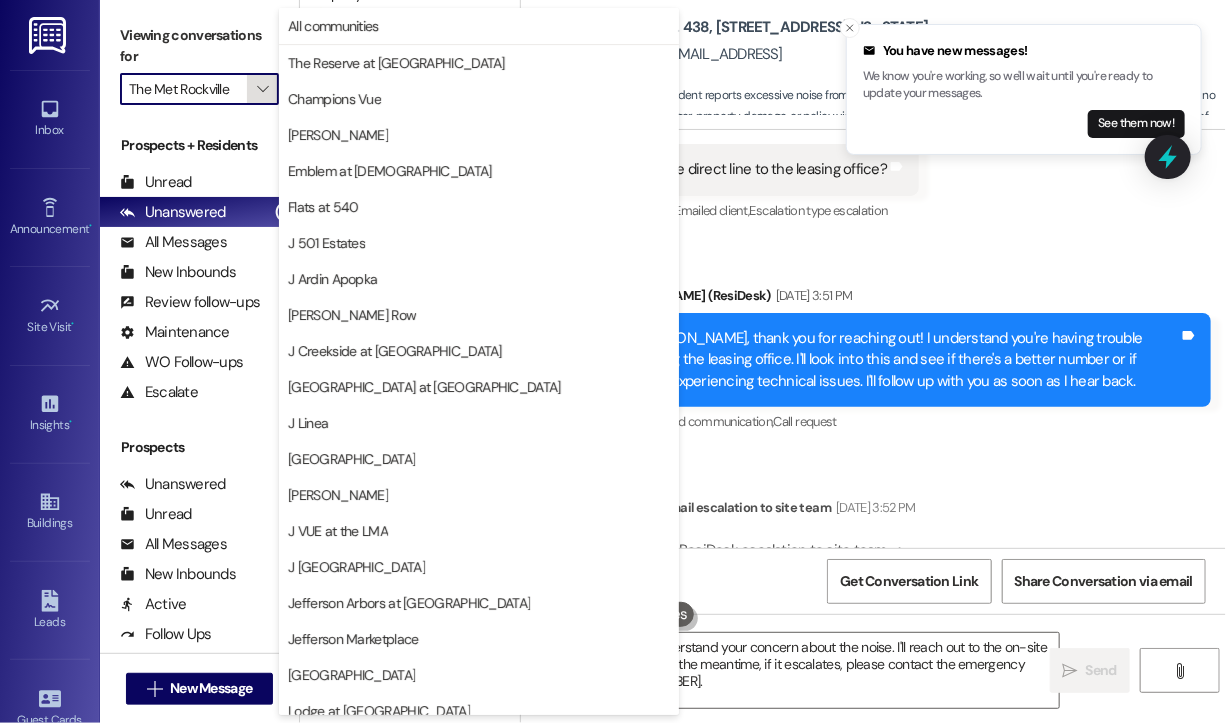 scroll, scrollTop: 301, scrollLeft: 0, axis: vertical 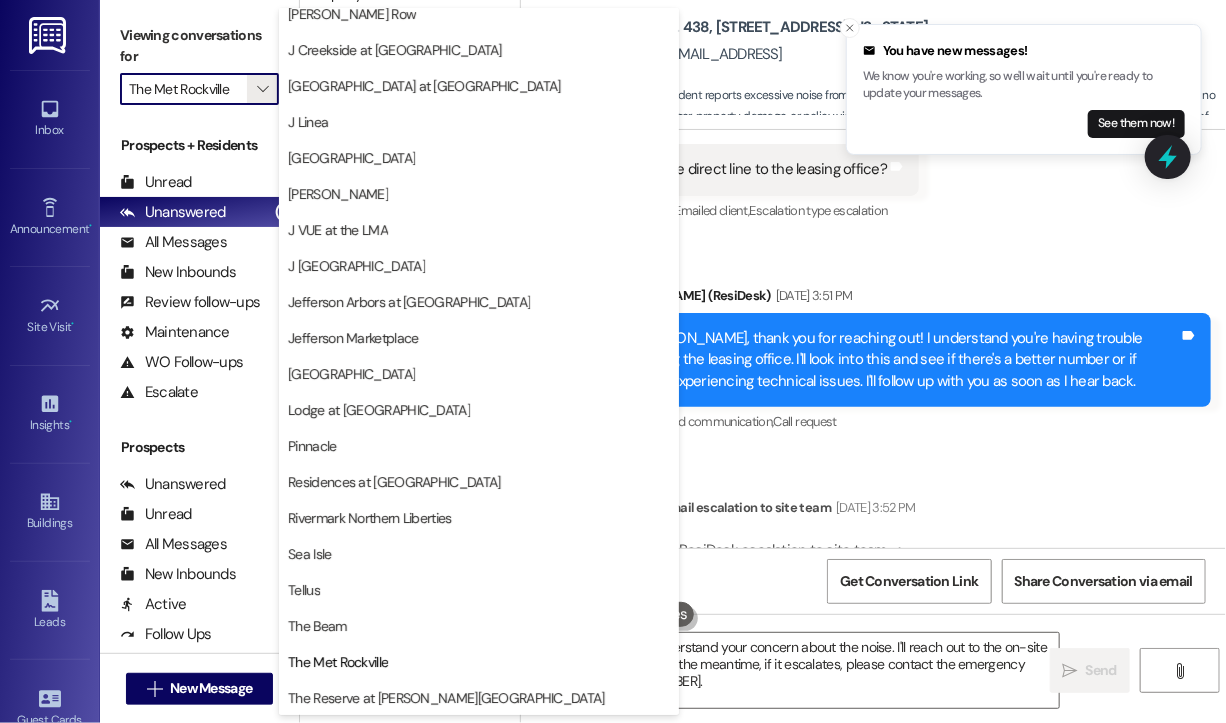 click on "Lease started [DATE] 8:00 PM Survey, sent via SMS Residesk Automated Survey [DATE] 12:24 PM Hi [PERSON_NAME] and [PERSON_NAME], I'm on the new offsite Resident Support Team for The Met Rockville! My job is to work with your on-site management team to improve your experience at the property. Text us here at any time for assistance or questions. We will also reach out periodically for feedback. (Standard text messaging rates may apply) (You can always reply STOP to opt out of future messages) Tags and notes Tagged as:   Property launch Click to highlight conversations about Property launch Survey, sent via SMS Residesk Automated Survey [DATE] 4:21 PM Hi there [PERSON_NAME] and [PERSON_NAME]! I just wanted to check in and ask if you are happy with your home.  Feel free to answer with a quick (y/n) Tags and notes Tagged as:   Quarterly check-in Click to highlight conversations about Quarterly check-in Survey, sent via SMS Residesk Automated Survey [DATE] 12:40 PM Tags and notes Tagged as:   ,  Rent/payments" at bounding box center [873, 339] 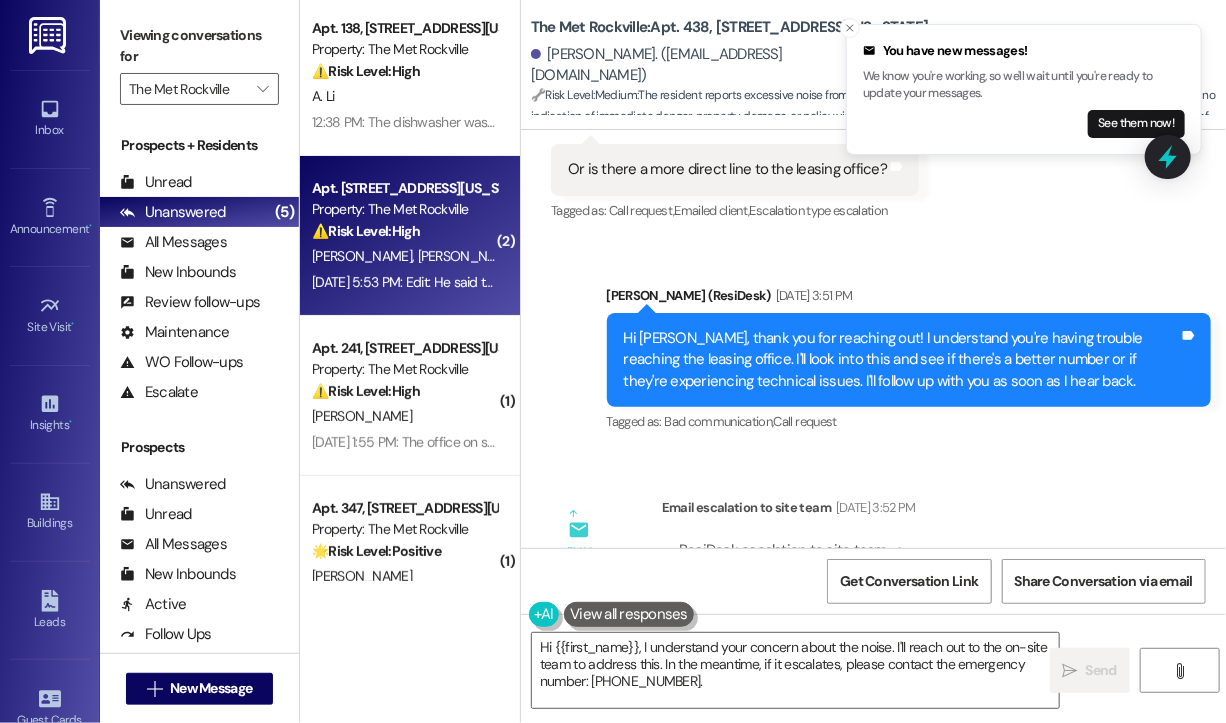 scroll, scrollTop: 0, scrollLeft: 0, axis: both 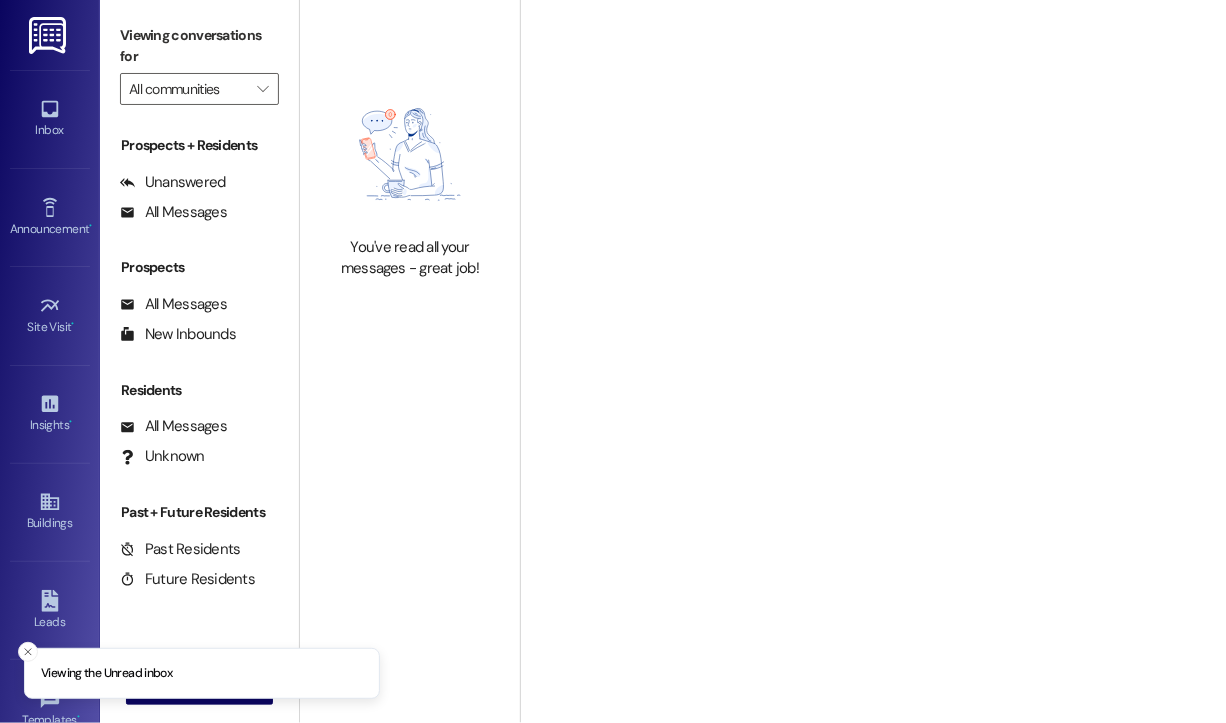 type on "The Met Rockville" 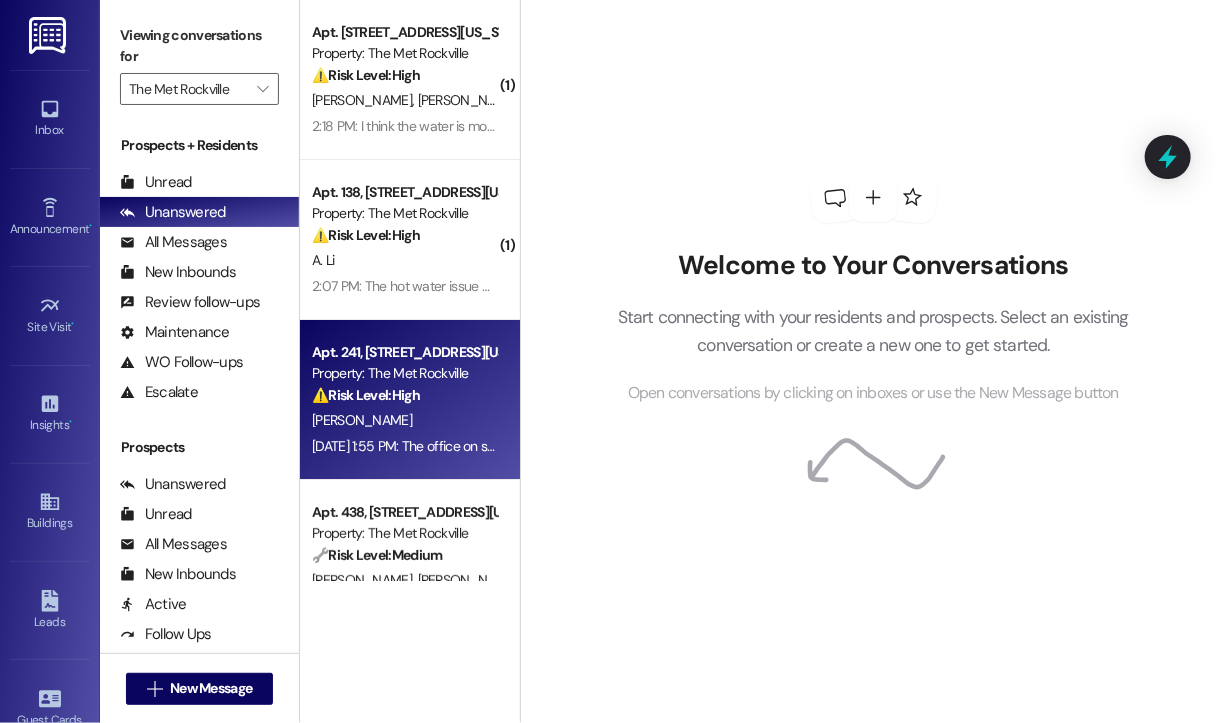 click on "[PERSON_NAME]" at bounding box center (404, 420) 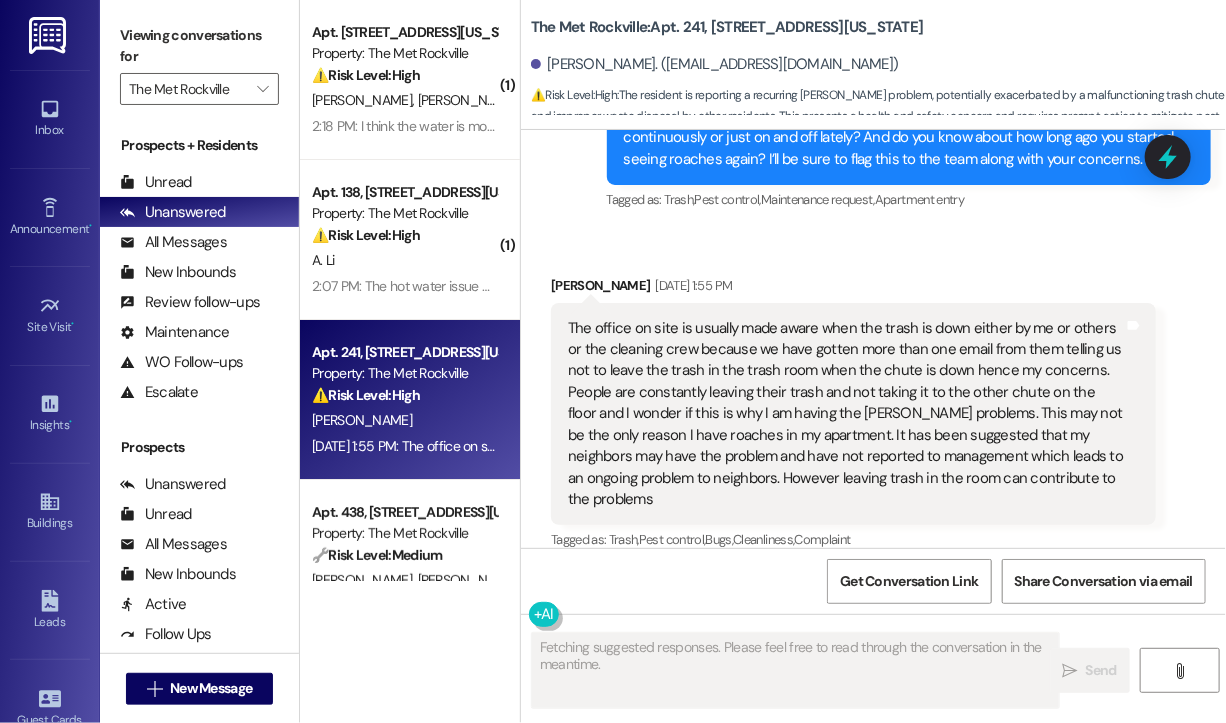 scroll, scrollTop: 3754, scrollLeft: 0, axis: vertical 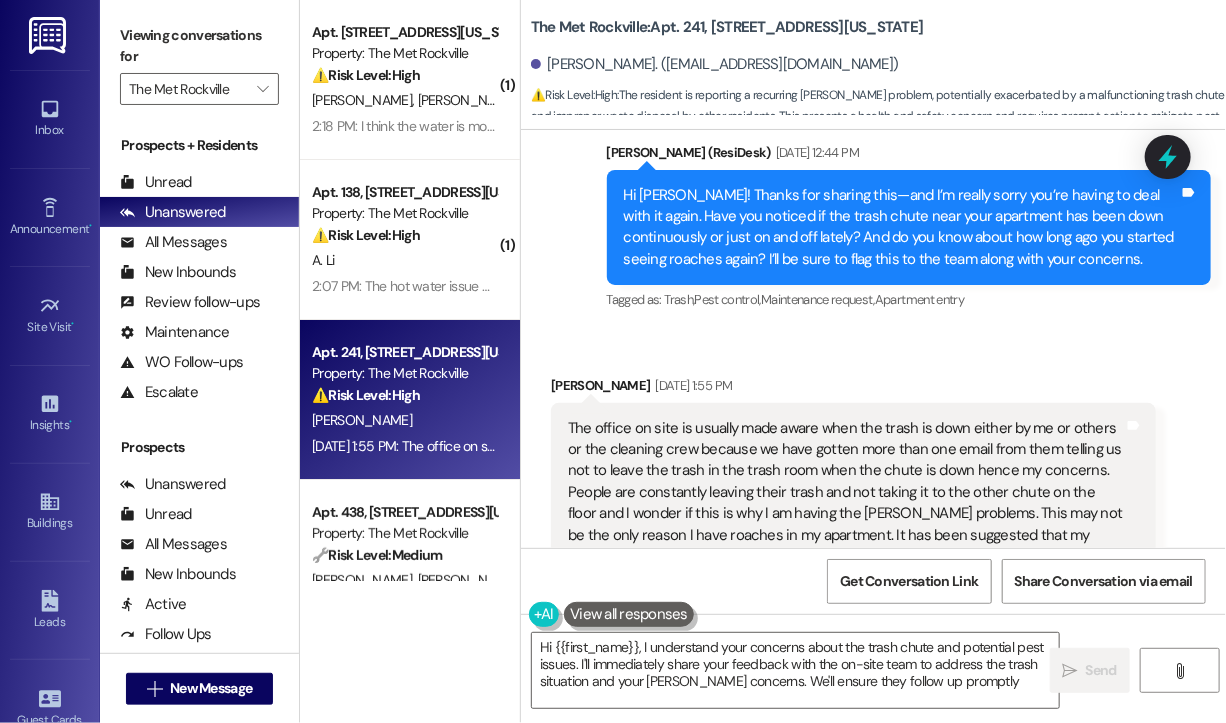 type on "Hi {{first_name}}, I understand your concerns about the trash chute and potential pest issues. I'll immediately share your feedback with the on-site team to address the trash situation and your roach concerns. We'll ensure they follow up promptly." 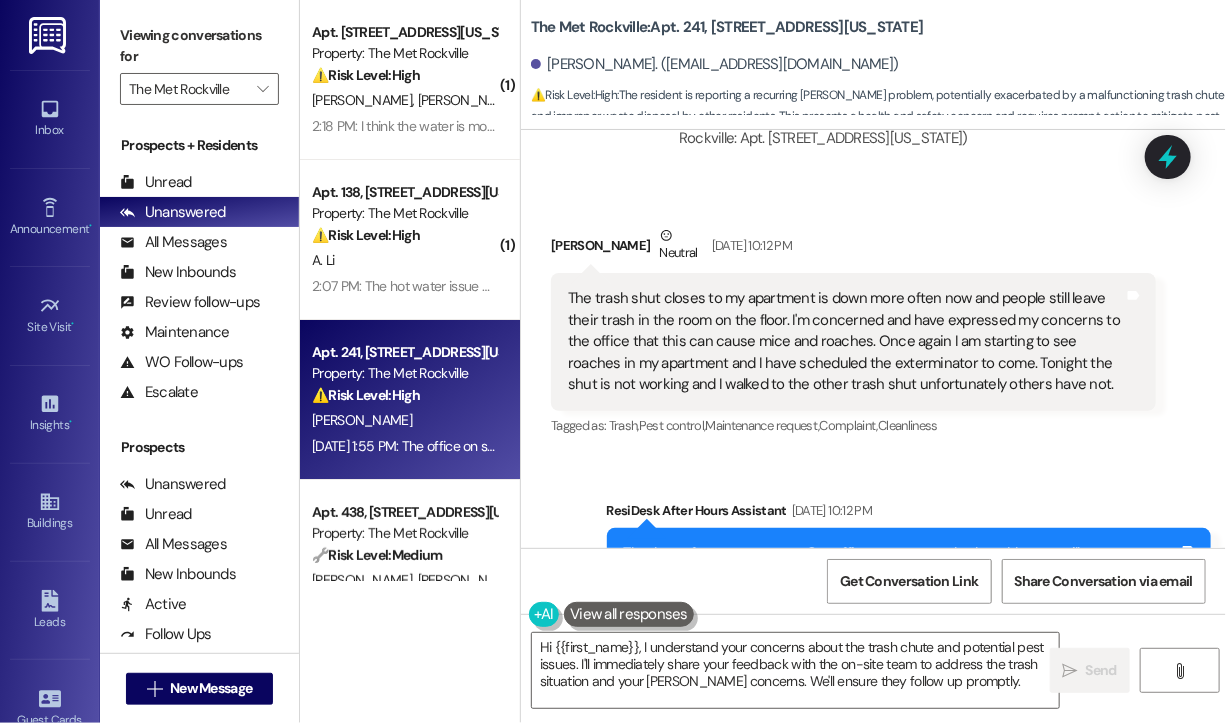 scroll, scrollTop: 3154, scrollLeft: 0, axis: vertical 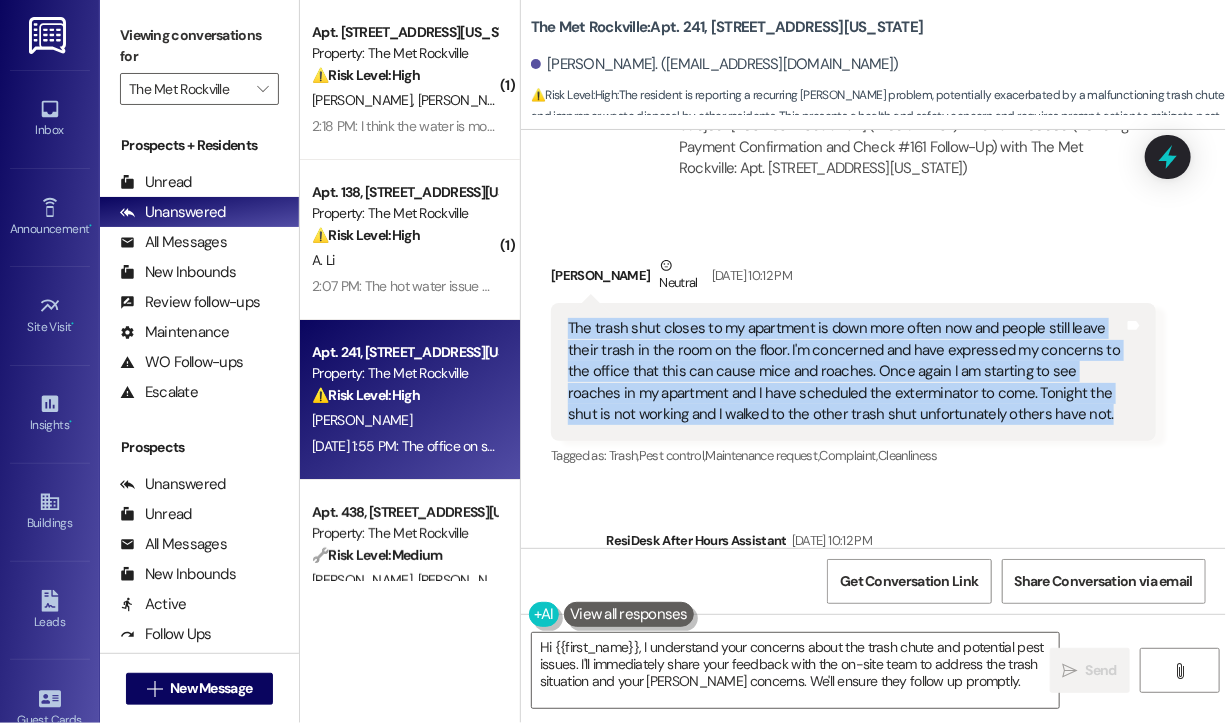 drag, startPoint x: 1045, startPoint y: 386, endPoint x: 568, endPoint y: 307, distance: 483.49768 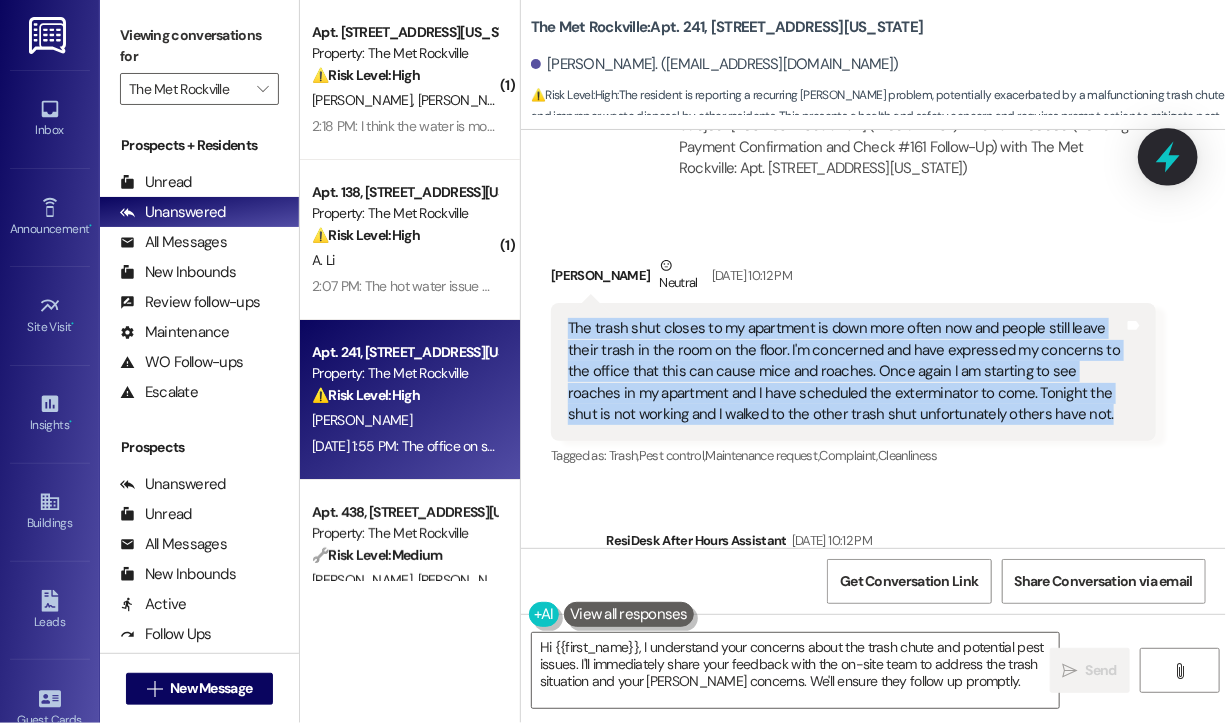 click 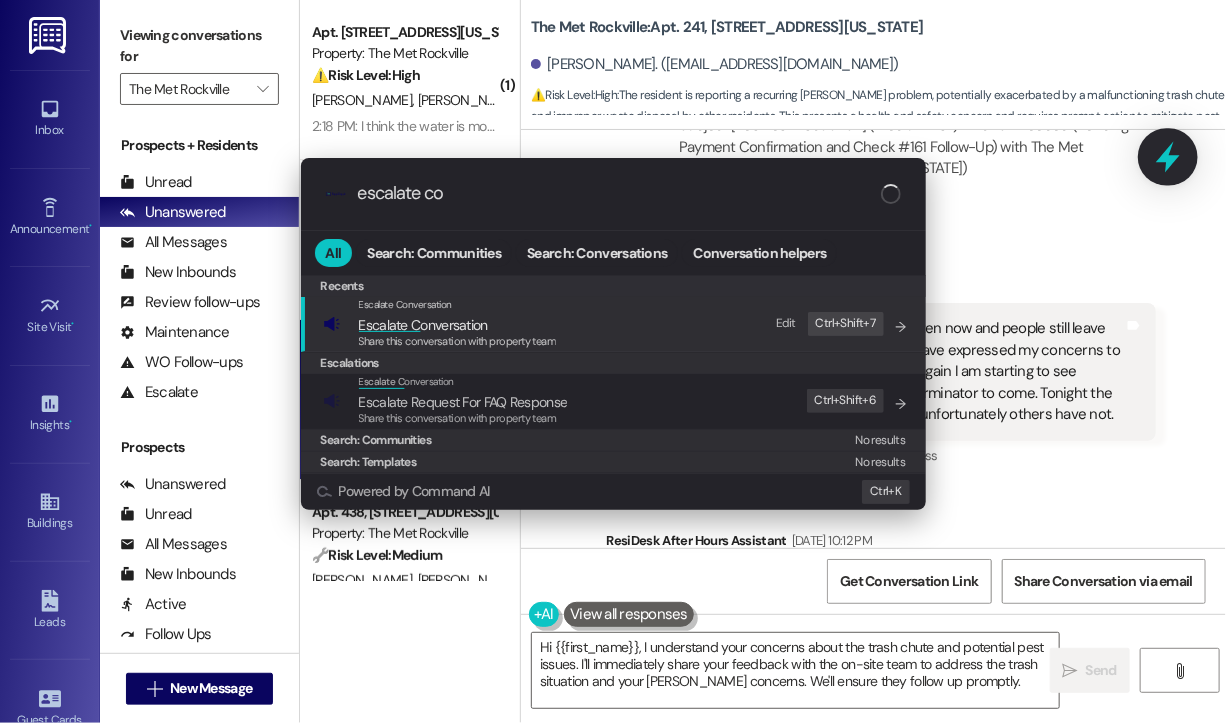 type on "escalate con" 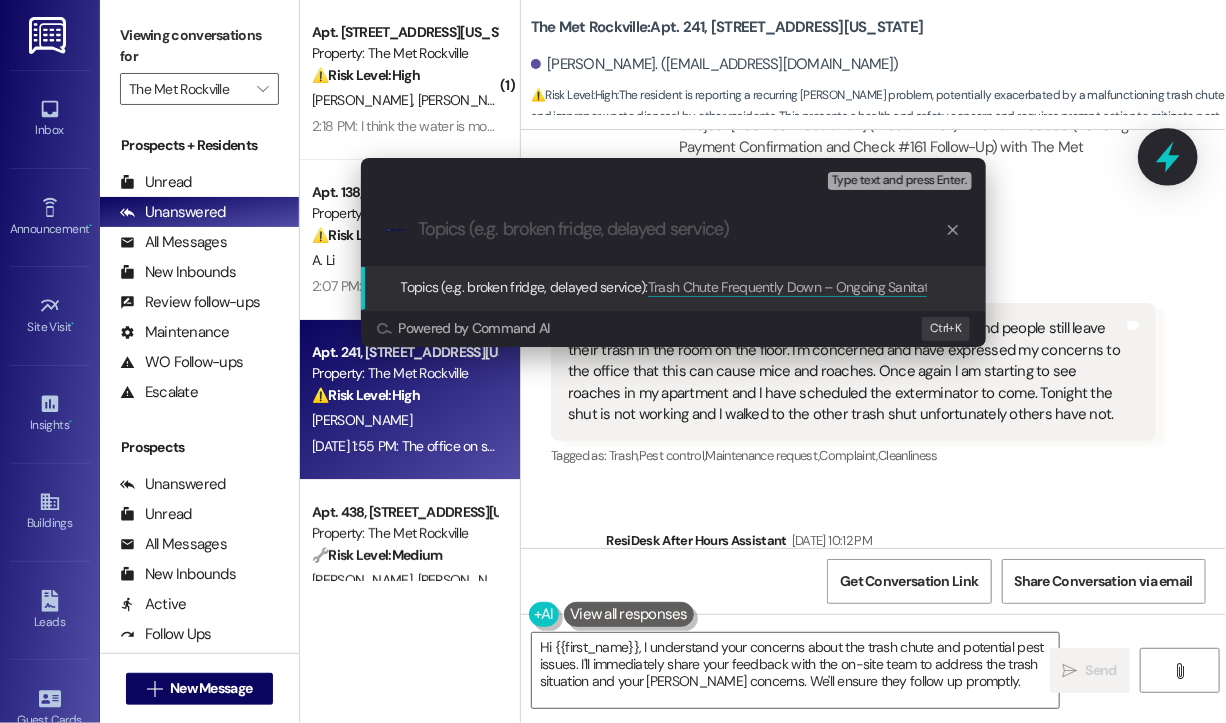 type on "Trash Chute Frequently Down – Ongoing Sanitation Concerns and Roach Activity Returning" 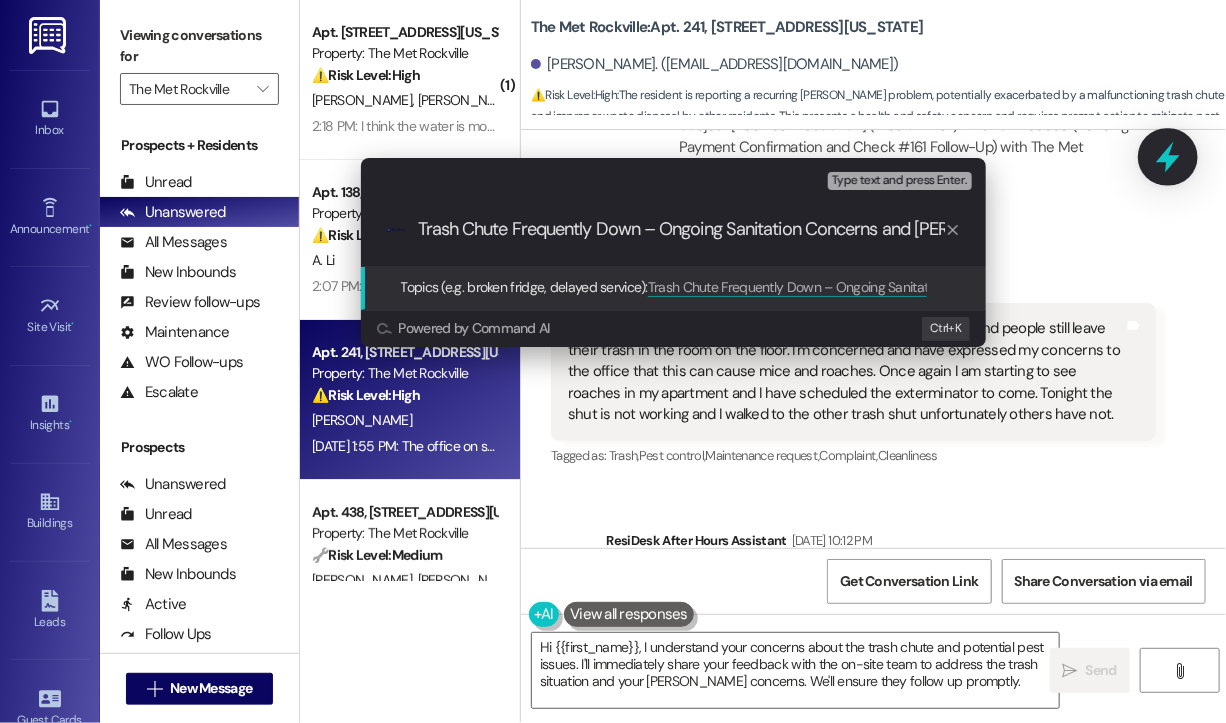 scroll, scrollTop: 0, scrollLeft: 158, axis: horizontal 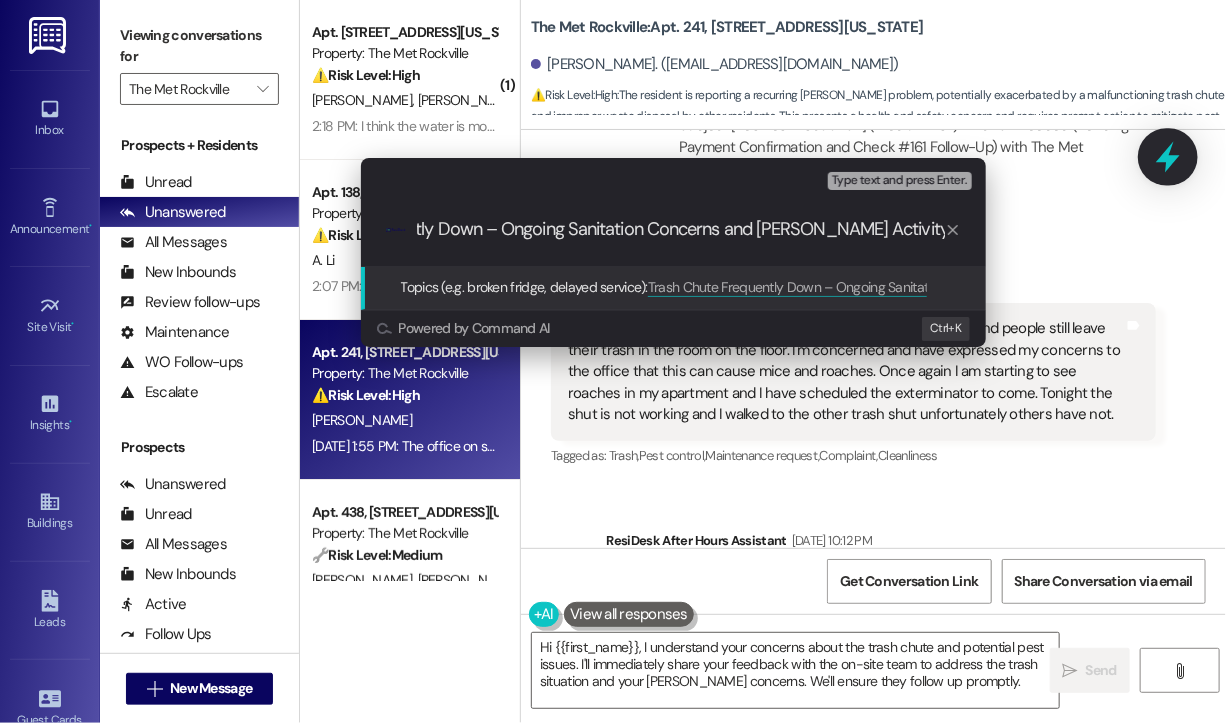 type 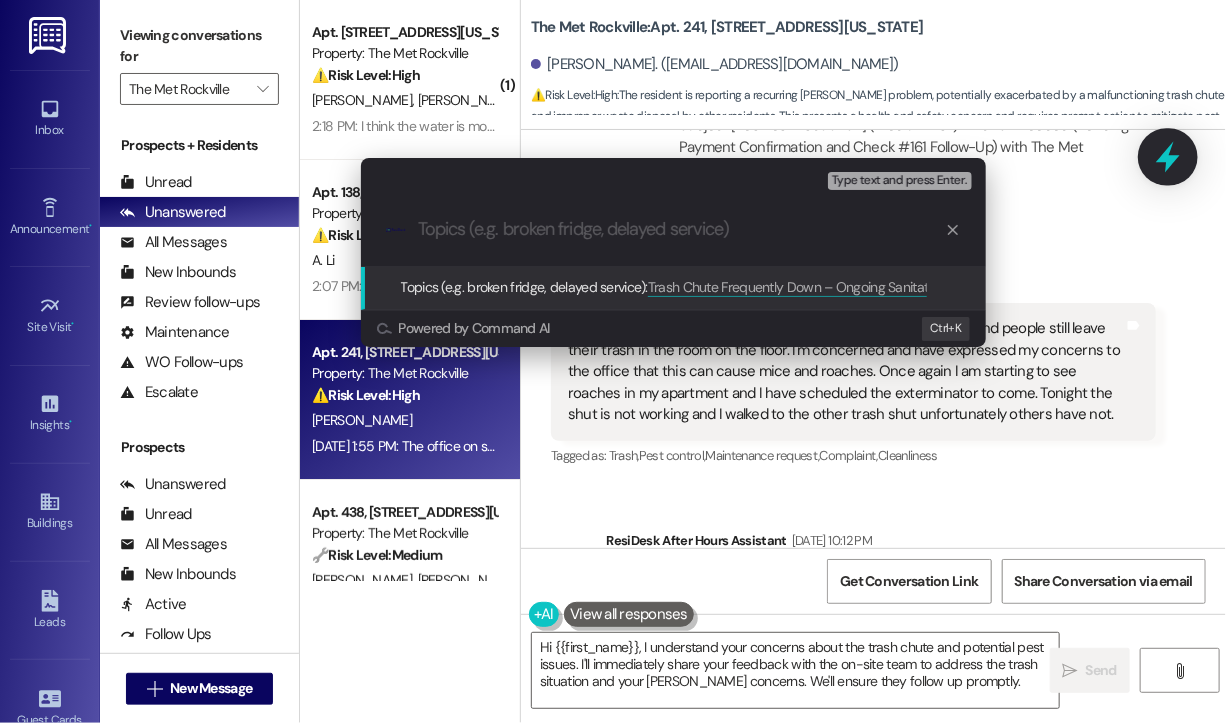 scroll, scrollTop: 0, scrollLeft: 0, axis: both 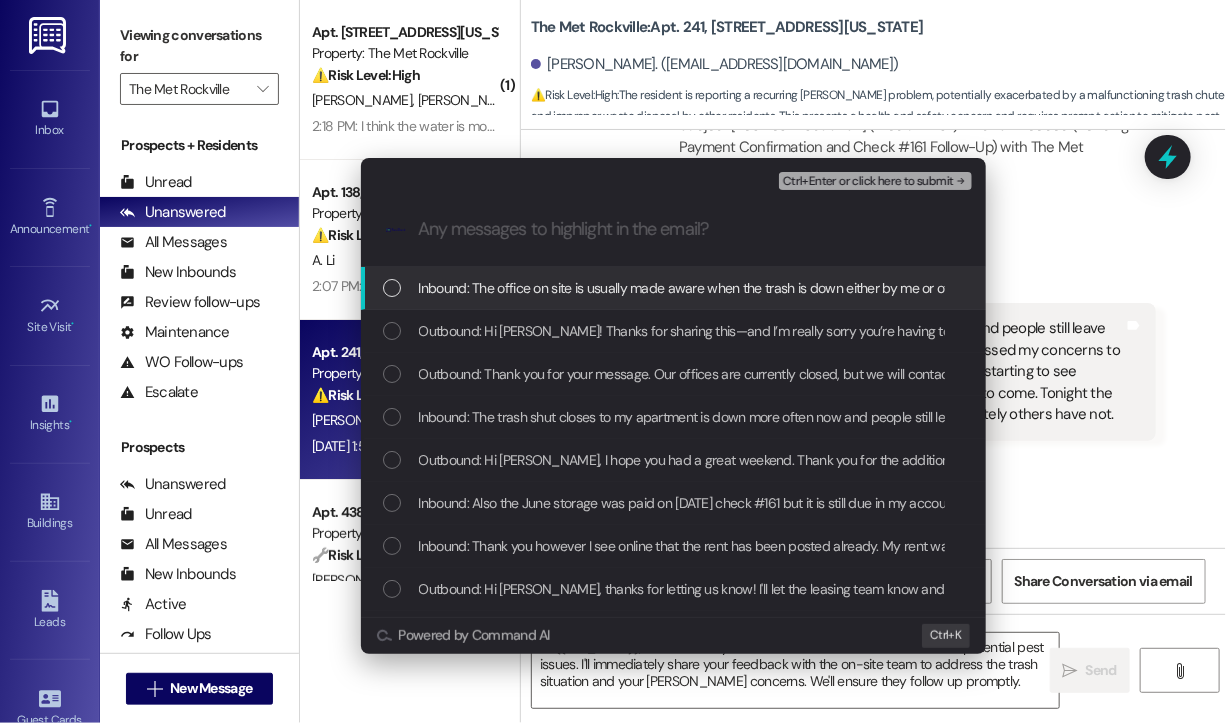 click on "Inbound: The office on site is usually made aware when the trash is down either by me or others or the cleaning crew because we have gotten more than one email from them telling us not to leave the trash in the trash room when the chute is down hence my concerns.  People are constantly leaving their trash and not taking it to the other chute on the floor and I wonder if this is why I am having the roach problems.  This may not be the only reason I have roaches in my apartment.  It has been suggested that my neighbors may have the problem and have not reported to management which leads to an ongoing problem to neighbors.  However leaving trash in the room can contribute to the problems" at bounding box center (2483, 288) 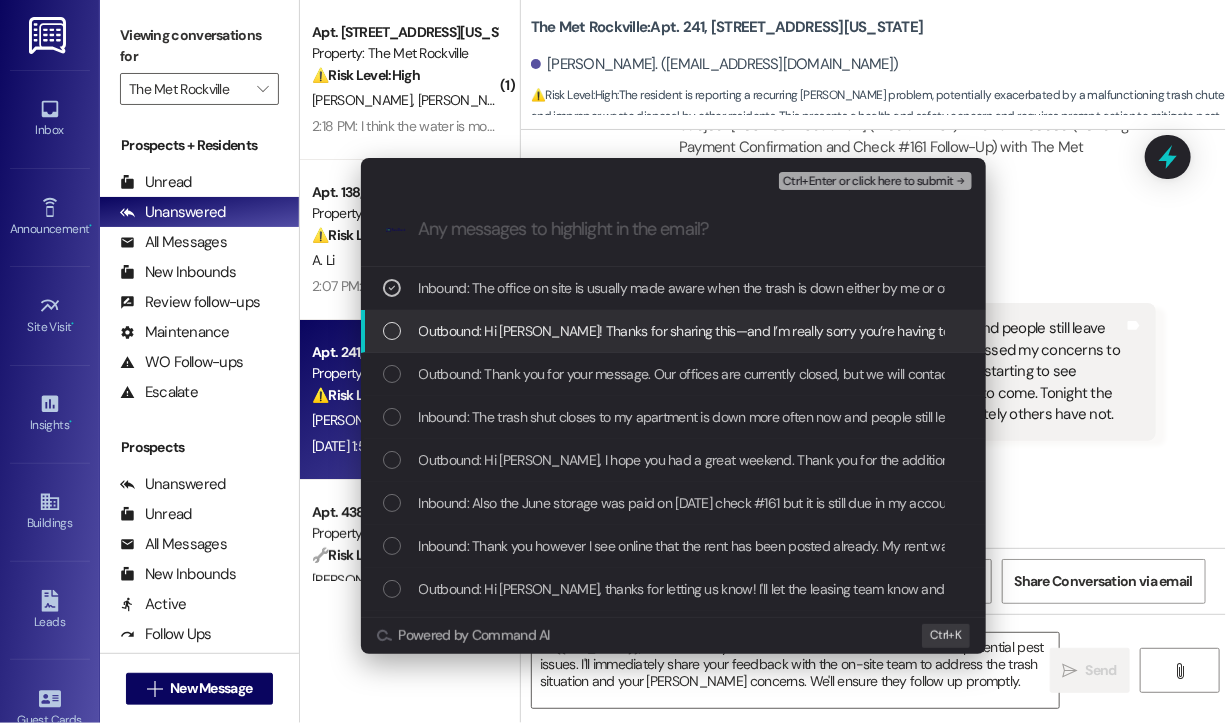 click on "Outbound: Hi Carolyn! Thanks for sharing this—and I’m really sorry you’re having to deal with it again. Have you noticed if the trash chute near your apartment has been down continuously or just on and off lately? And do you know about how long ago you started seeing roaches again? I’ll be sure to flag this to the team along with your concerns." at bounding box center [1443, 331] 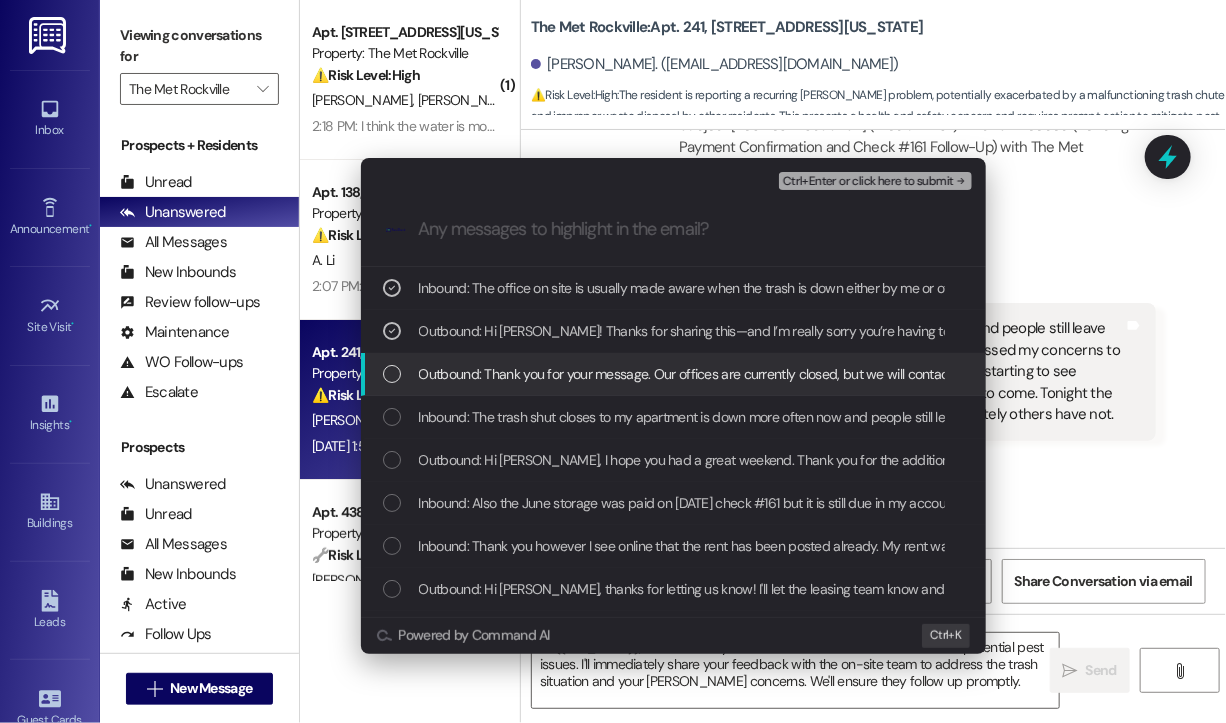 click on "Outbound: Thank you for your message. Our offices are currently closed, but we will contact you when we resume operations. For emergencies, please contact your emergency number 844-785-1118." at bounding box center [1011, 374] 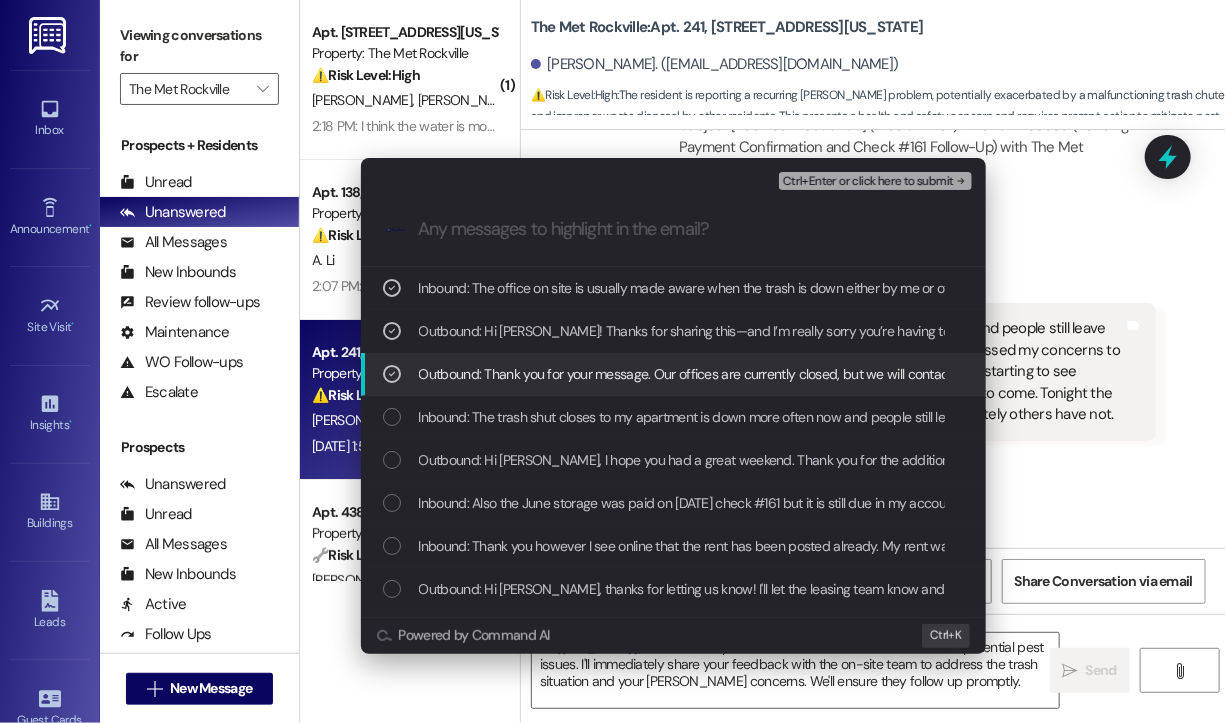 click on "Outbound: Thank you for your message. Our offices are currently closed, but we will contact you when we resume operations. For emergencies, please contact your emergency number 844-785-1118." at bounding box center [1011, 374] 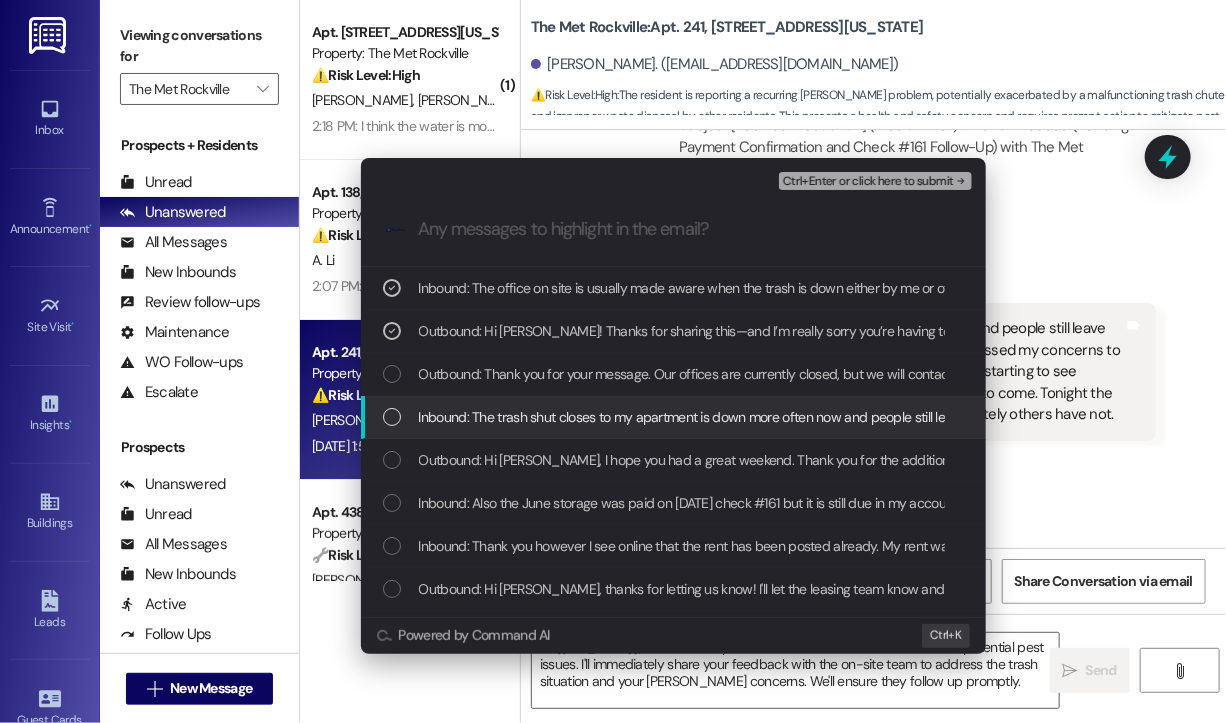 click on "Inbound: The trash shut closes to my apartment is down more often now and people still leave their trash in the room on the floor.  I'm concerned and have expressed my concerns to the office that this can cause mice and roaches.  Once again I am starting to see roaches in my apartment and I have scheduled the exterminator to come.  Tonight the shut is not working and I walked to the other trash shut unfortunately others have not." at bounding box center [1675, 417] 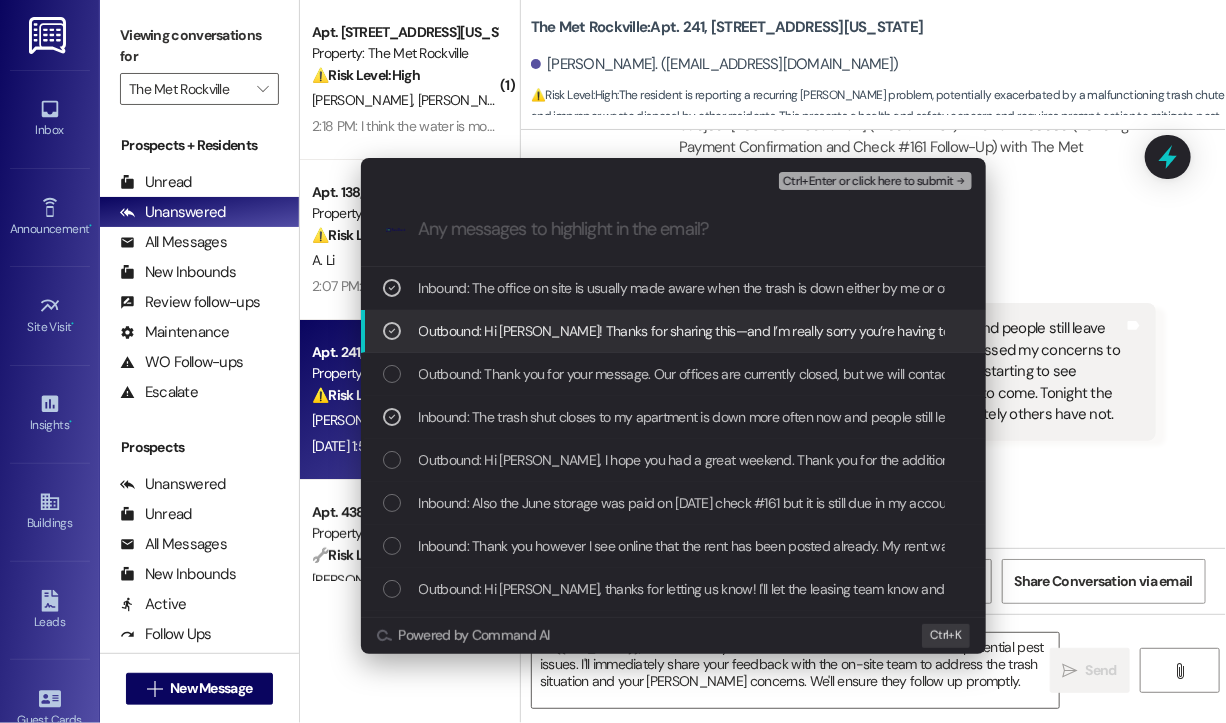 click on "Ctrl+Enter or click here to submit" at bounding box center [868, 182] 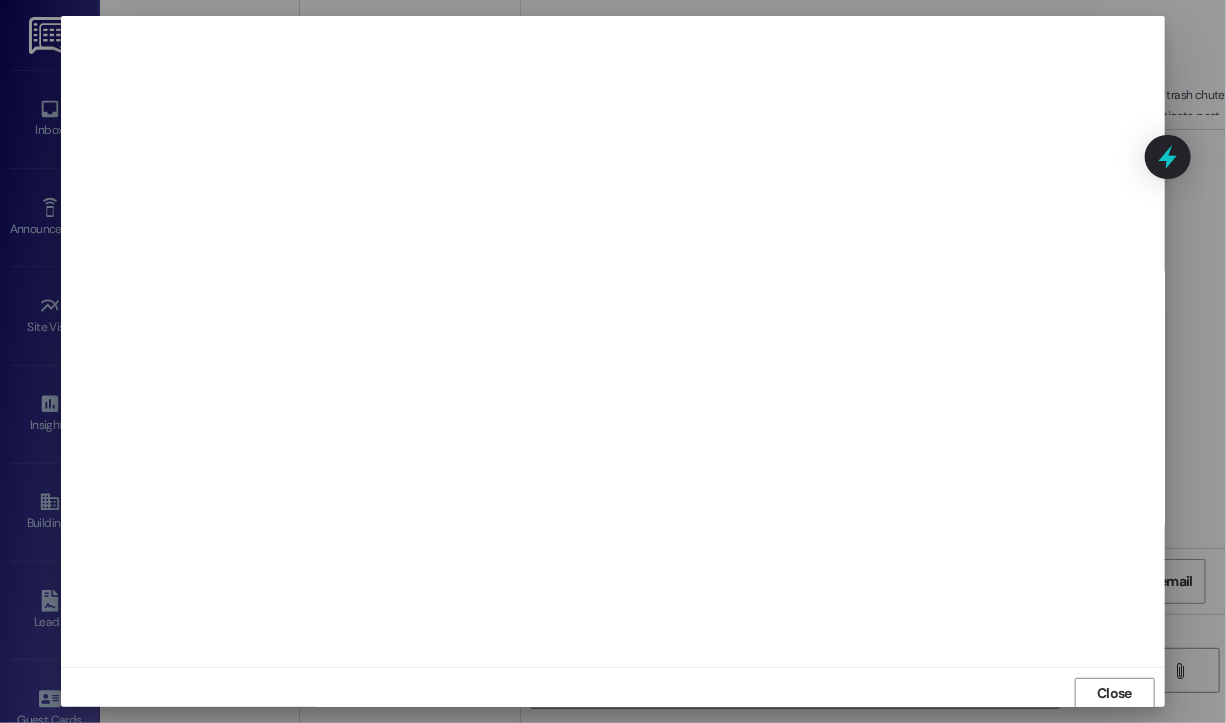 scroll, scrollTop: 2, scrollLeft: 0, axis: vertical 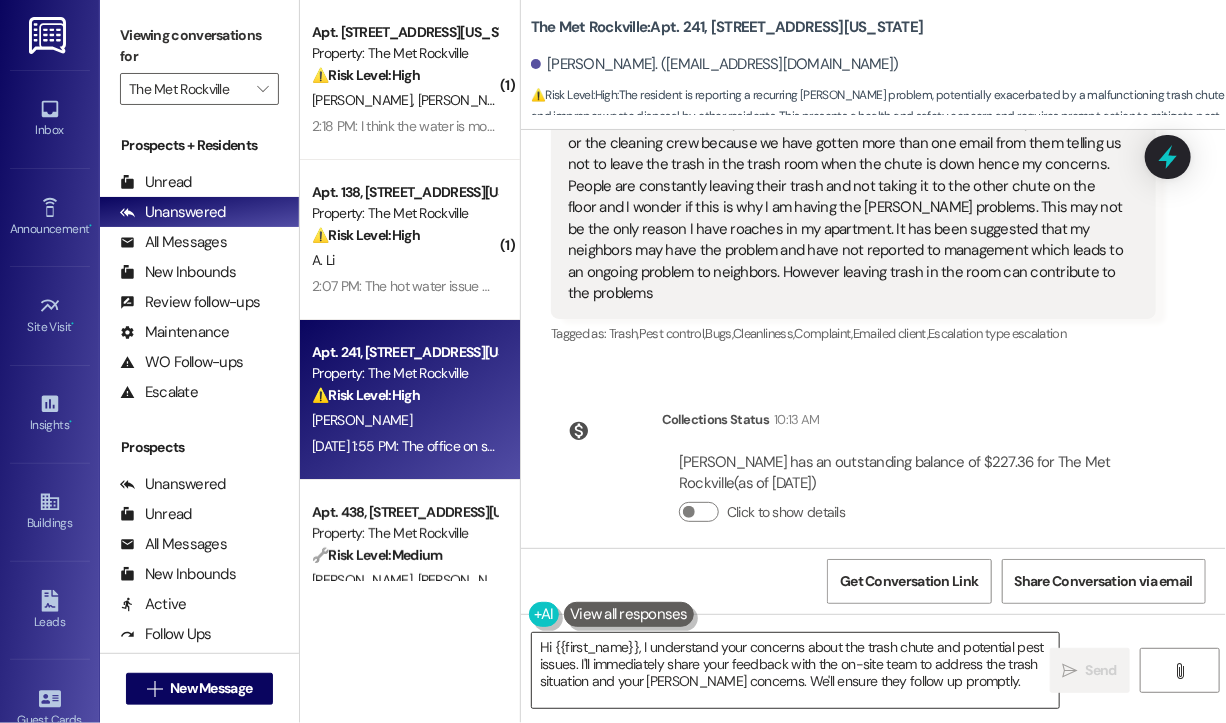click on "Hi {{first_name}}, I understand your concerns about the trash chute and potential pest issues. I'll immediately share your feedback with the on-site team to address the trash situation and your roach concerns. We'll ensure they follow up promptly." at bounding box center [795, 670] 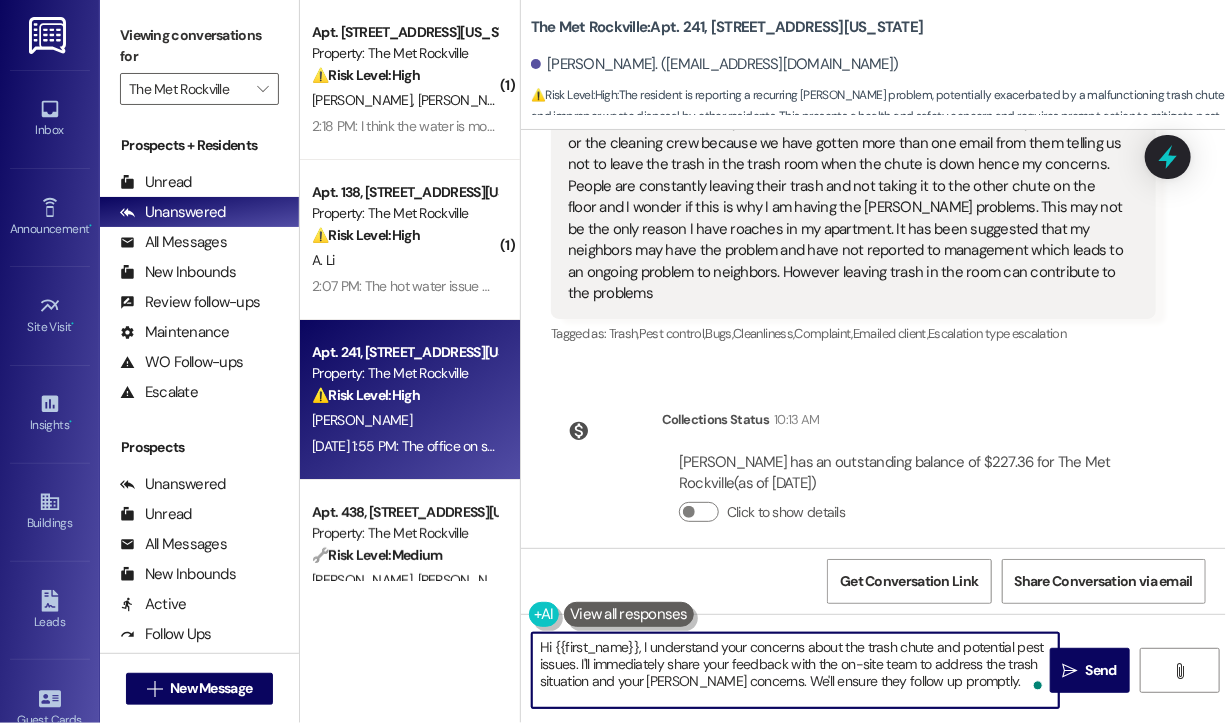 click on "Hi {{first_name}}, I understand your concerns about the trash chute and potential pest issues. I'll immediately share your feedback with the on-site team to address the trash situation and your roach concerns. We'll ensure they follow up promptly." at bounding box center (795, 670) 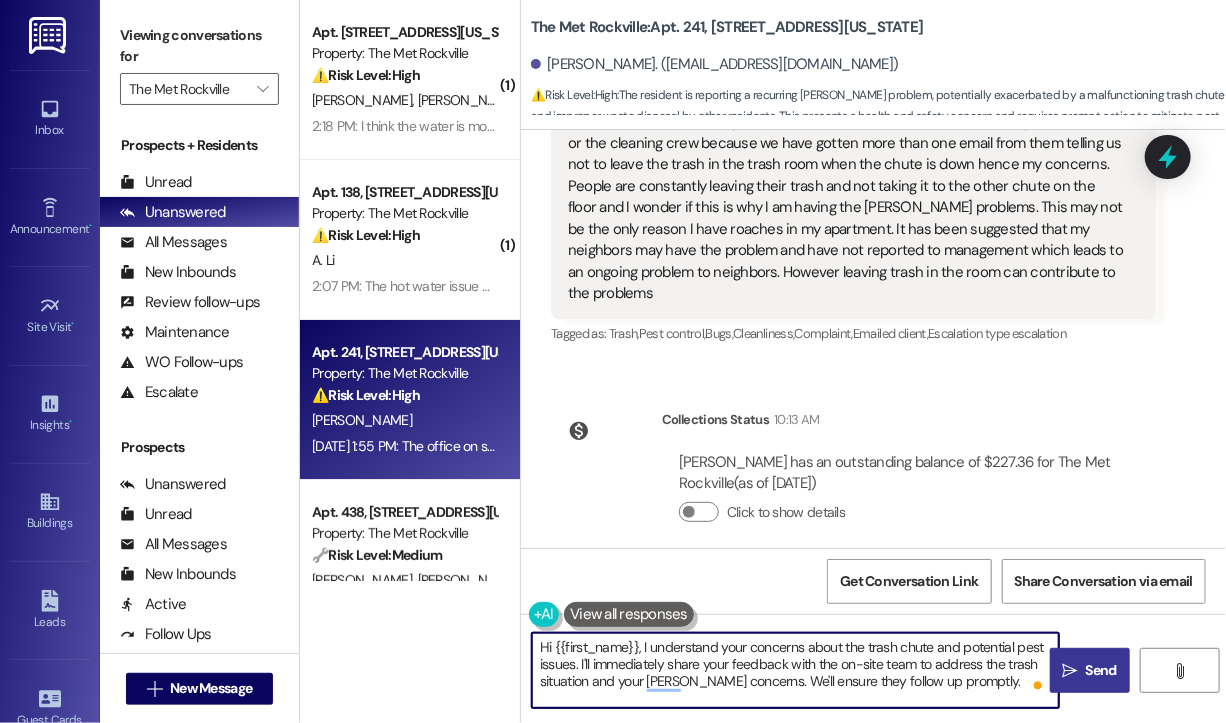 click on "Send" at bounding box center [1101, 670] 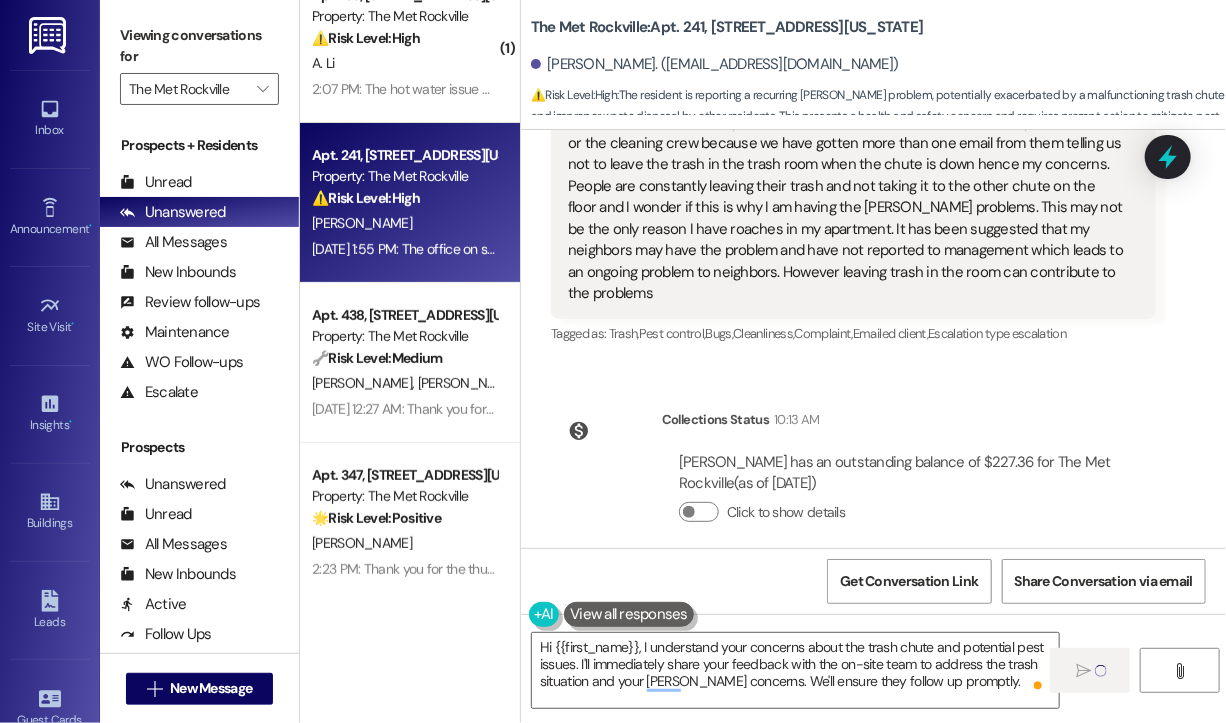 scroll, scrollTop: 200, scrollLeft: 0, axis: vertical 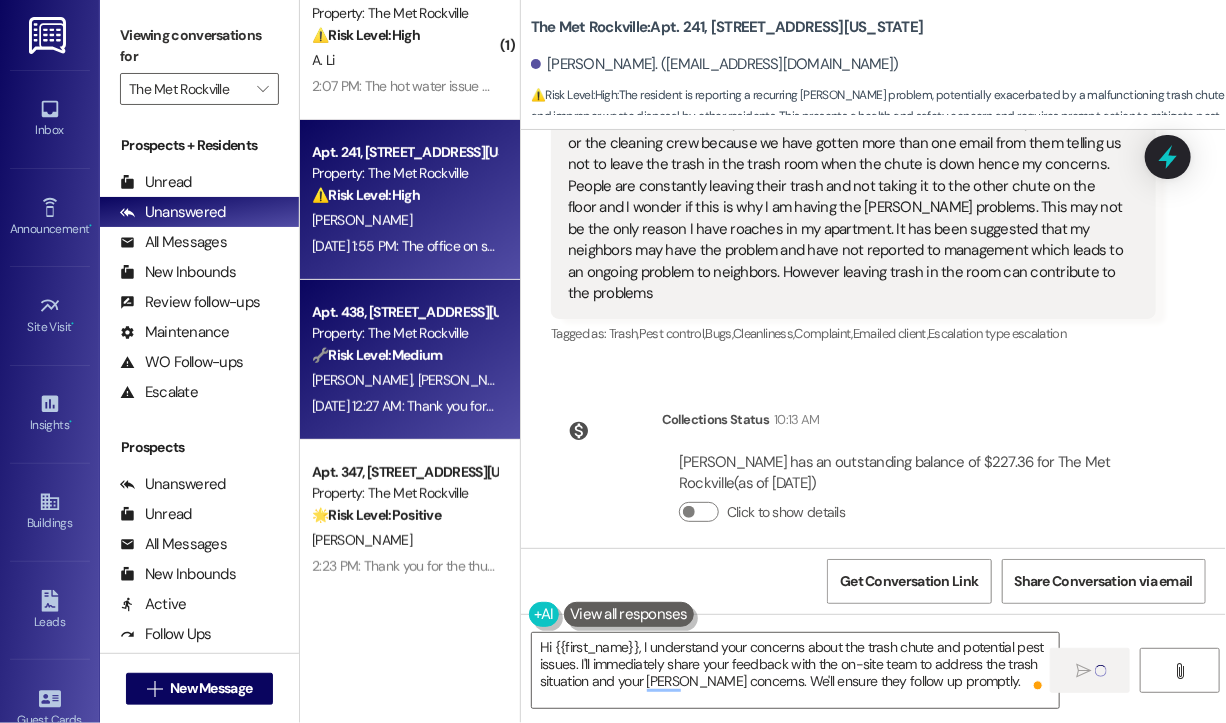 click on "🔧  Risk Level:  Medium" at bounding box center (377, 355) 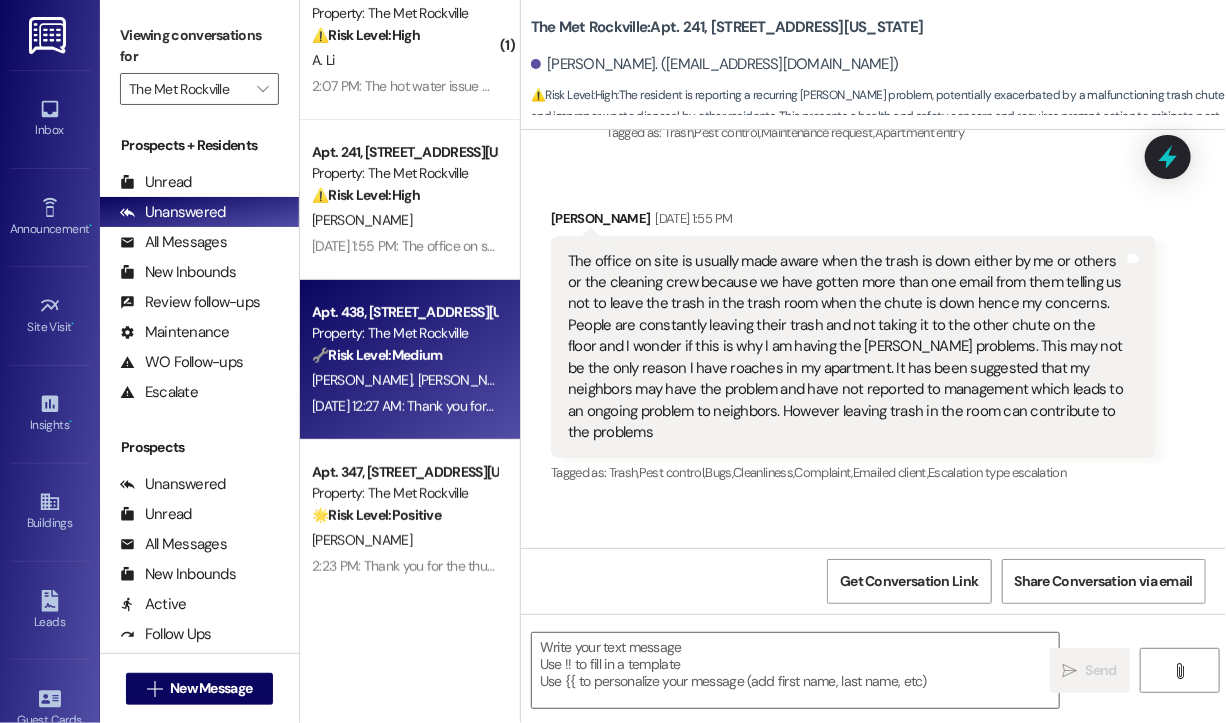 type on "Fetching suggested responses. Please feel free to read through the conversation in the meantime." 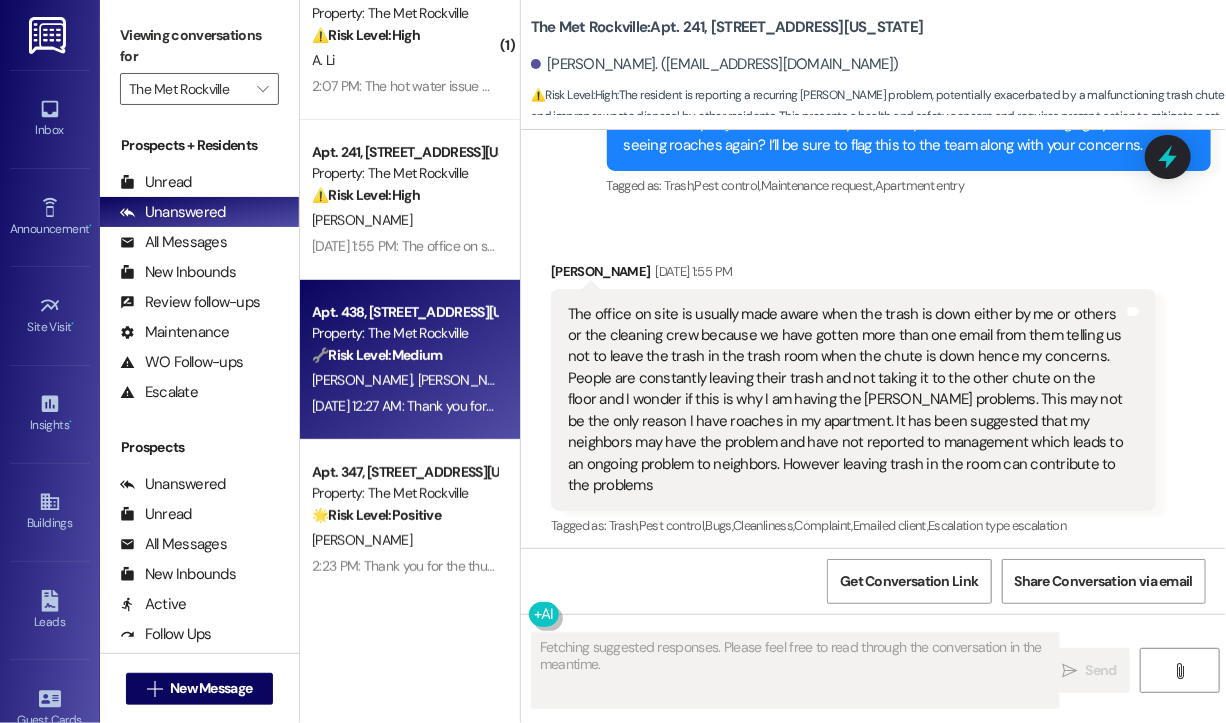 scroll, scrollTop: 3854, scrollLeft: 0, axis: vertical 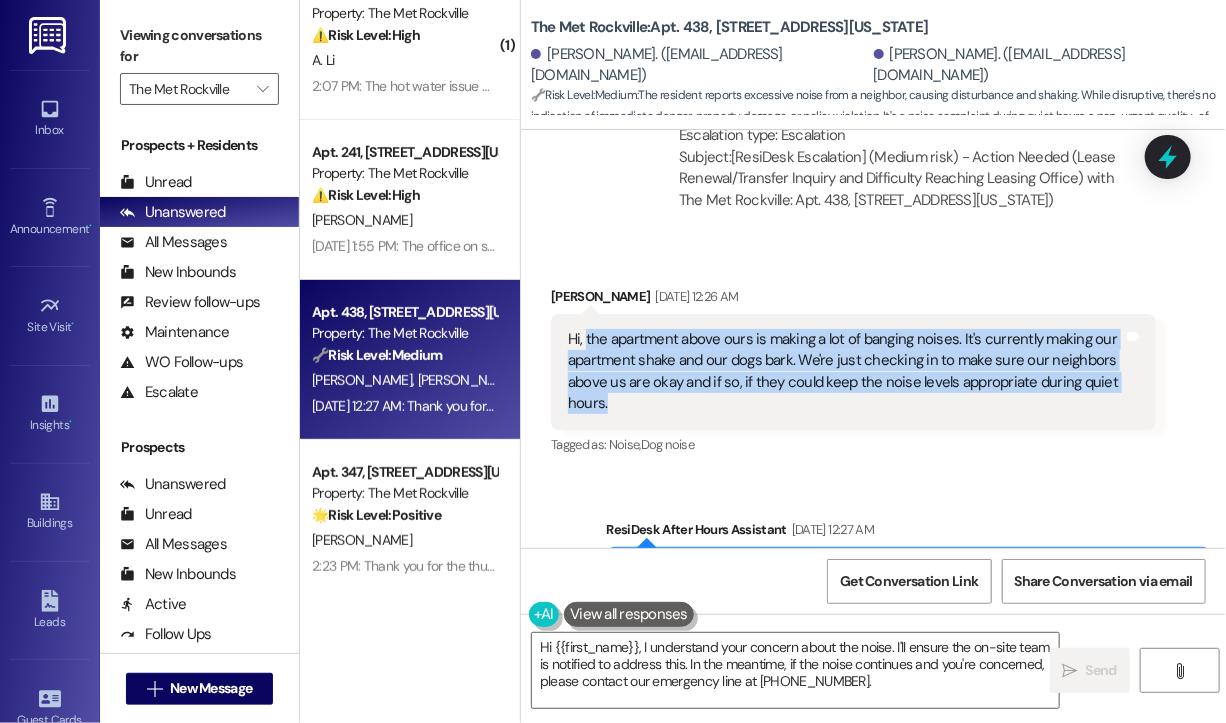 drag, startPoint x: 656, startPoint y: 366, endPoint x: 584, endPoint y: 296, distance: 100.41912 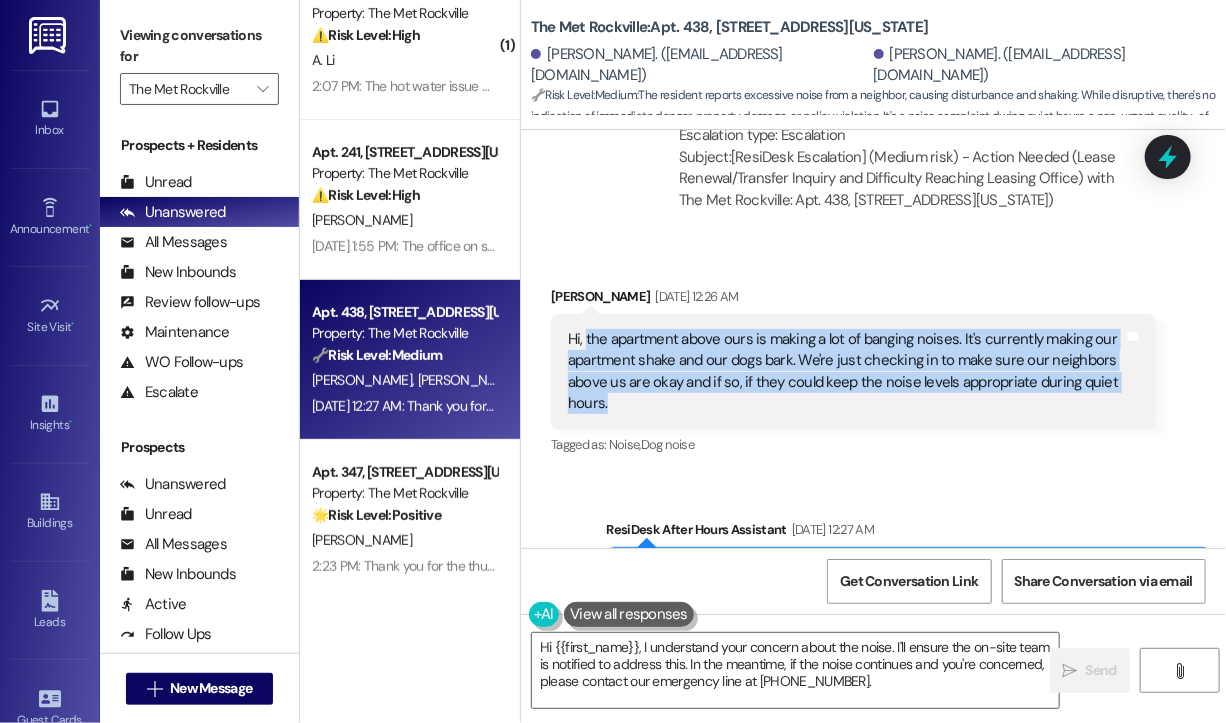 copy on "the apartment above ours is making a lot of banging noises. It's currently making our apartment shake and our dogs bark. We're just checking in to make sure our neighbors above us are okay and if so, if they could keep the noise levels appropriate during quiet hours." 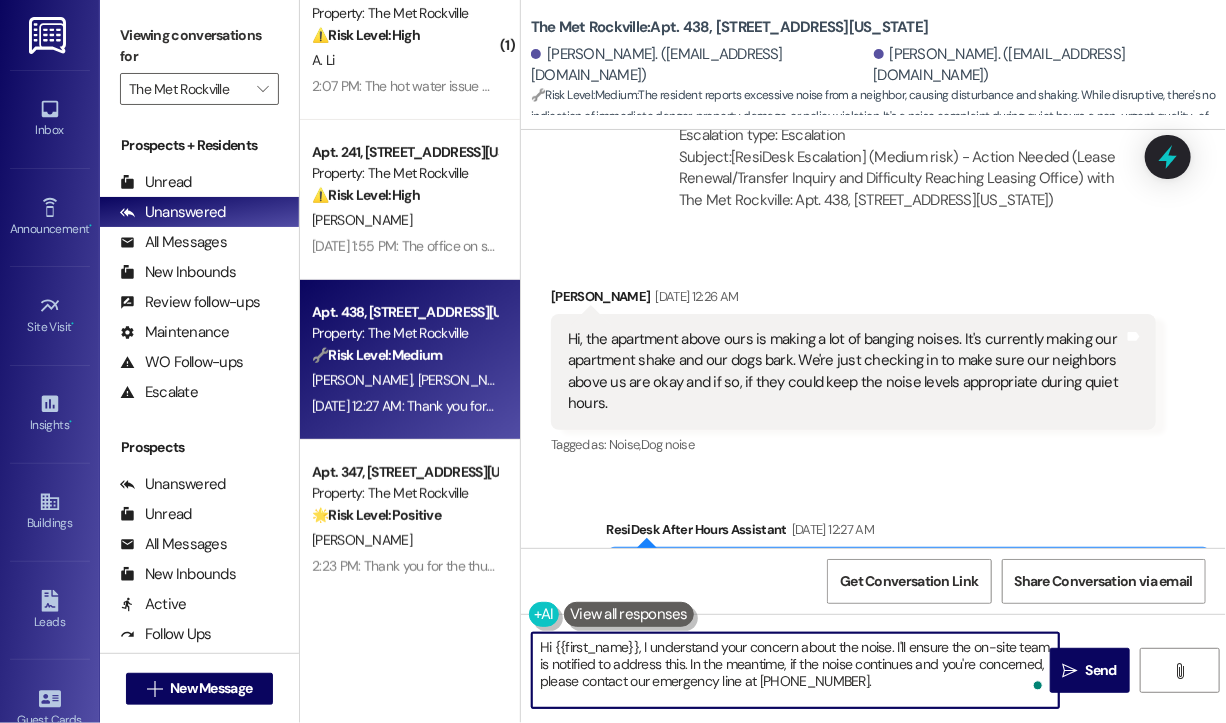 drag, startPoint x: 875, startPoint y: 682, endPoint x: 636, endPoint y: 646, distance: 241.69609 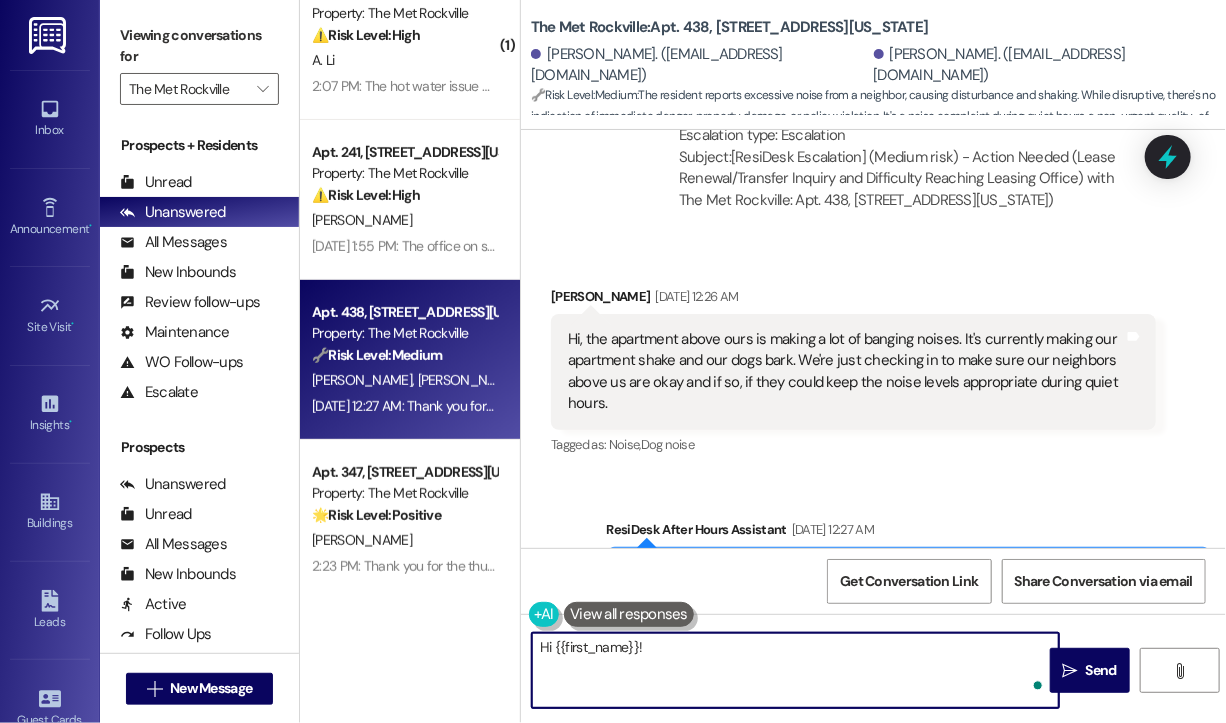 paste on "Thanks for reaching out. Do you know around what time the noise usually starts and how long it tends to last? Has this been happening regularly or is this a recent issue? We’ll check in from our end as well." 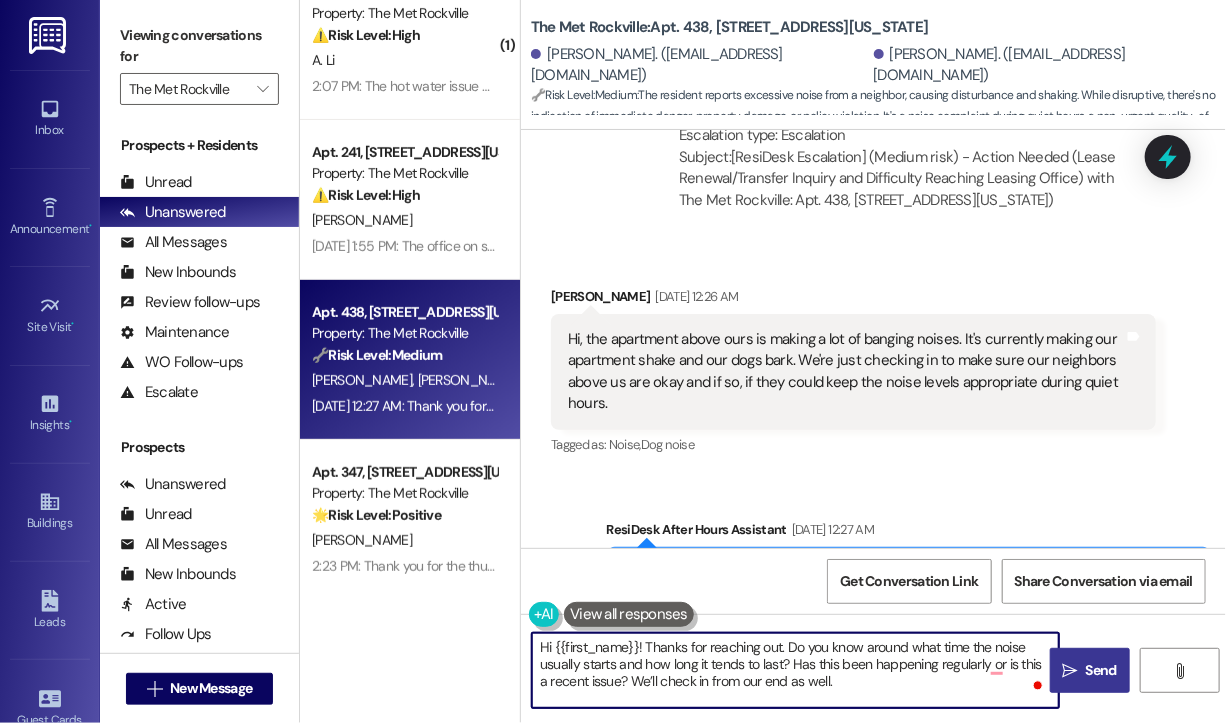 type on "Hi {{first_name}}! Thanks for reaching out. Do you know around what time the noise usually starts and how long it tends to last? Has this been happening regularly or is this a recent issue? We’ll check in from our end as well." 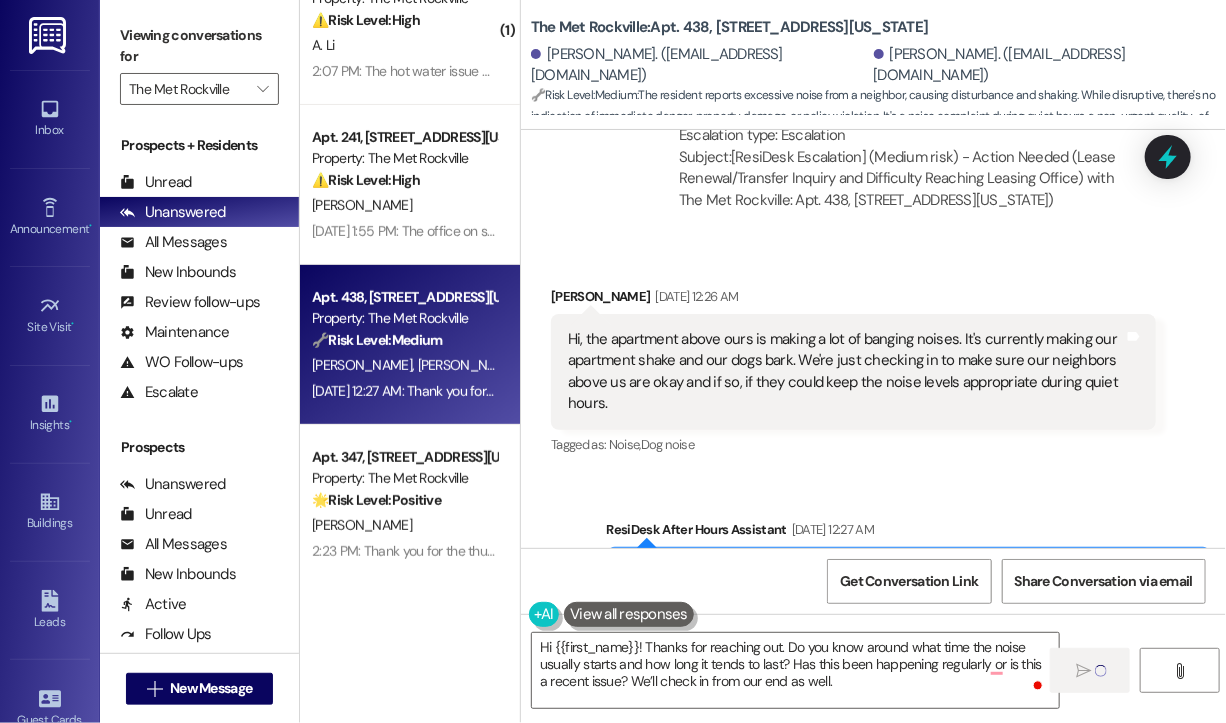 scroll, scrollTop: 219, scrollLeft: 0, axis: vertical 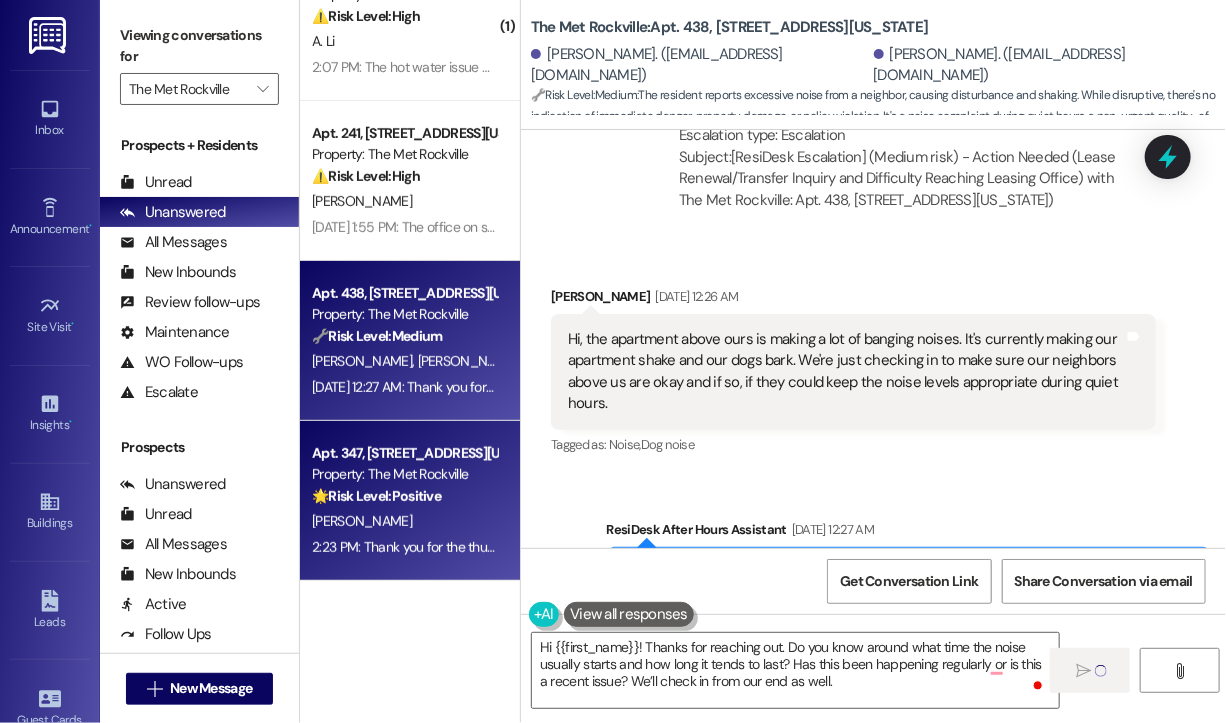 type 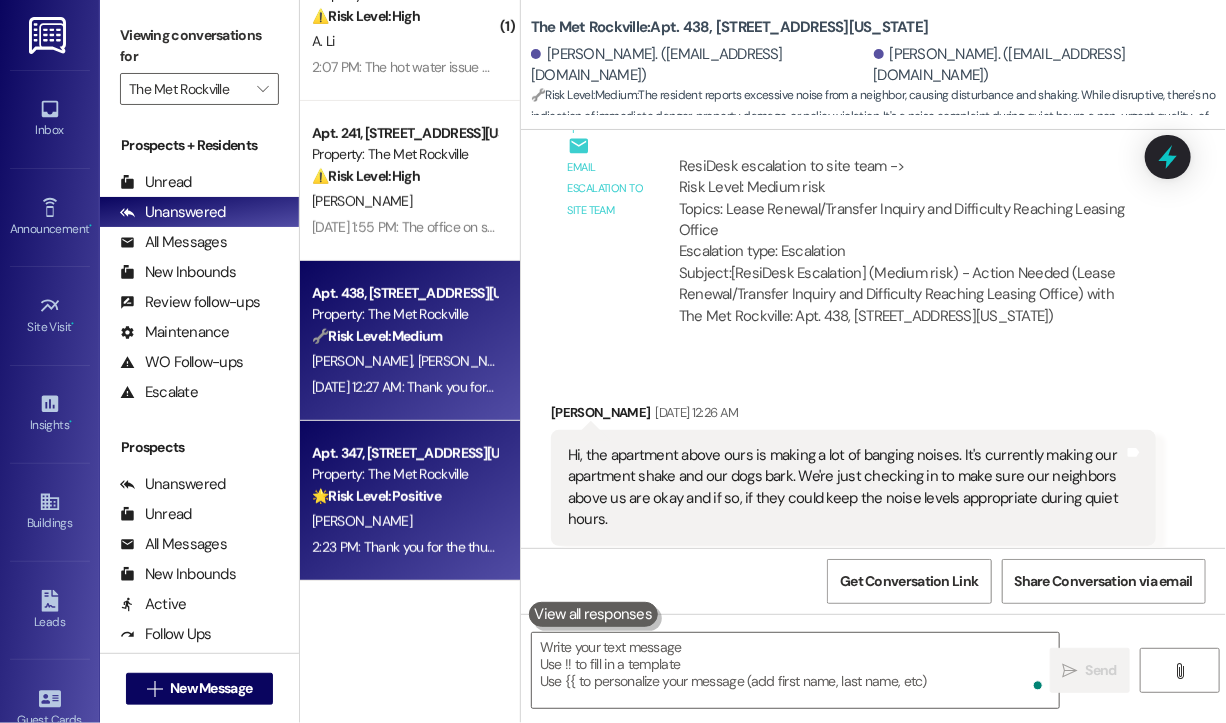 scroll, scrollTop: 4330, scrollLeft: 0, axis: vertical 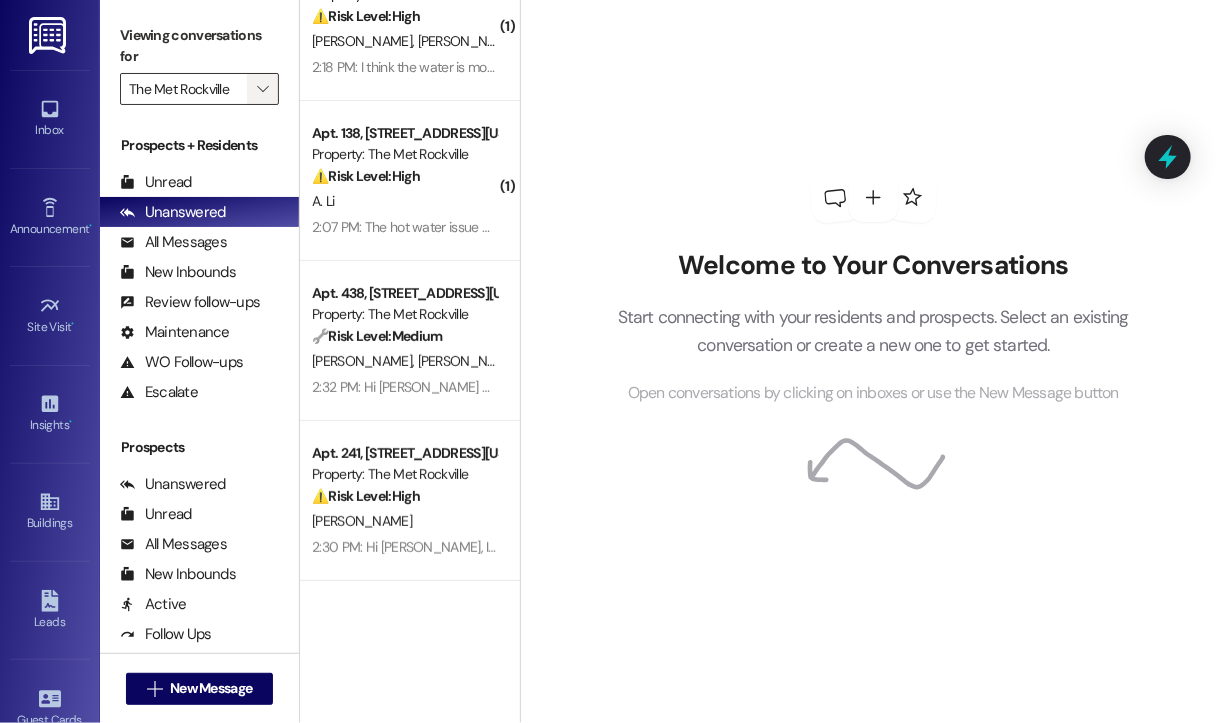 click on "" at bounding box center [262, 89] 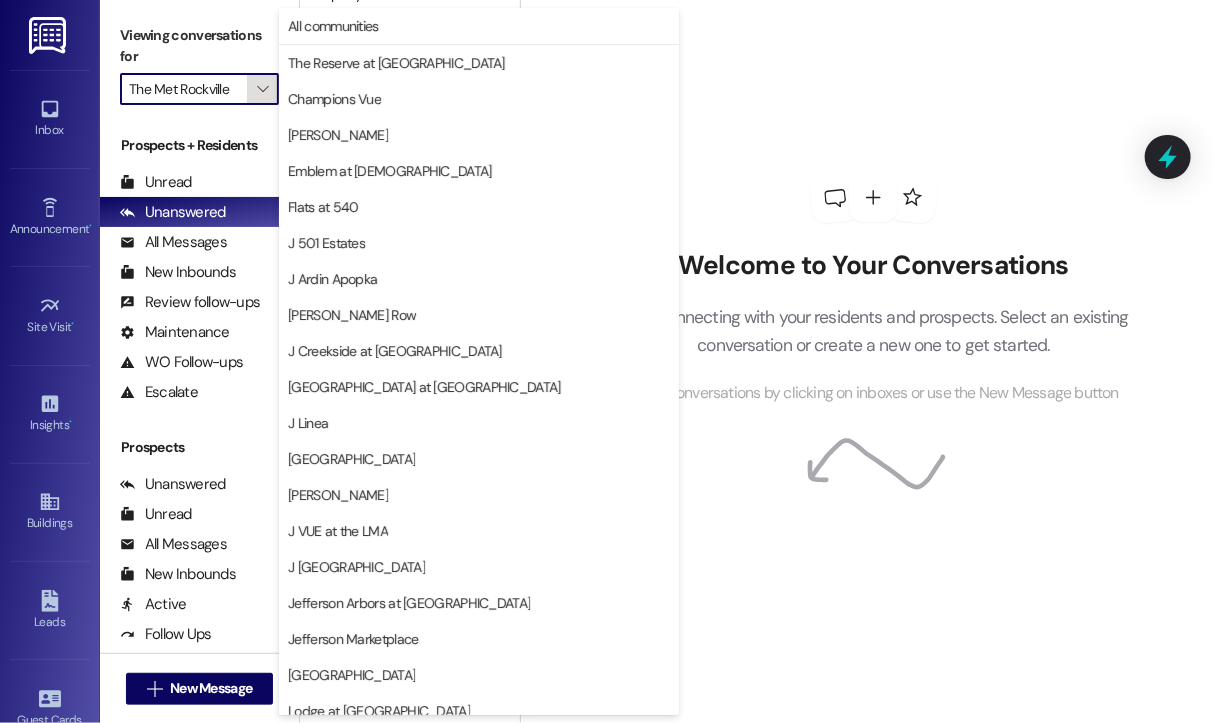 scroll, scrollTop: 301, scrollLeft: 0, axis: vertical 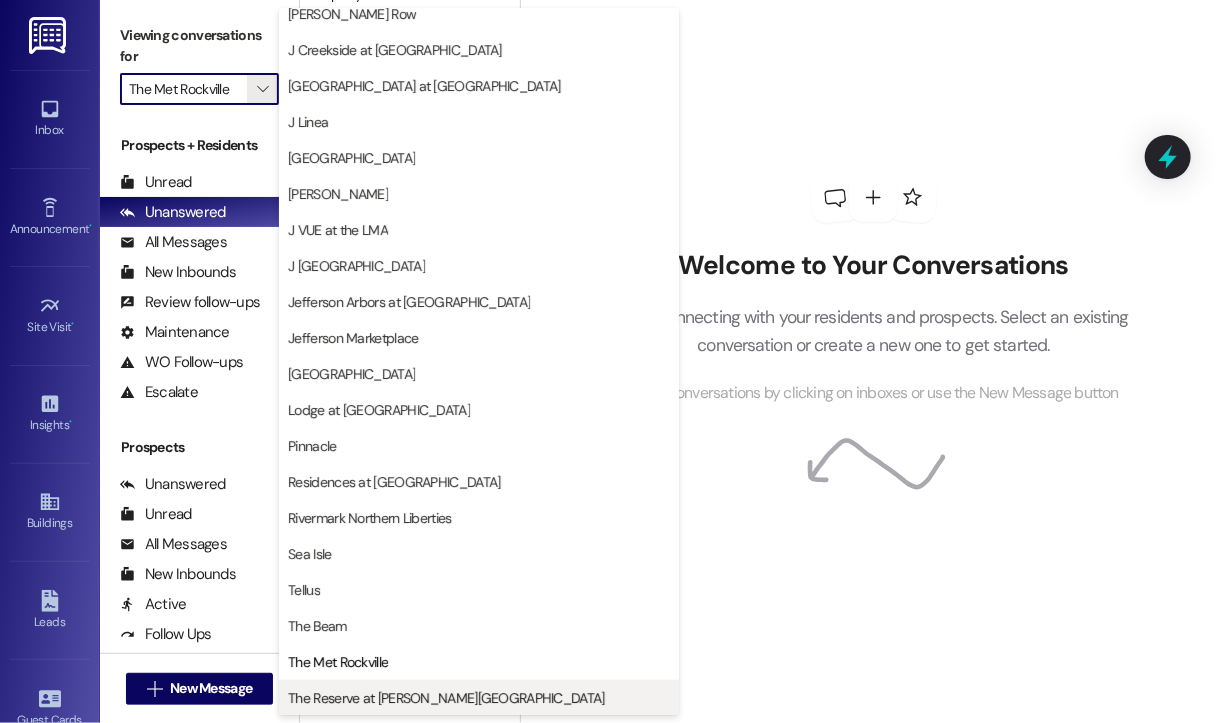 click on "The Reserve at [PERSON_NAME][GEOGRAPHIC_DATA]" at bounding box center [446, 698] 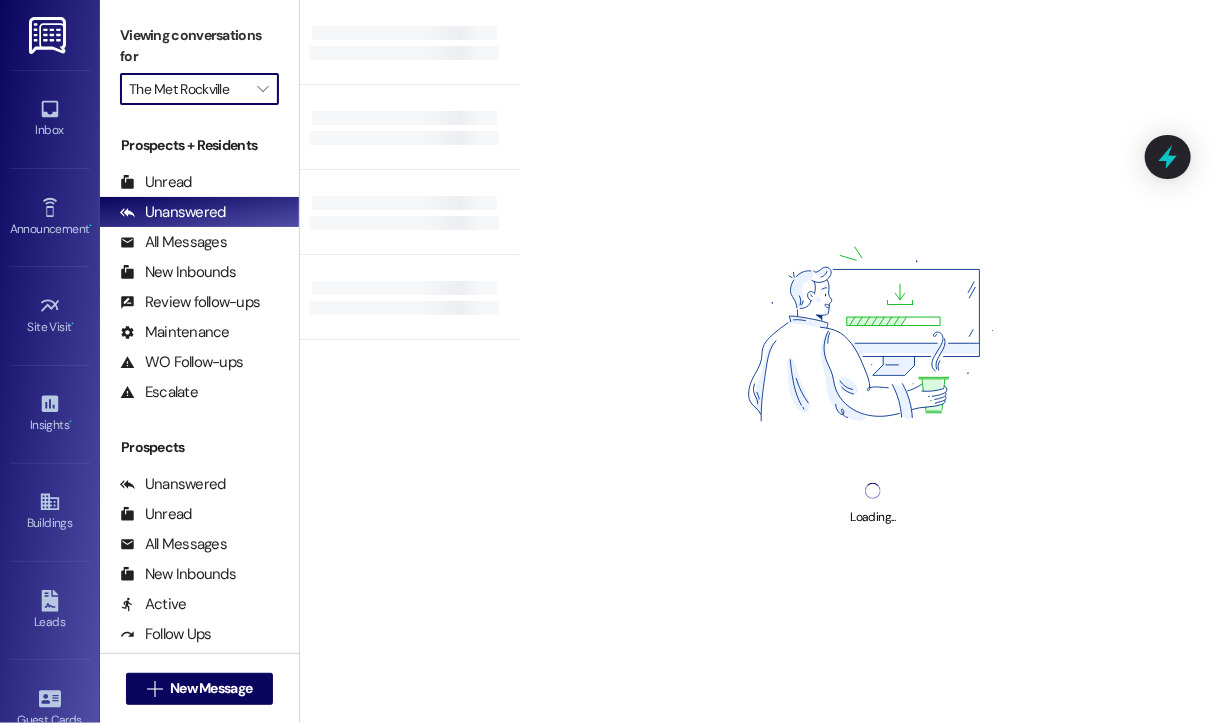 type on "The Reserve at [PERSON_NAME][GEOGRAPHIC_DATA]" 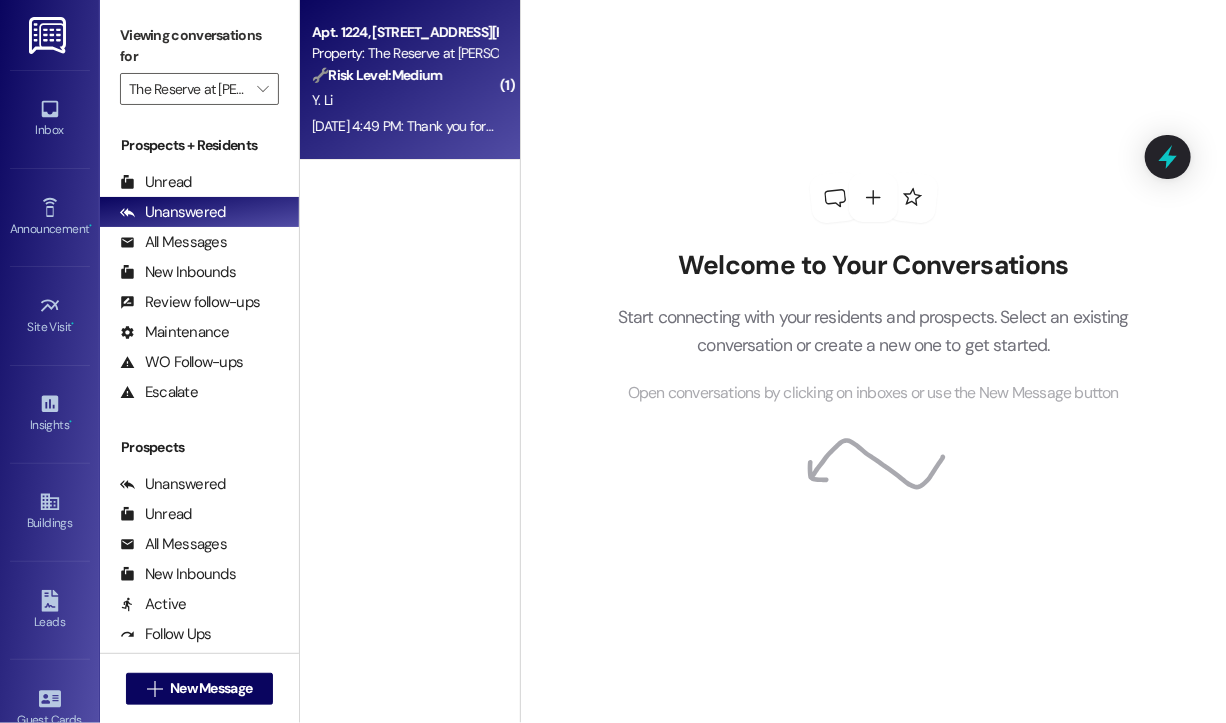 click on "Jul 19, 2025 at 4:49 PM: Thank you for your message. Our offices are currently closed, but we will contact you when we resume operations. For emergencies, please contact your emergency number 919-636-7844. Jul 19, 2025 at 4:49 PM: Thank you for your message. Our offices are currently closed, but we will contact you when we resume operations. For emergencies, please contact your emergency number 919-636-7844." at bounding box center [918, 126] 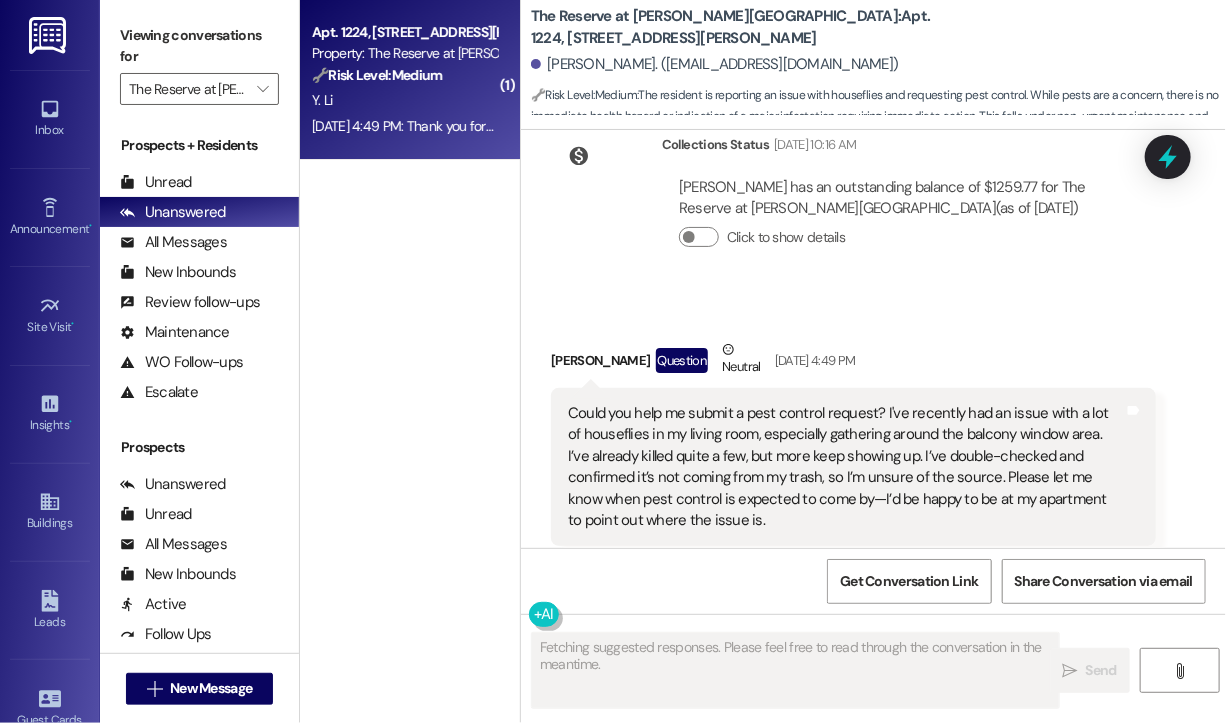 scroll, scrollTop: 1634, scrollLeft: 0, axis: vertical 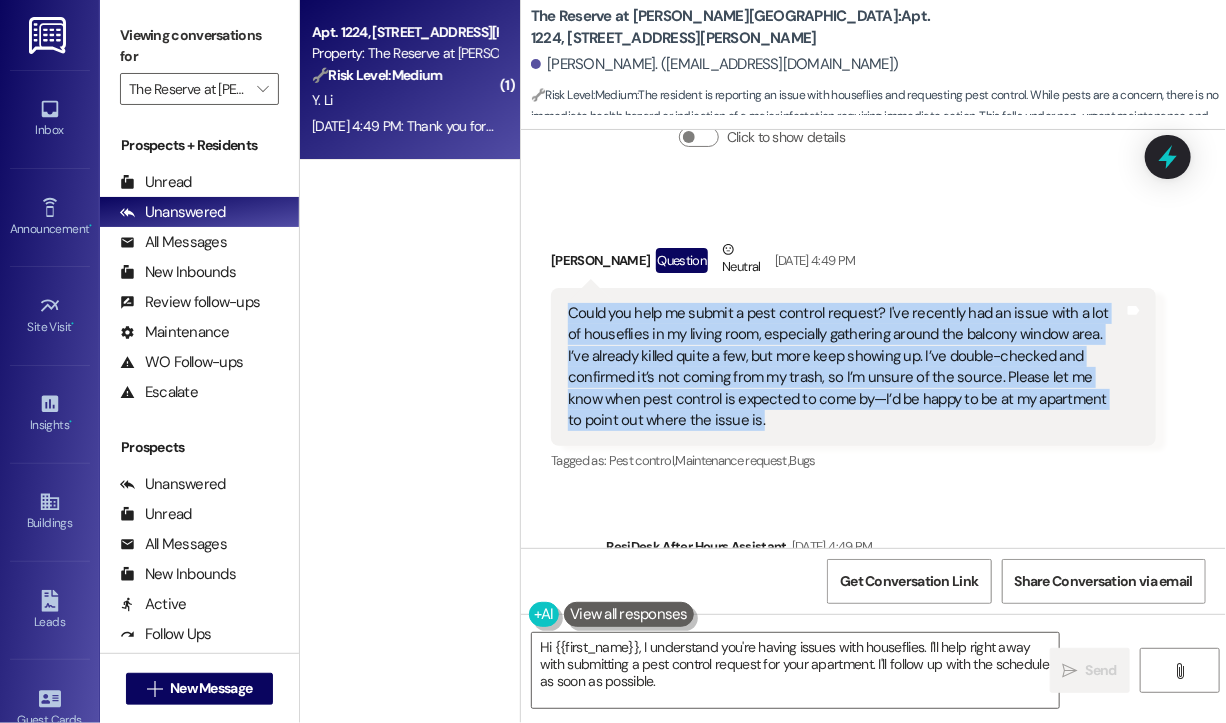 drag, startPoint x: 744, startPoint y: 384, endPoint x: 555, endPoint y: 274, distance: 218.68013 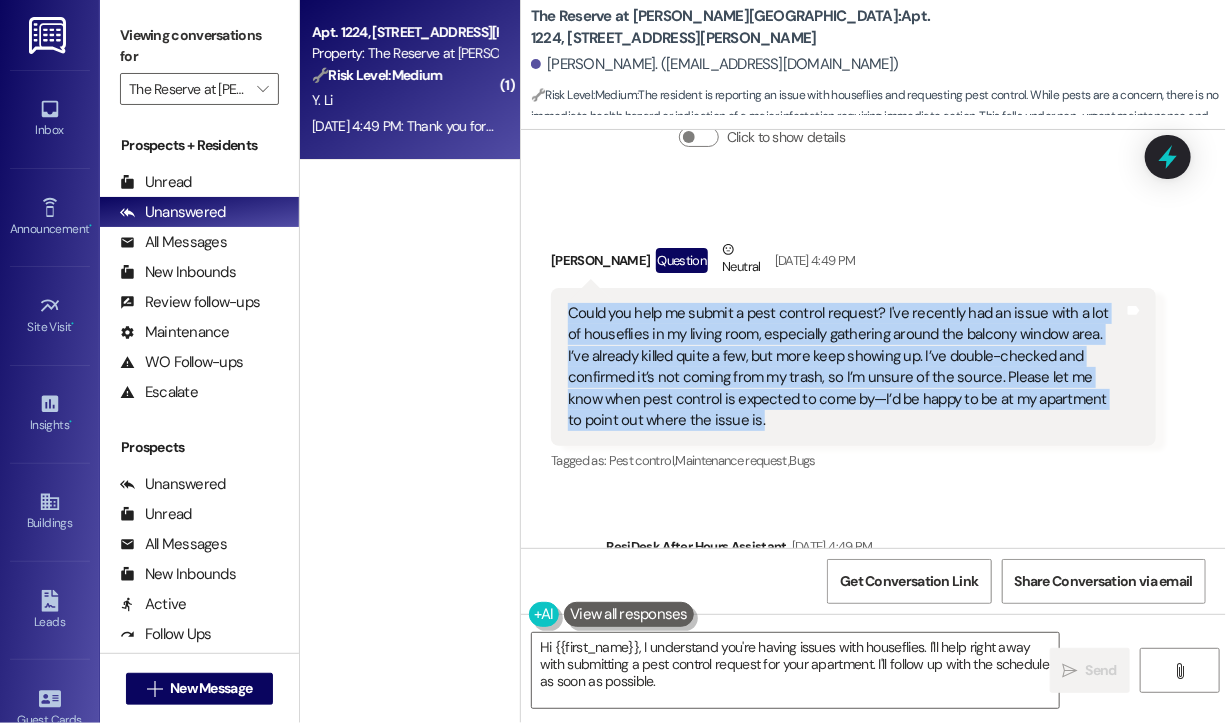 copy on "Could you help me submit a pest control request? I've recently had an issue with a lot of houseflies in my living room, especially gathering around the balcony window area. I’ve already killed quite a few, but more keep showing up. I’ve double-checked and confirmed it’s not coming from my trash, so I’m unsure of the source. Please let me know when pest control is expected to come by—I’d be happy to be at my apartment to point out where the issue is." 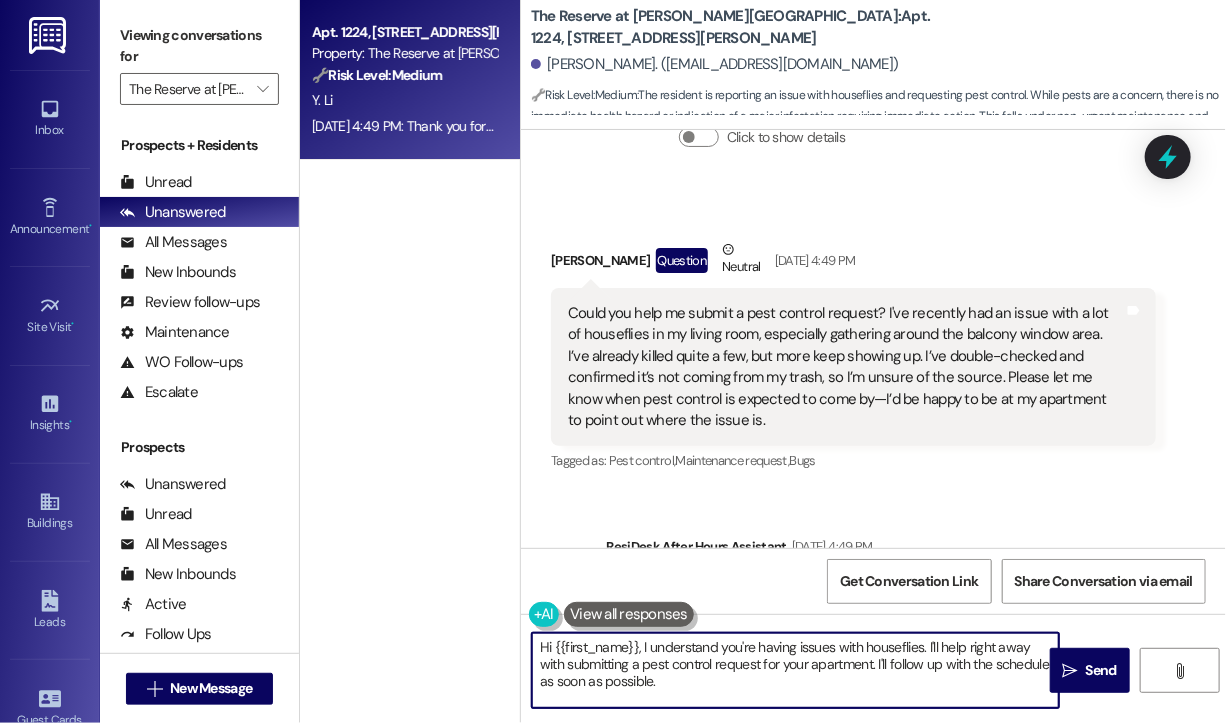 drag, startPoint x: 705, startPoint y: 682, endPoint x: 645, endPoint y: 655, distance: 65.795135 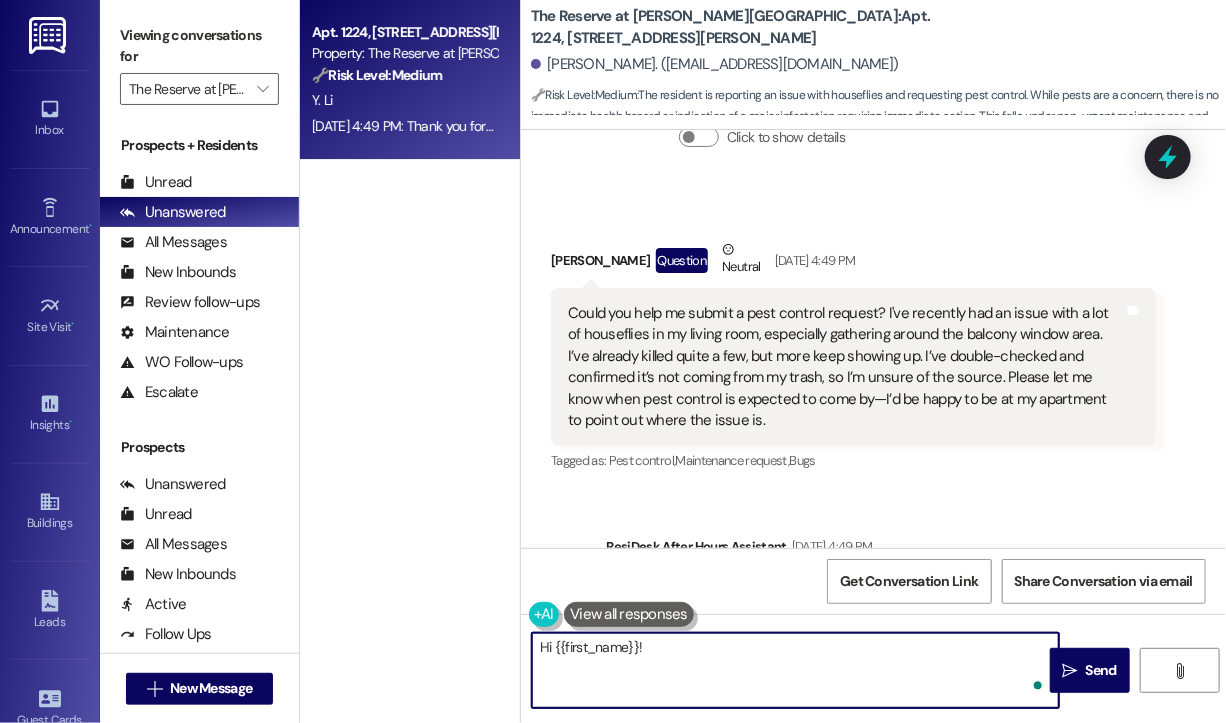paste on "Thanks for reaching out. When did you first start noticing the houseflies, and has the problem been getting worse over time? Do we have your permission to enter during your absence to treat the issue, or would you prefer to be home when pest control arrives? Let us know if there are any pets our team should be aware of." 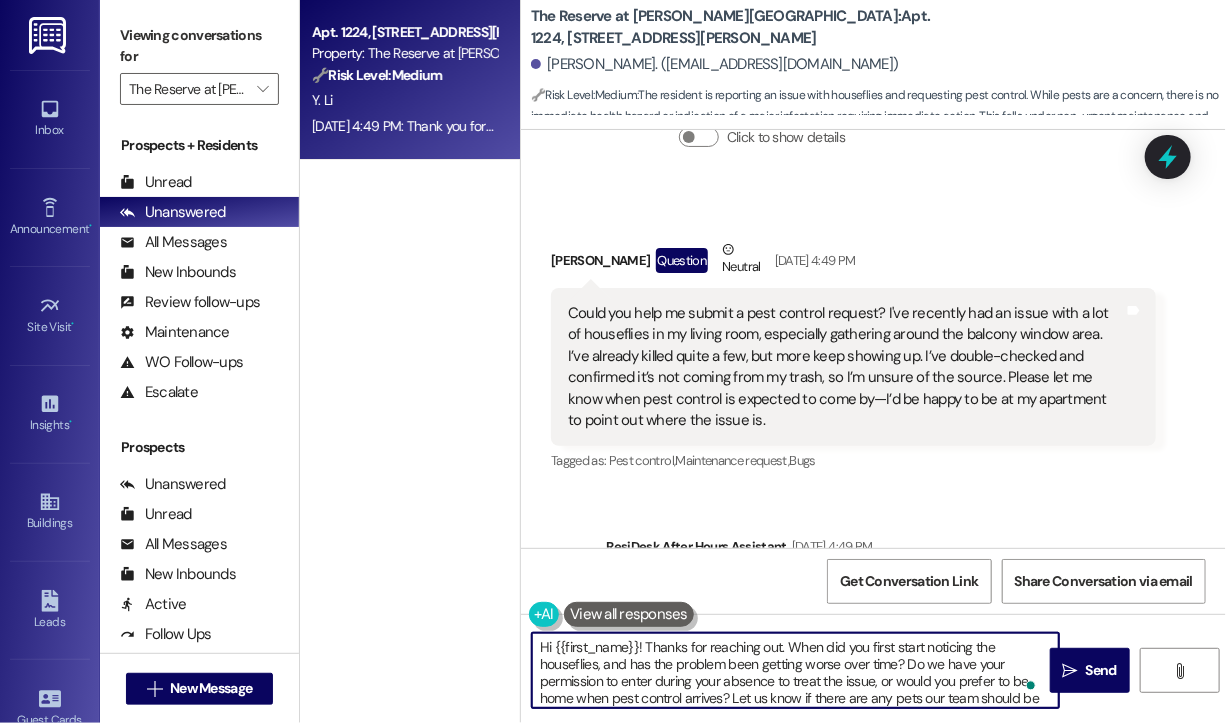 scroll, scrollTop: 16, scrollLeft: 0, axis: vertical 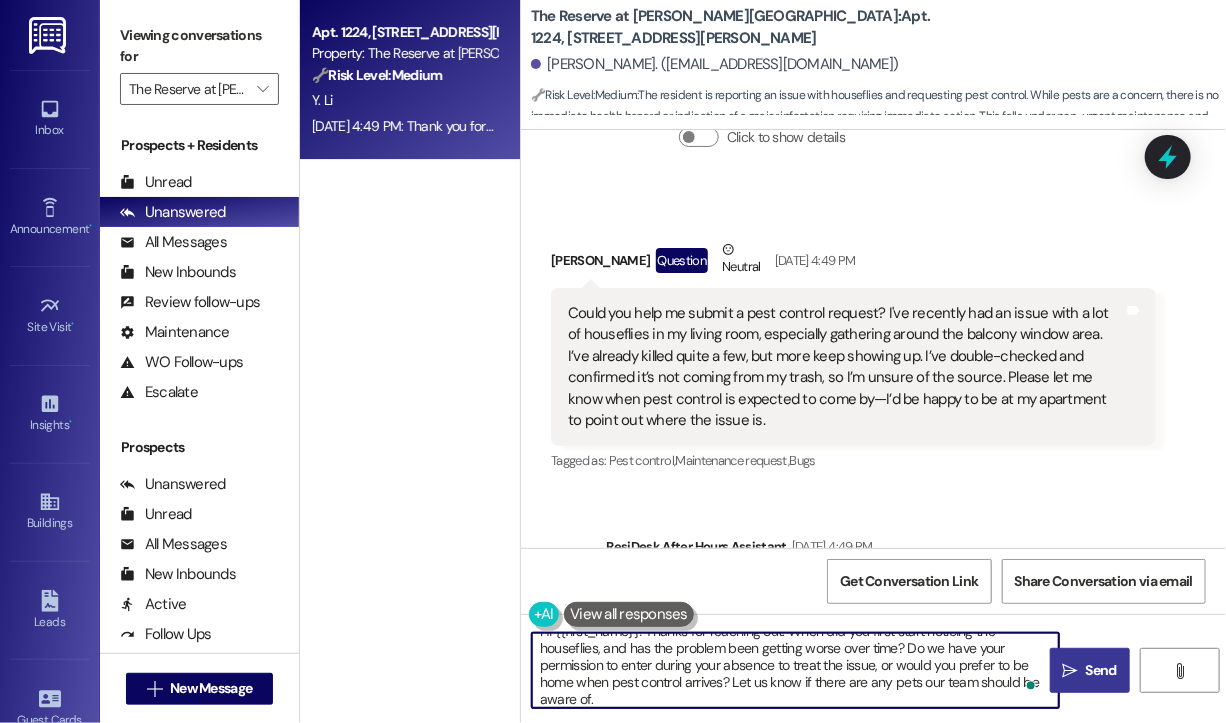 type on "Hi {{first_name}}! Thanks for reaching out. When did you first start noticing the houseflies, and has the problem been getting worse over time? Do we have your permission to enter during your absence to treat the issue, or would you prefer to be home when pest control arrives? Let us know if there are any pets our team should be aware of." 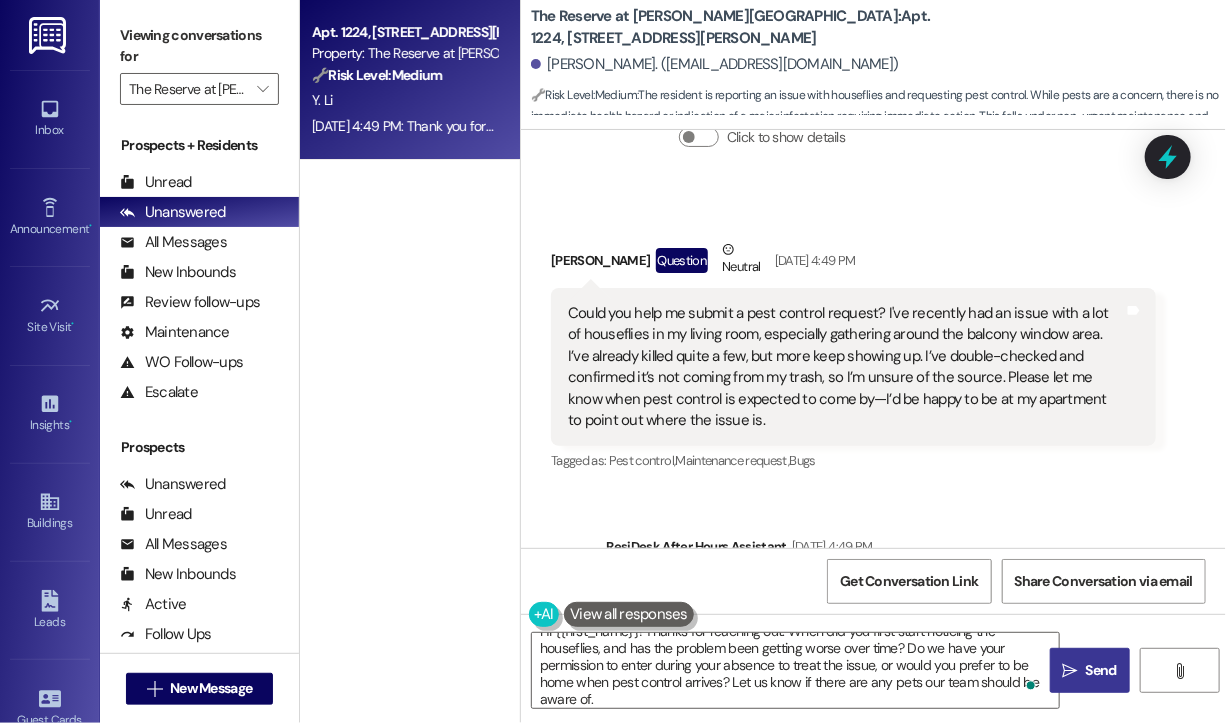 click on "Send" at bounding box center (1101, 670) 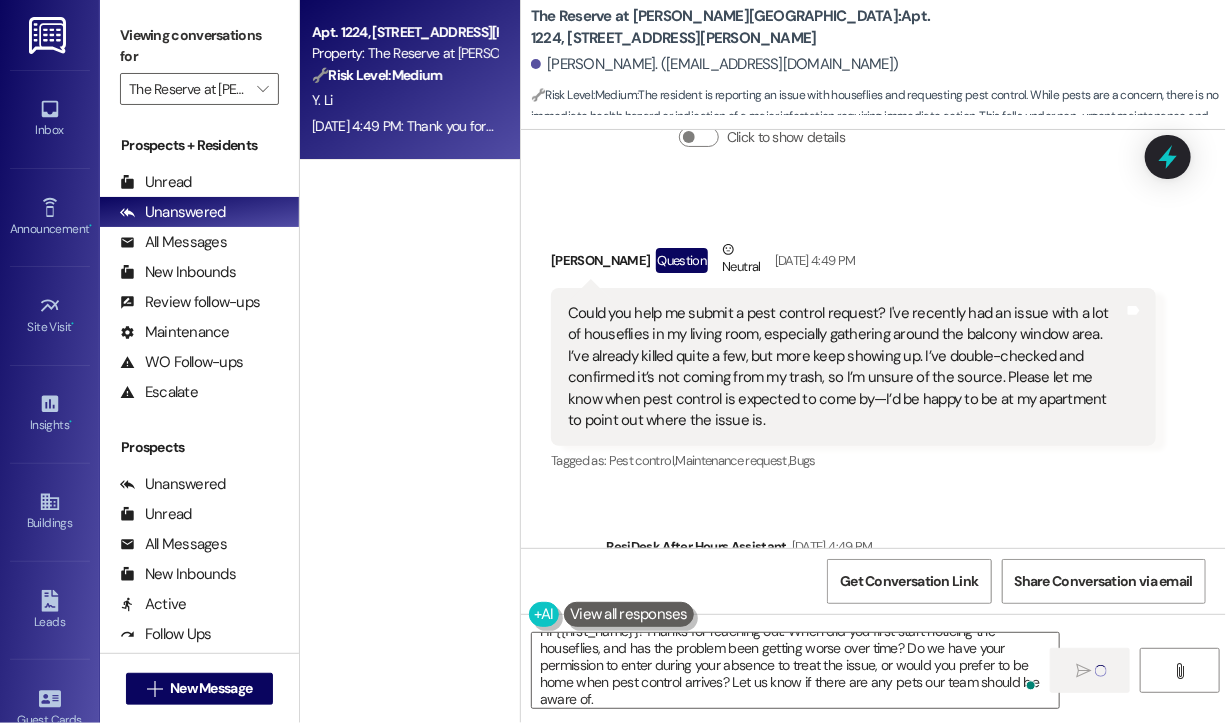 type 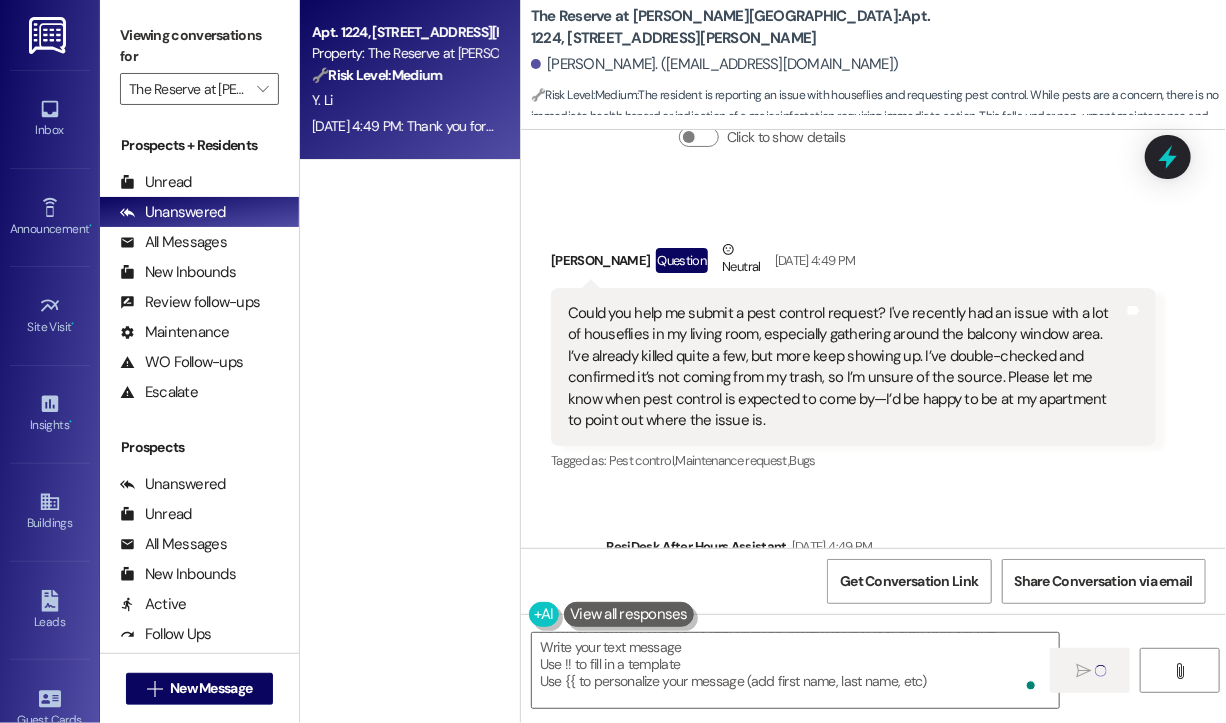 scroll, scrollTop: 0, scrollLeft: 0, axis: both 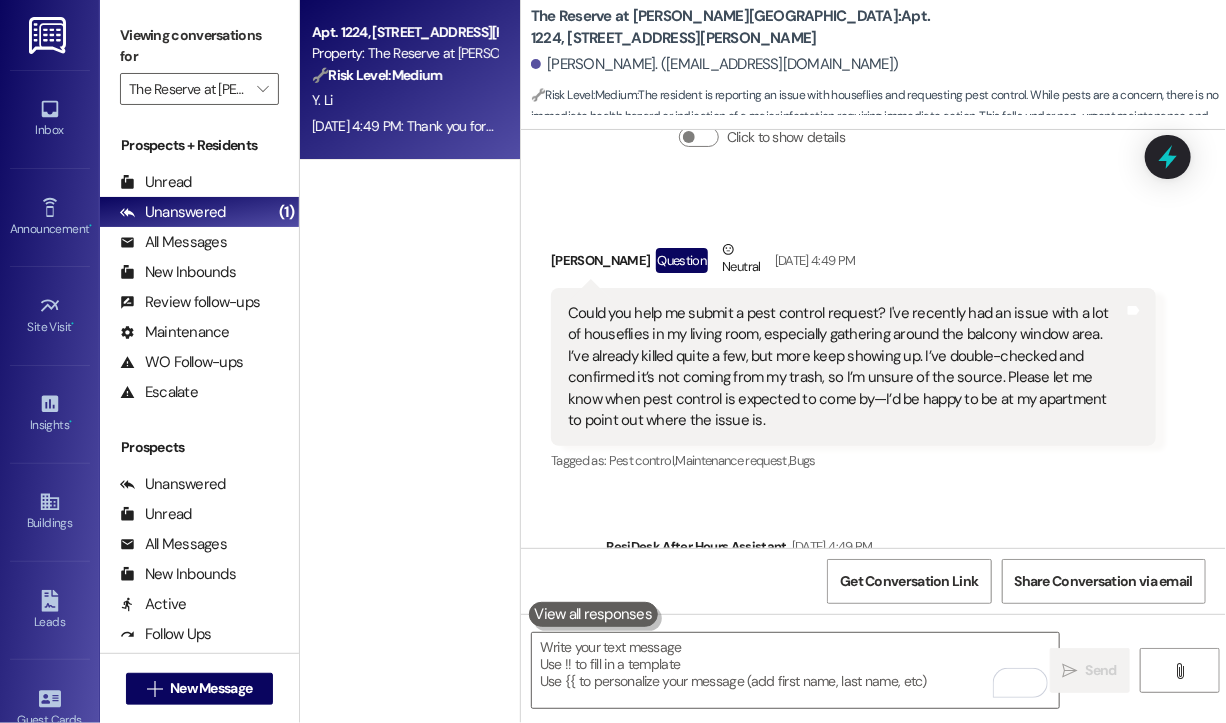 click on "Received via SMS Yuxin Li Question   Neutral Jul 19, 2025 at 4:49 PM Could you help me submit a pest control request? I've recently had an issue with a lot of houseflies in my living room, especially gathering around the balcony window area. I’ve already killed quite a few, but more keep showing up. I’ve double-checked and confirmed it’s not coming from my trash, so I’m unsure of the source. Please let me know when pest control is expected to come by—I’d be happy to be at my apartment to point out where the issue is.  Tags and notes Tagged as:   Pest control ,  Click to highlight conversations about Pest control Maintenance request ,  Click to highlight conversations about Maintenance request Bugs Click to highlight conversations about Bugs" at bounding box center [873, 342] 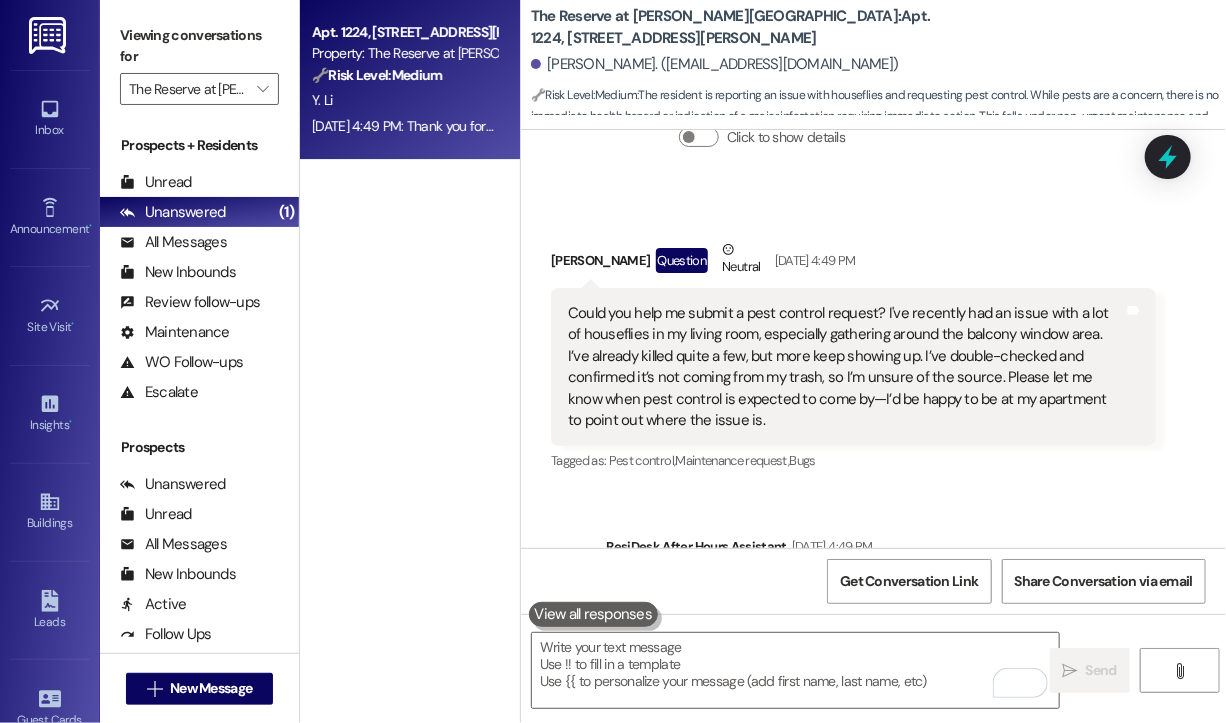 click on "Received via SMS Yuxin Li Question   Neutral Jul 19, 2025 at 4:49 PM Could you help me submit a pest control request? I've recently had an issue with a lot of houseflies in my living room, especially gathering around the balcony window area. I’ve already killed quite a few, but more keep showing up. I’ve double-checked and confirmed it’s not coming from my trash, so I’m unsure of the source. Please let me know when pest control is expected to come by—I’d be happy to be at my apartment to point out where the issue is.  Tags and notes Tagged as:   Pest control ,  Click to highlight conversations about Pest control Maintenance request ,  Click to highlight conversations about Maintenance request Bugs Click to highlight conversations about Bugs" at bounding box center [873, 342] 